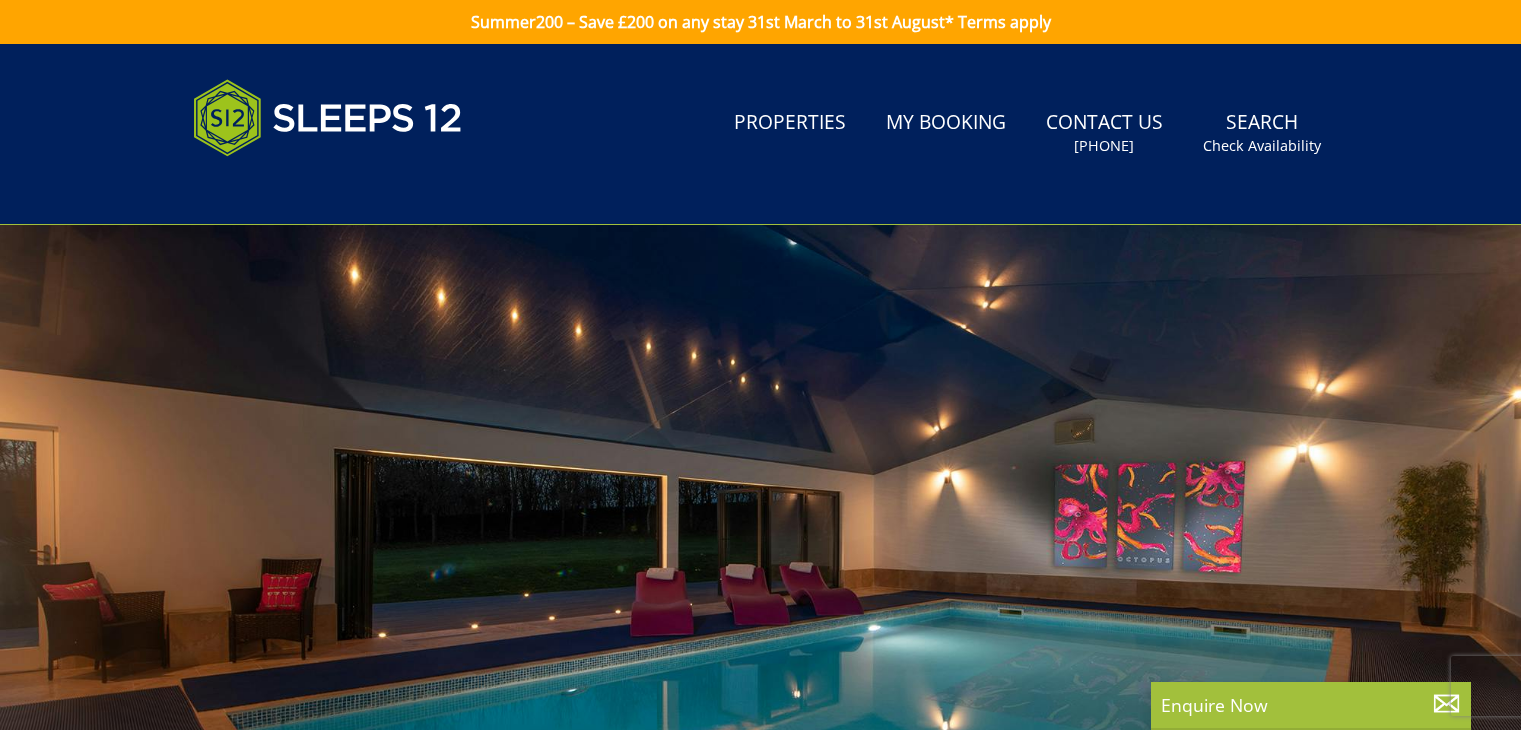 scroll, scrollTop: 0, scrollLeft: 0, axis: both 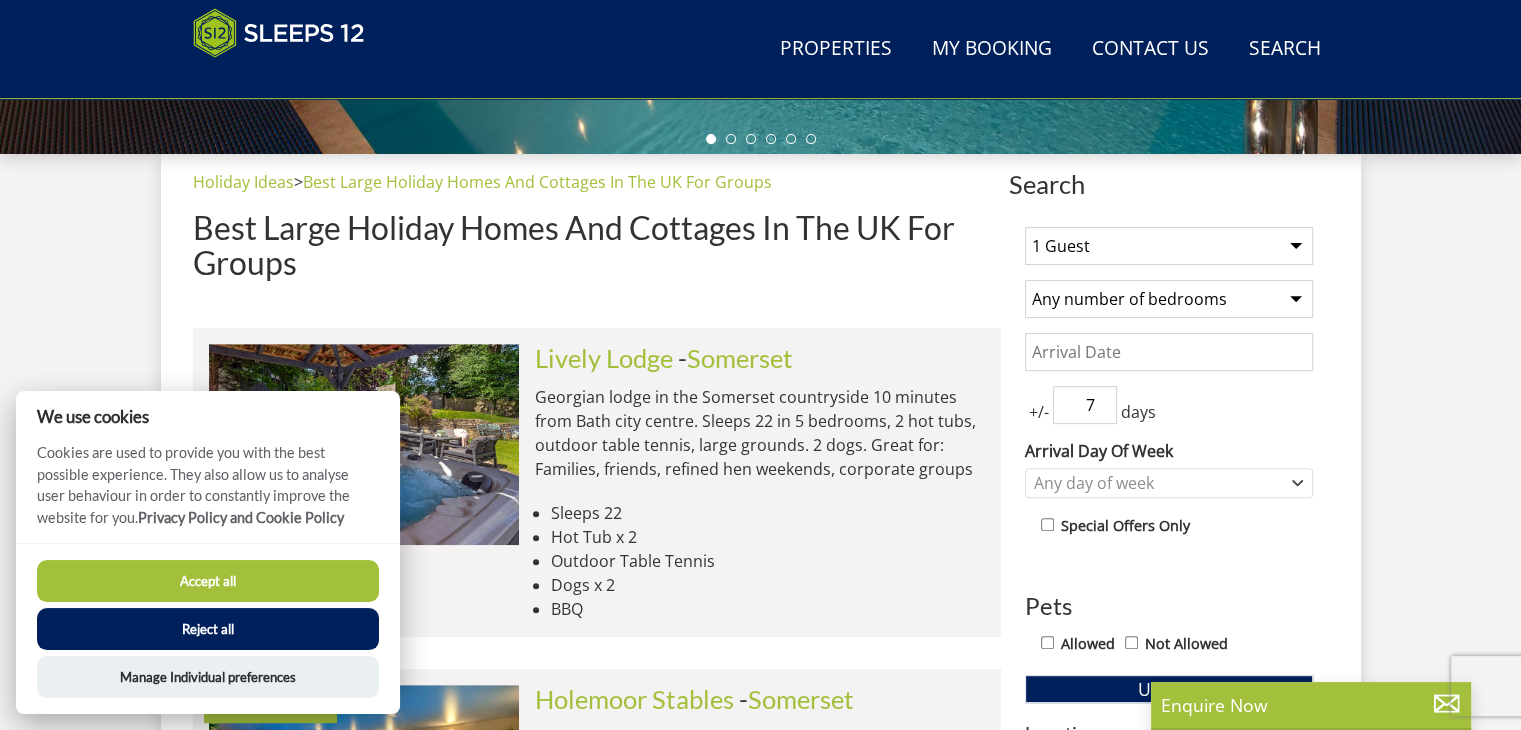 click on "1 Guest
2 Guests
3 Guests
4 Guests
5 Guests
6 Guests
7 Guests
8 Guests
9 Guests
10 Guests
11 Guests
12 Guests
13 Guests
14 Guests
15 Guests
16 Guests
17 Guests
18 Guests
19 Guests
20 Guests
21 Guests
22 Guests
23 Guests
24 Guests
25 Guests
26 Guests
27 Guests
28 Guests
29 Guests
30 Guests
31 Guests
32 Guests" at bounding box center [1169, 246] 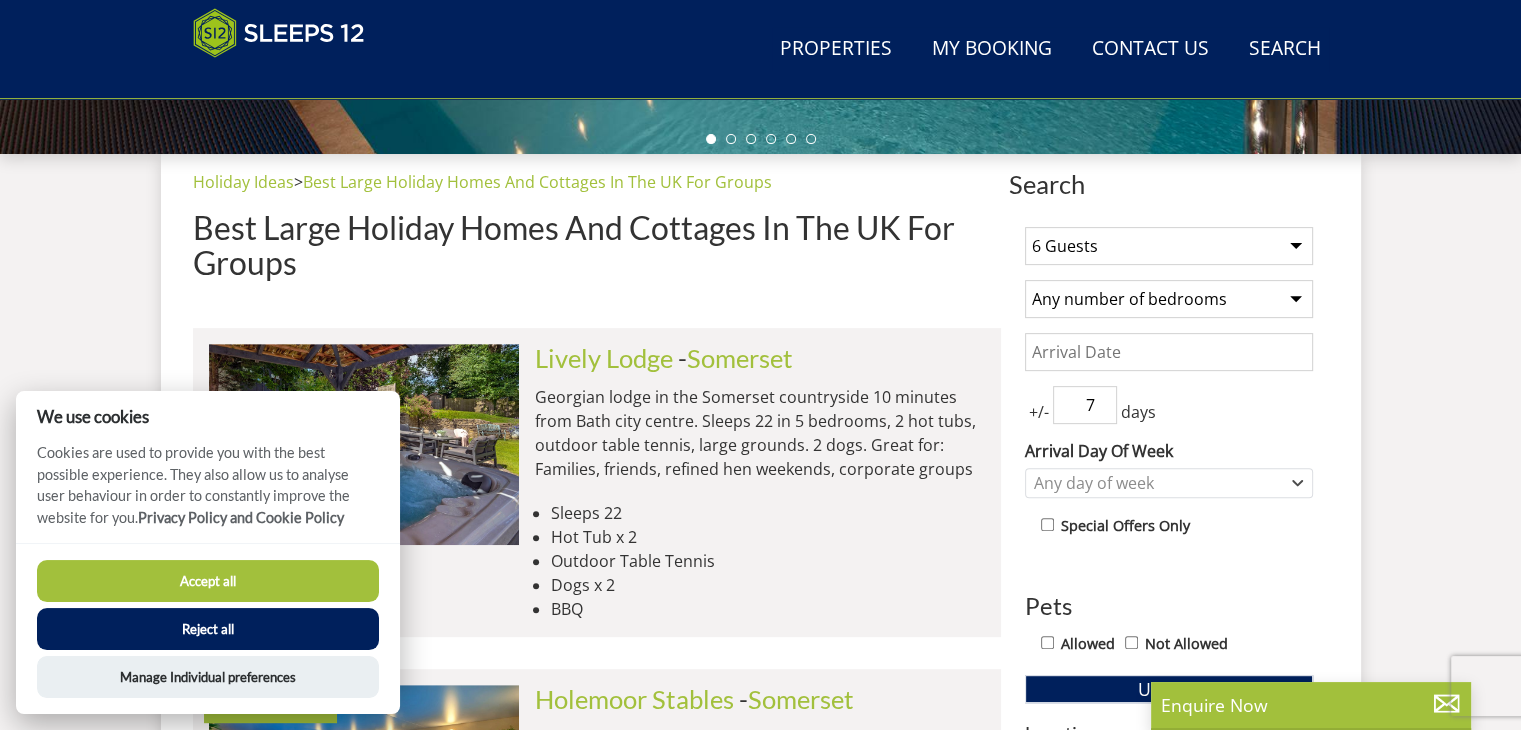 click on "1 Guest
2 Guests
3 Guests
4 Guests
5 Guests
6 Guests
7 Guests
8 Guests
9 Guests
10 Guests
11 Guests
12 Guests
13 Guests
14 Guests
15 Guests
16 Guests
17 Guests
18 Guests
19 Guests
20 Guests
21 Guests
22 Guests
23 Guests
24 Guests
25 Guests
26 Guests
27 Guests
28 Guests
29 Guests
30 Guests
31 Guests
32 Guests" at bounding box center [1169, 246] 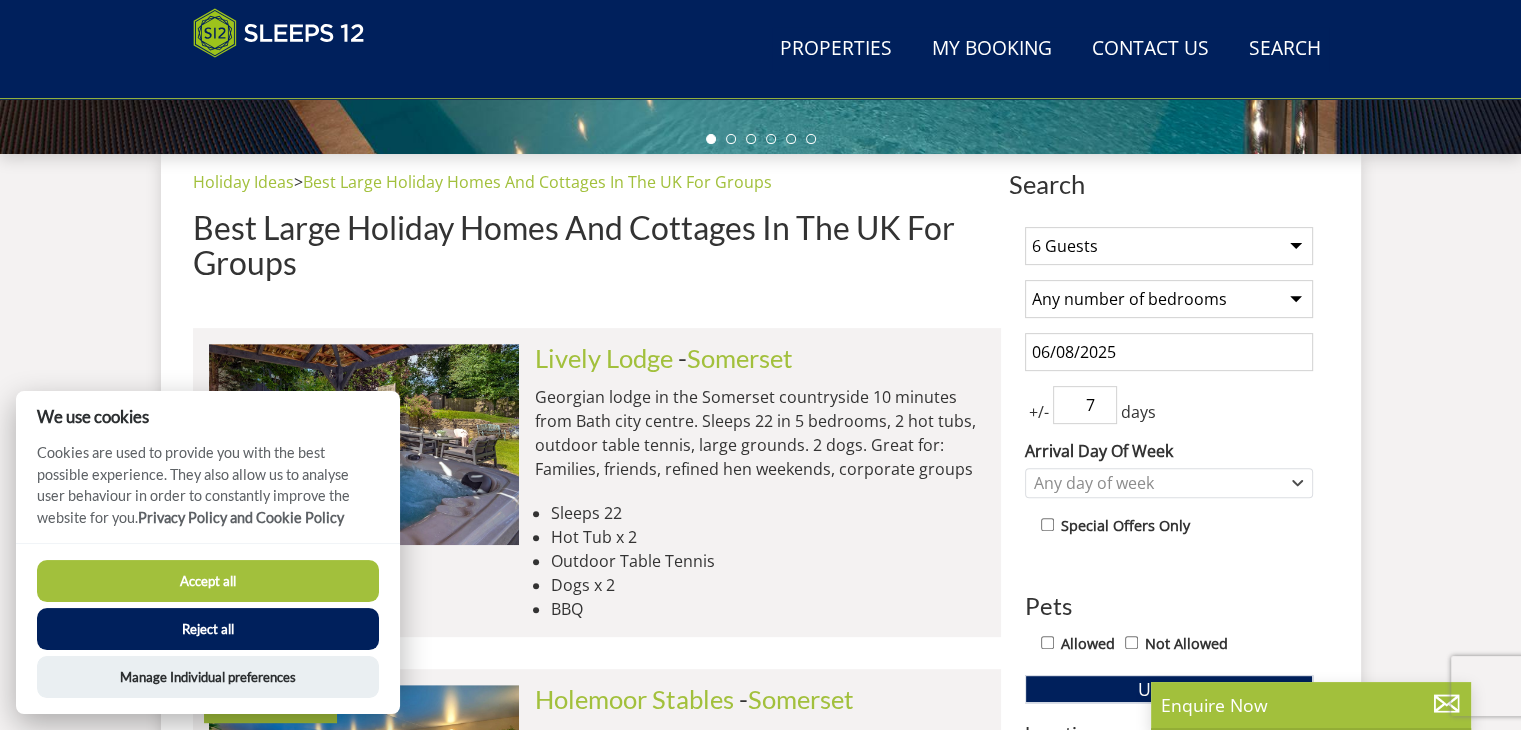 click on "06/08/2025" at bounding box center (1169, 352) 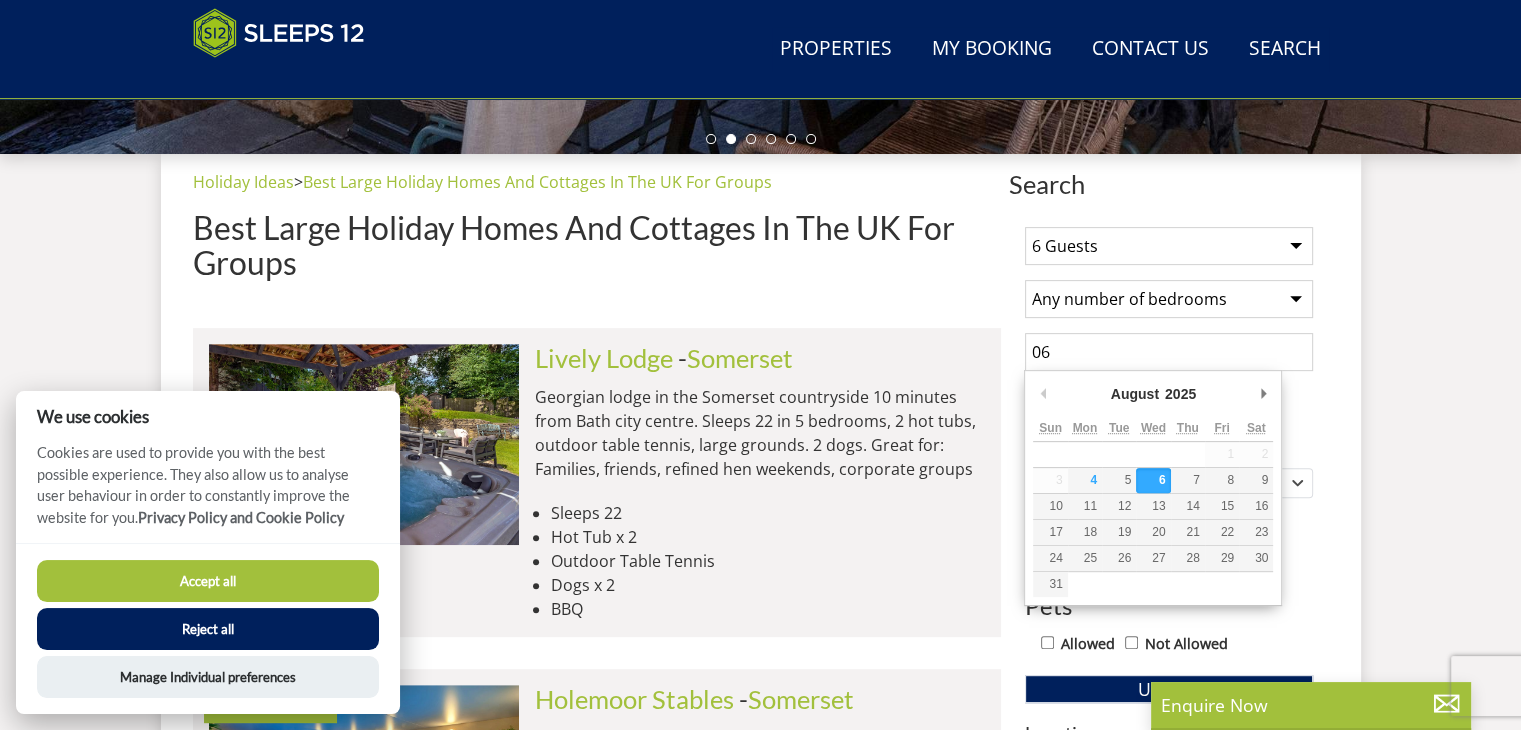 type on "0" 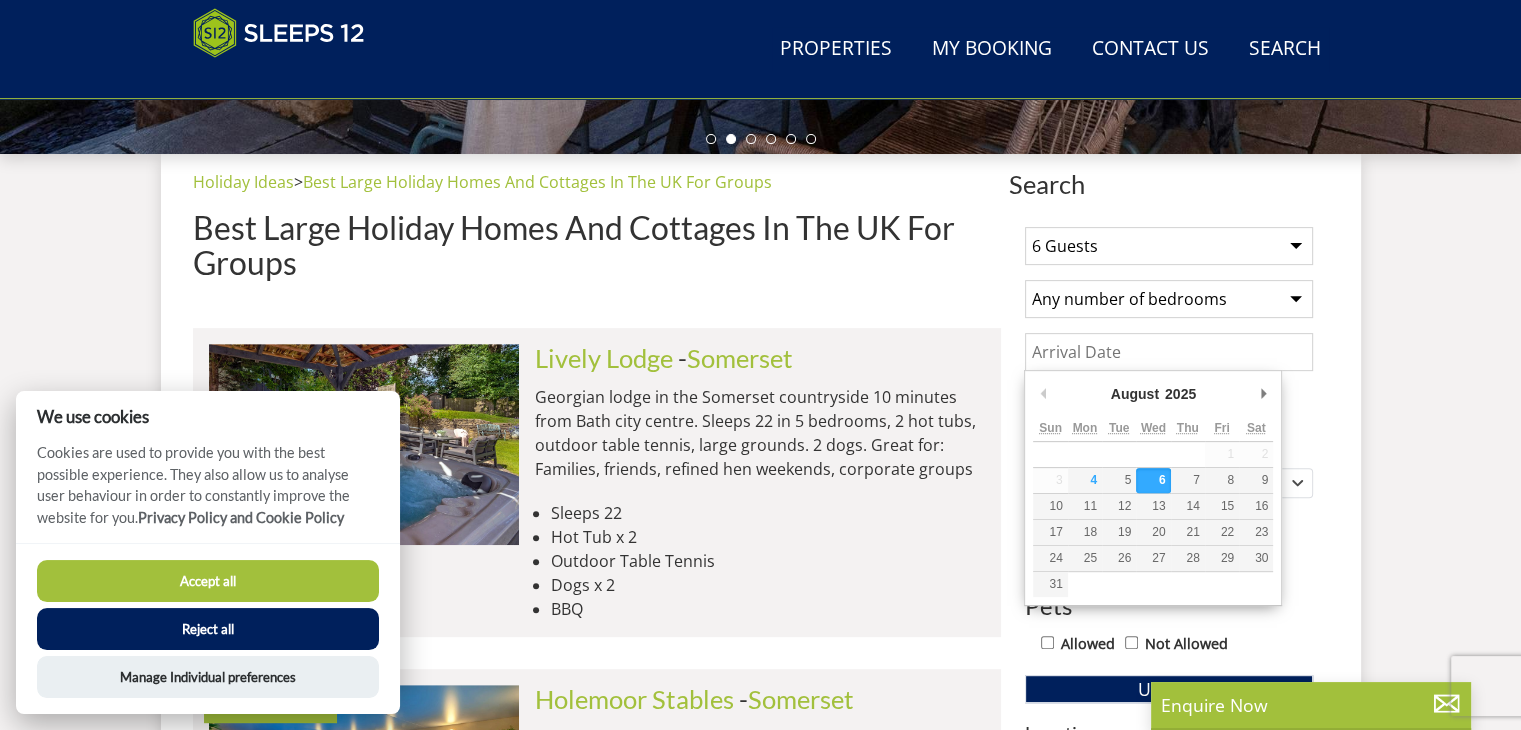 click on "1 Guest
2 Guests
3 Guests
4 Guests
5 Guests
6 Guests
7 Guests
8 Guests
9 Guests
10 Guests
11 Guests
12 Guests
13 Guests
14 Guests
15 Guests
16 Guests
17 Guests
18 Guests
19 Guests
20 Guests
21 Guests
22 Guests
23 Guests
24 Guests
25 Guests
26 Guests
27 Guests
28 Guests
29 Guests
30 Guests
31 Guests
32 Guests
Any number of bedrooms
4 Bedrooms
5 Bedrooms
6 Bedrooms
7 Bedrooms
8 Bedrooms
9 Bedrooms
10 Bedrooms
11 Bedrooms
12 Bedrooms
13 Bedrooms
14 Bedrooms
15 Bedrooms
16 Bedrooms
+/-
7
days
Arrival Day Of Week
Monday
Tuesday
Wednesday
Thursday
Friday" at bounding box center (1169, 756) 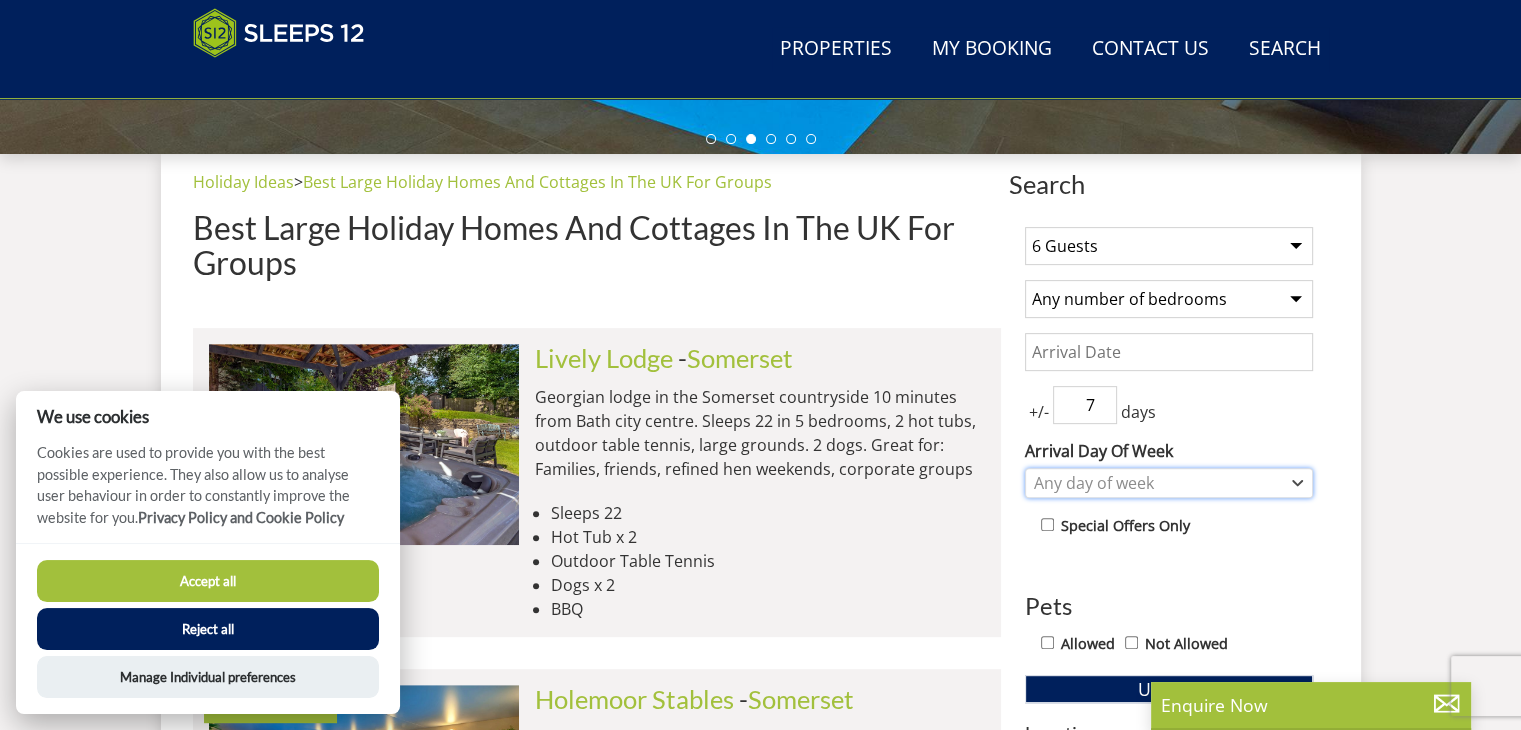 click on "Any day of week" at bounding box center [1158, 483] 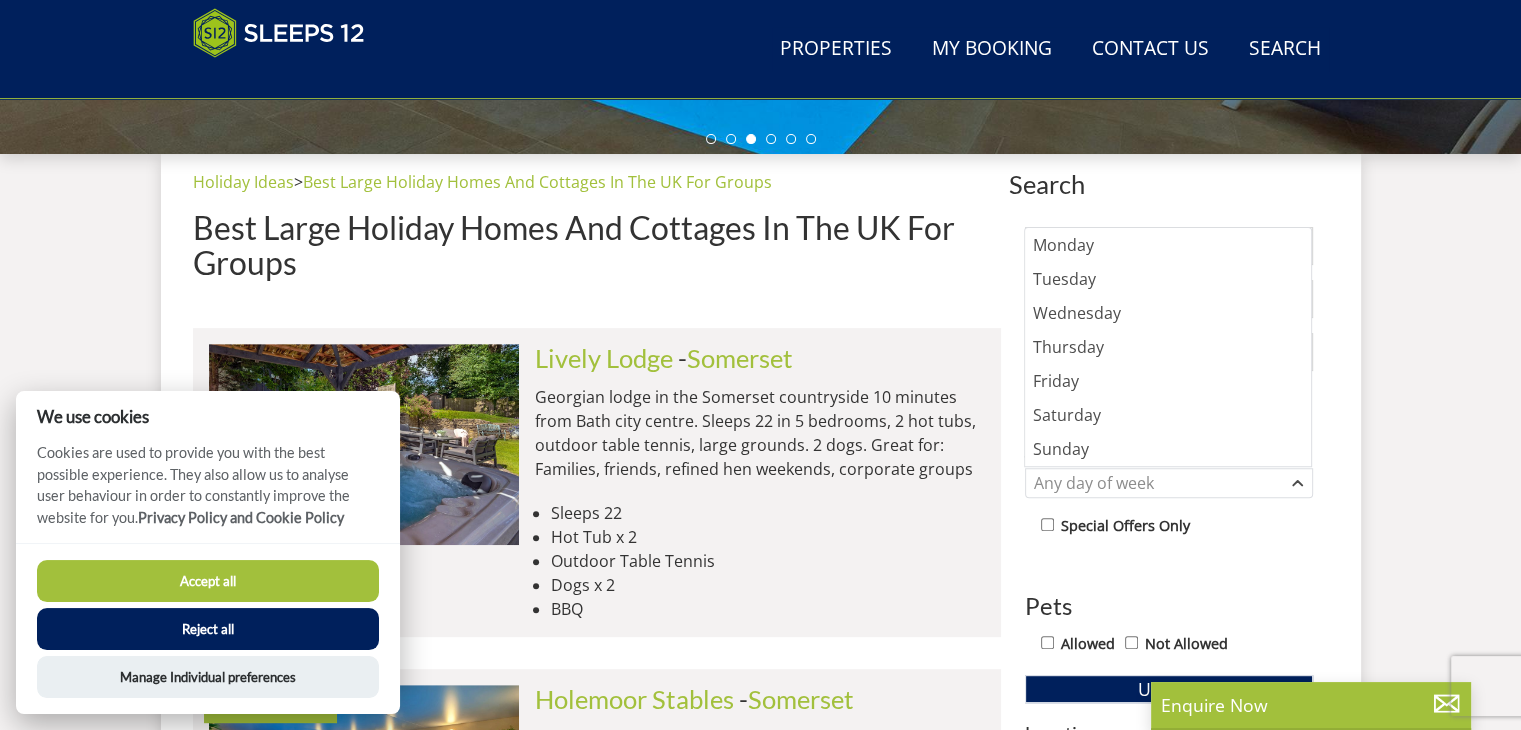 click on "Search
Search
1 Guest
2 Guests
3 Guests
4 Guests
5 Guests
6 Guests
7 Guests
8 Guests
9 Guests
10 Guests
11 Guests
12 Guests
13 Guests
14 Guests
15 Guests
16 Guests
17 Guests
18 Guests
19 Guests
20 Guests
21 Guests
22 Guests
23 Guests
24 Guests
25 Guests
26 Guests
27 Guests
28 Guests
29 Guests
30 Guests
31 Guests
32 Guests
Any number of bedrooms
4 Bedrooms
5 Bedrooms
6 Bedrooms
7 Bedrooms
8 Bedrooms
9 Bedrooms
10 Bedrooms
11 Bedrooms
12 Bedrooms
13 Bedrooms
14 Bedrooms
15 Bedrooms
16 Bedrooms
+/-
7
days" at bounding box center (761, 4222) 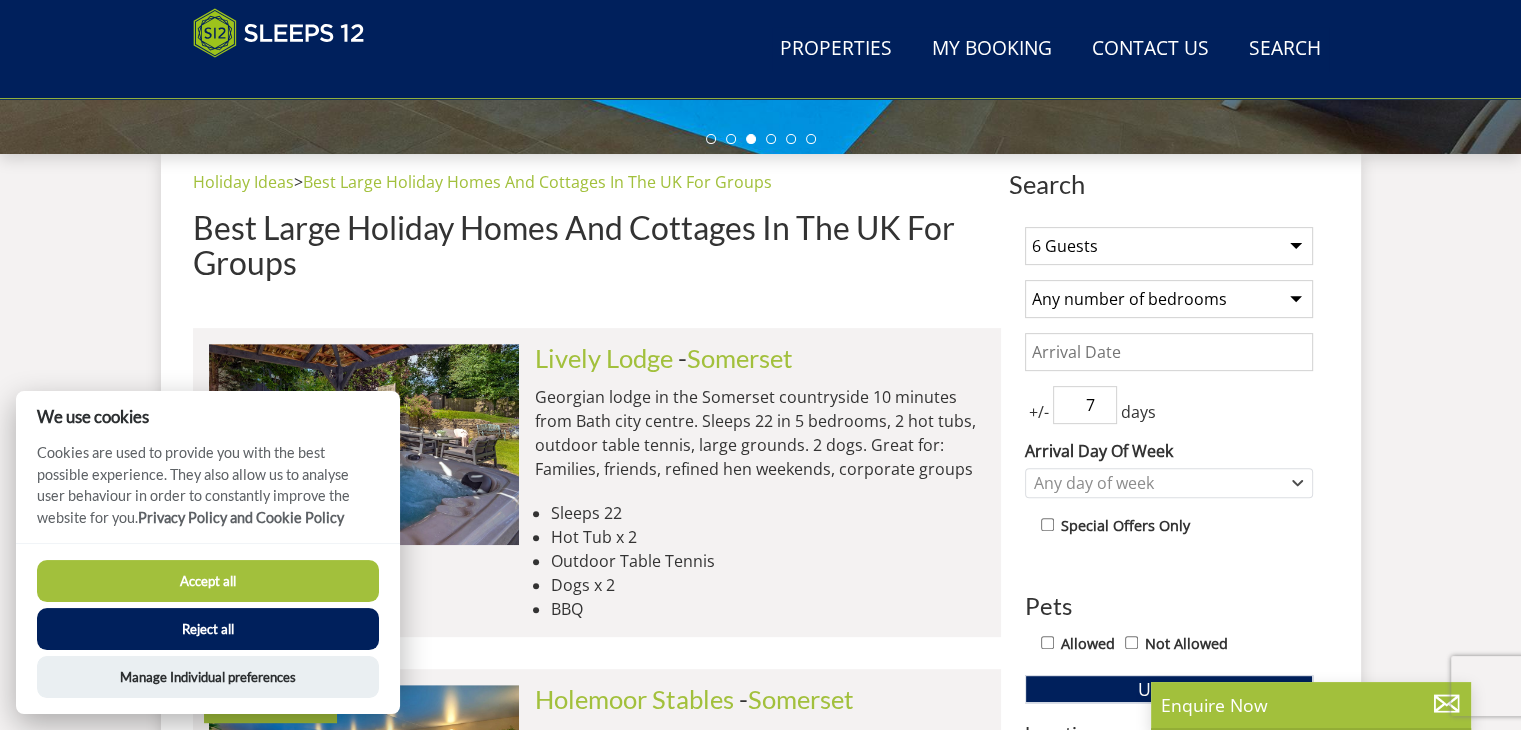 click on "Date" at bounding box center (1169, 352) 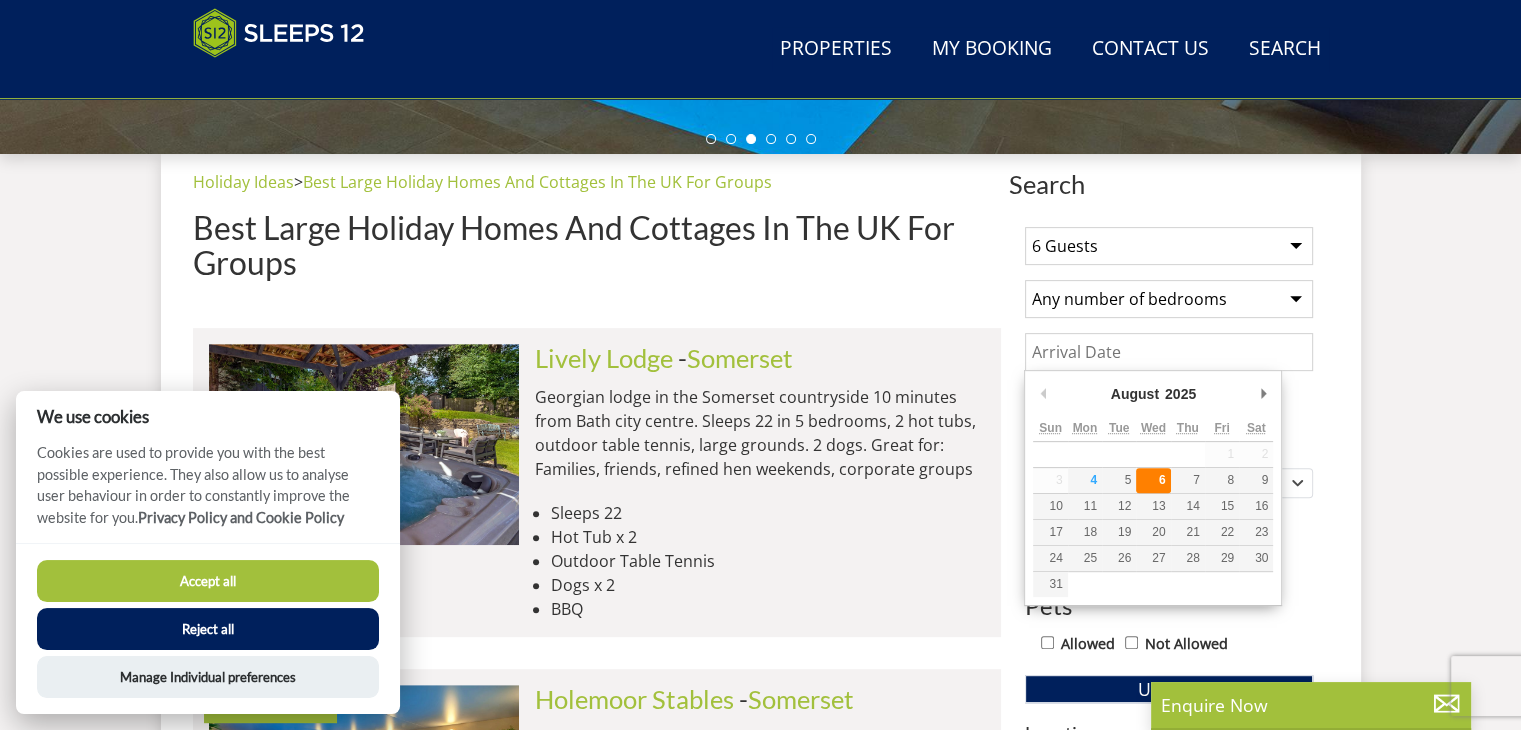 type on "06/08/2025" 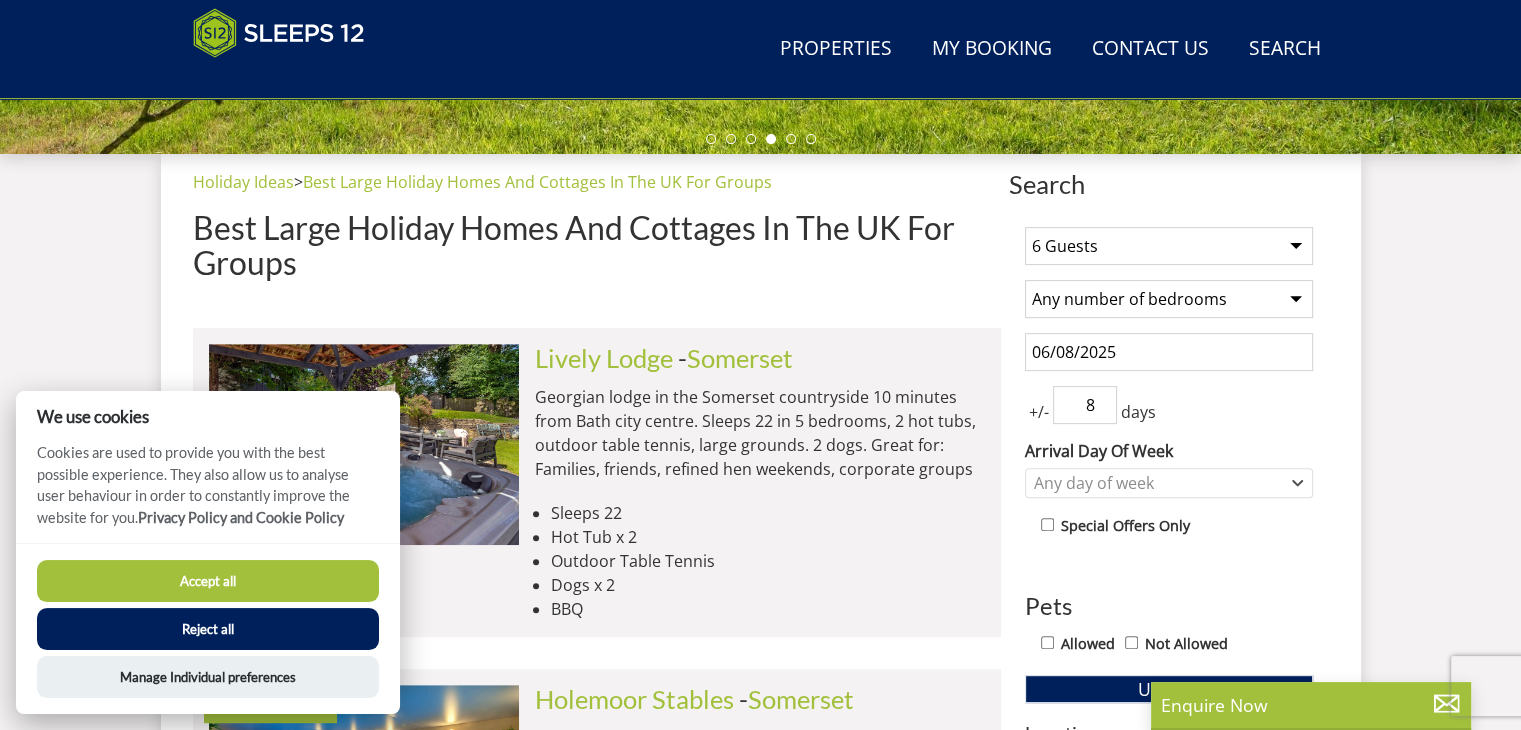 click on "8" at bounding box center (1085, 405) 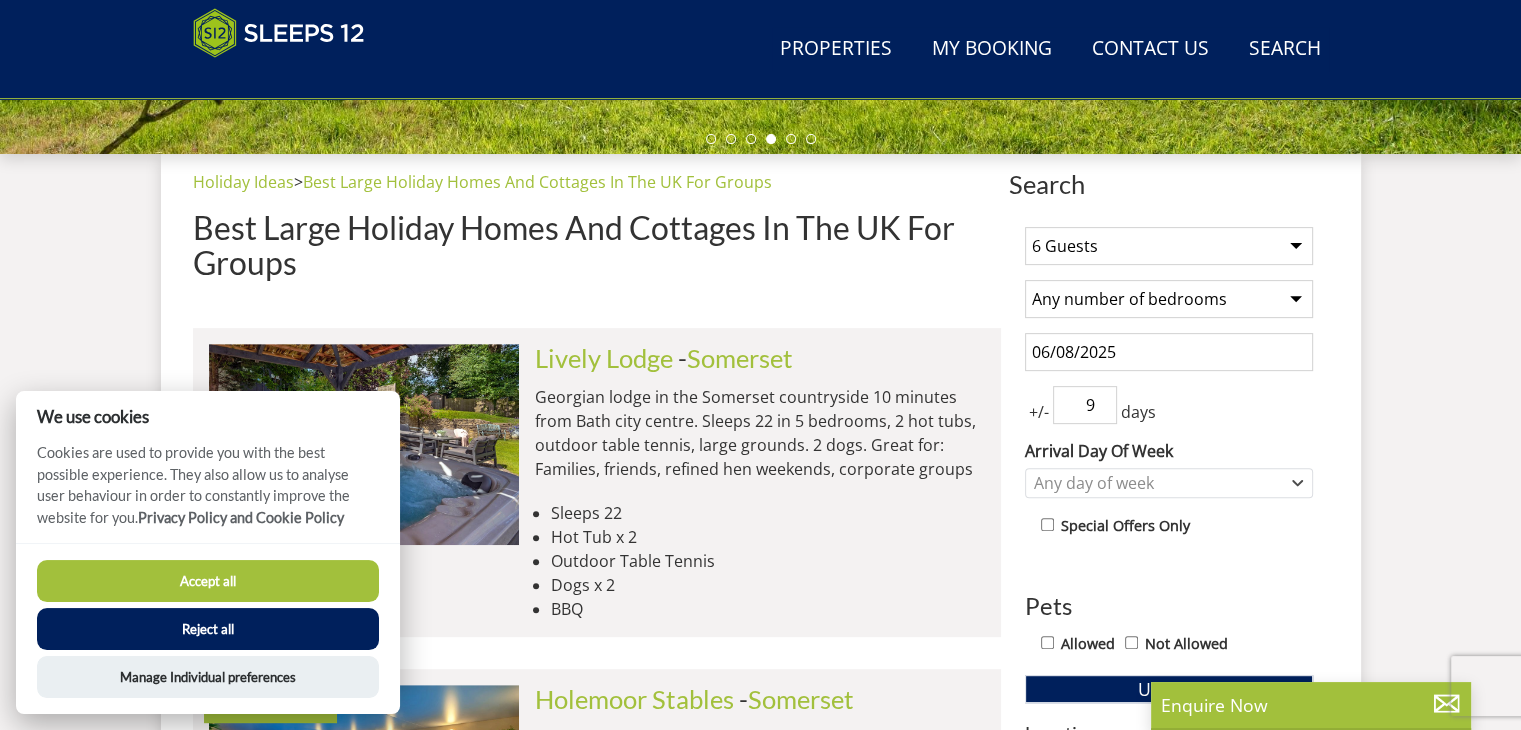 click on "9" at bounding box center [1085, 405] 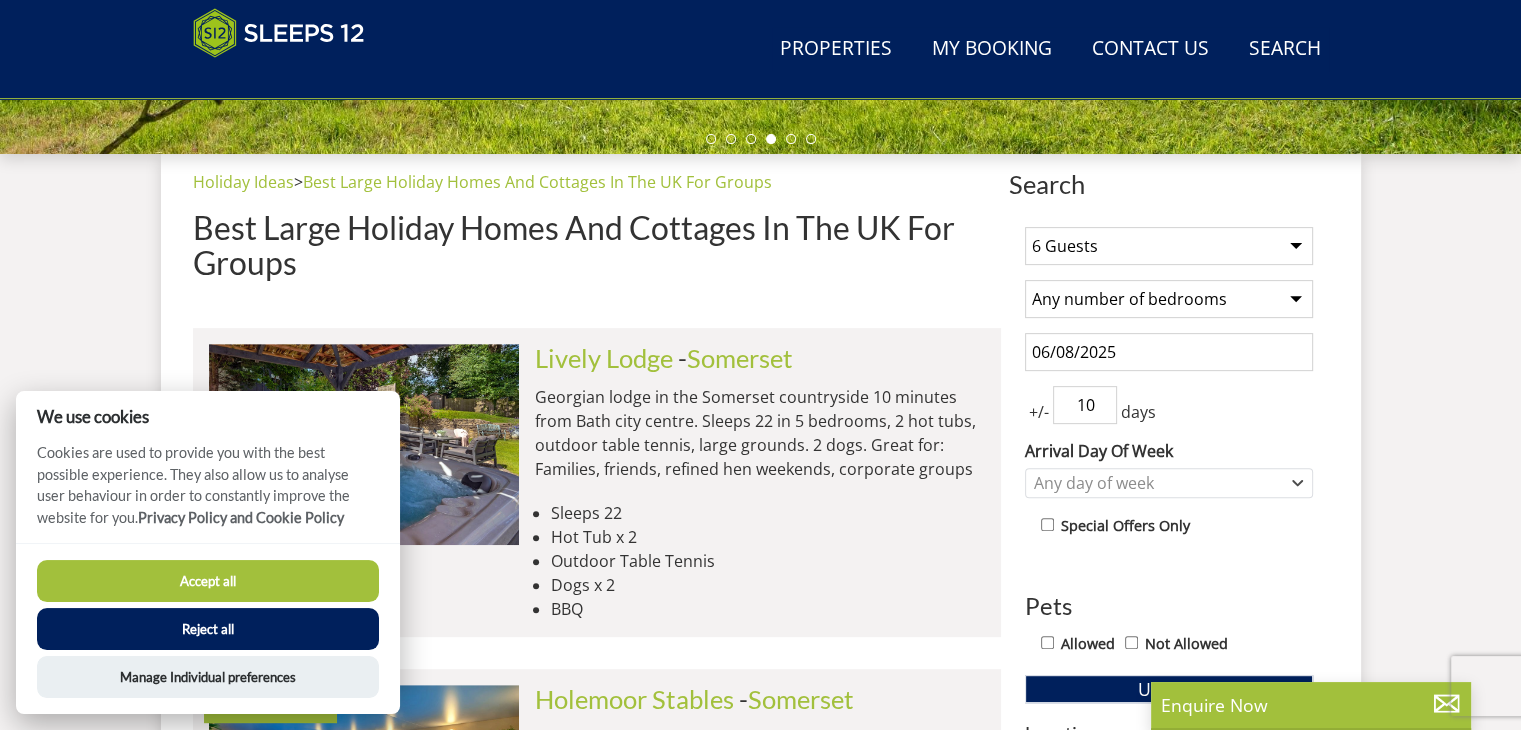 click on "10" at bounding box center [1085, 405] 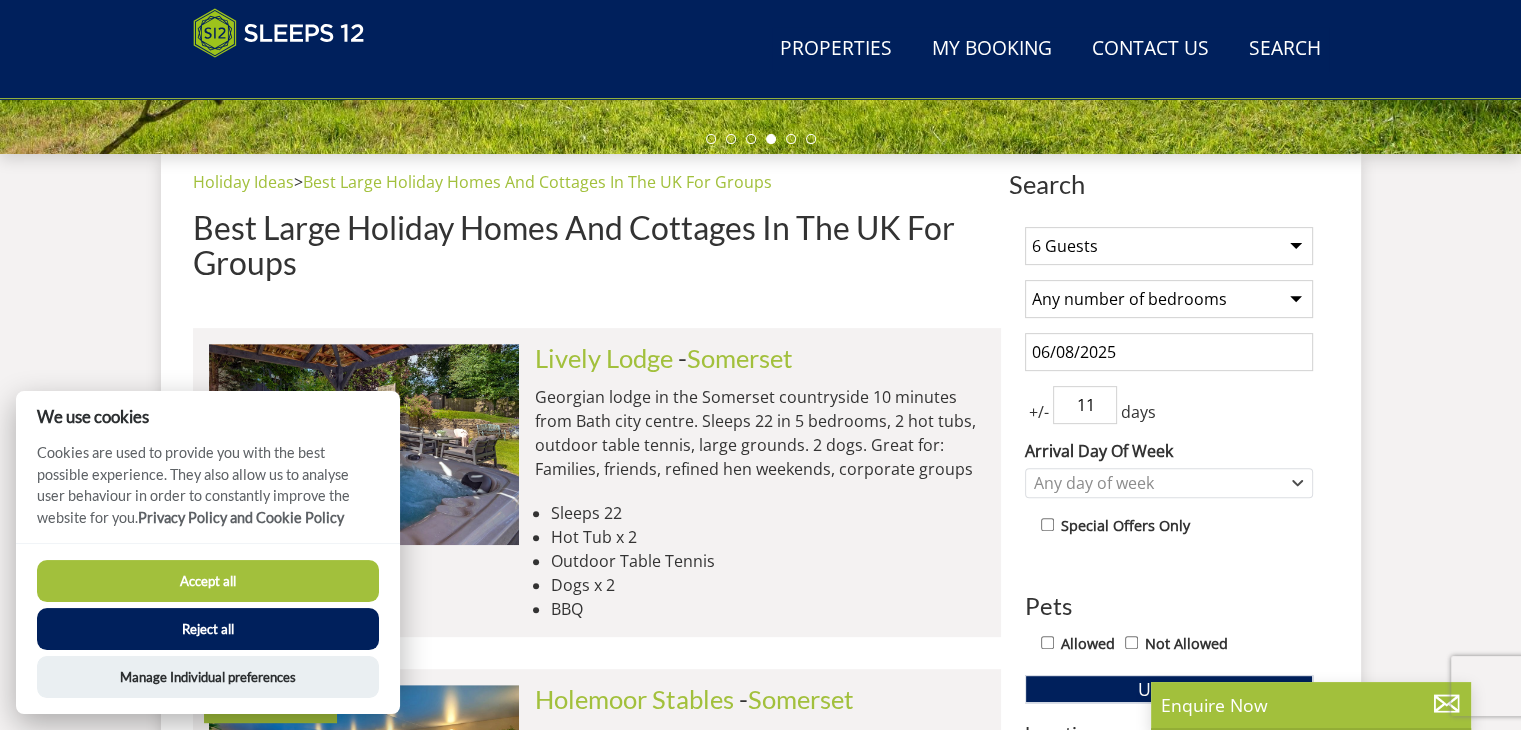 click on "11" at bounding box center (1085, 405) 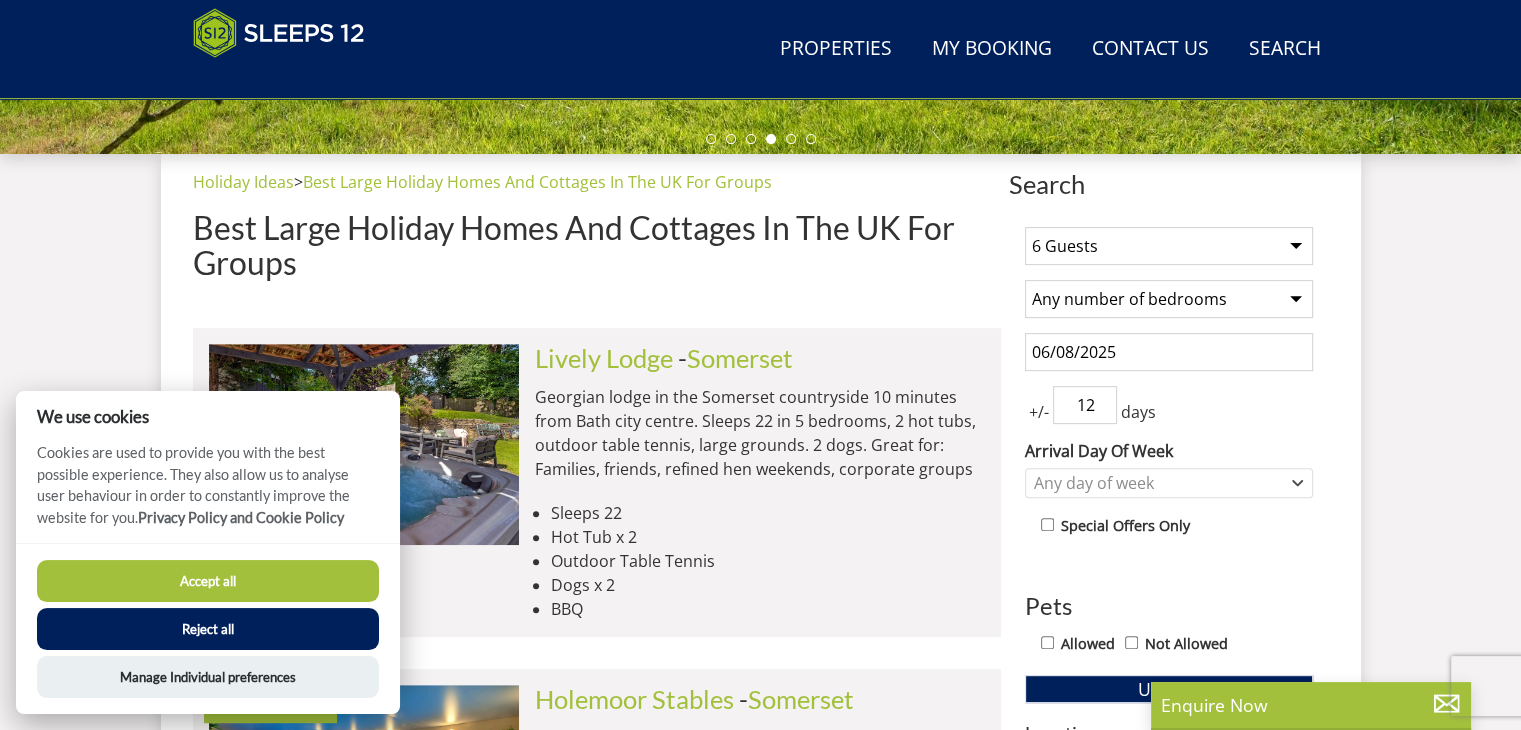 click on "12" at bounding box center (1085, 405) 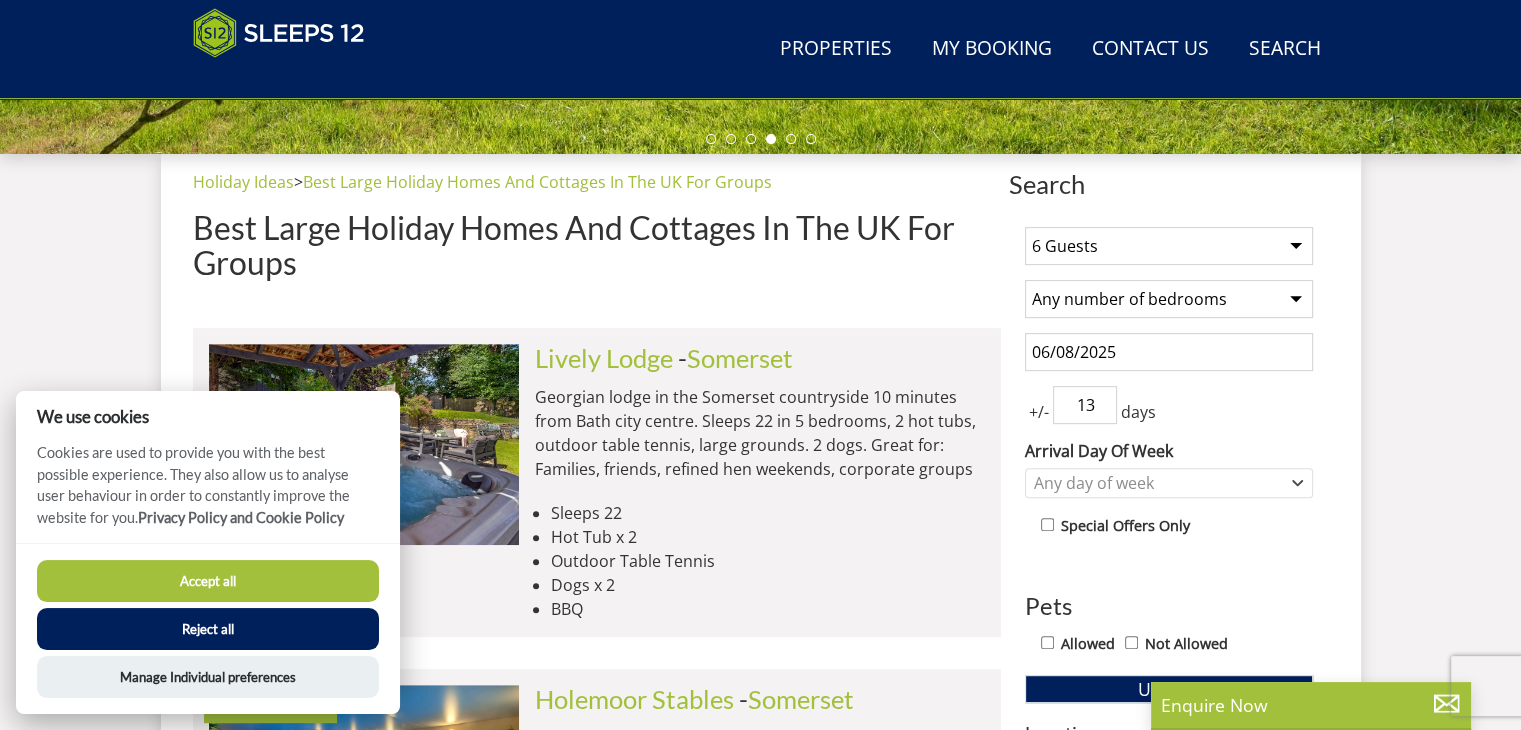 click on "13" at bounding box center [1085, 405] 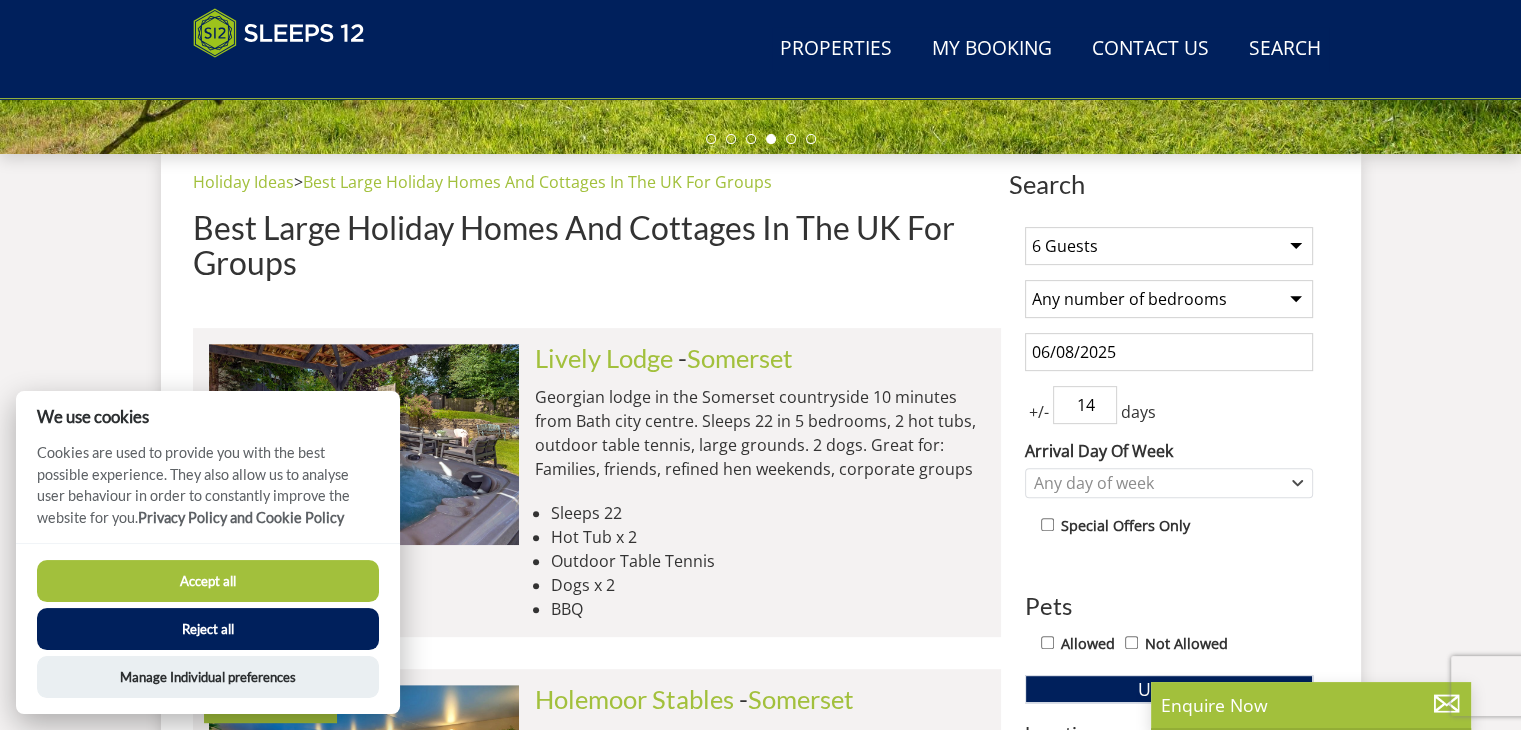 click on "14" at bounding box center [1085, 405] 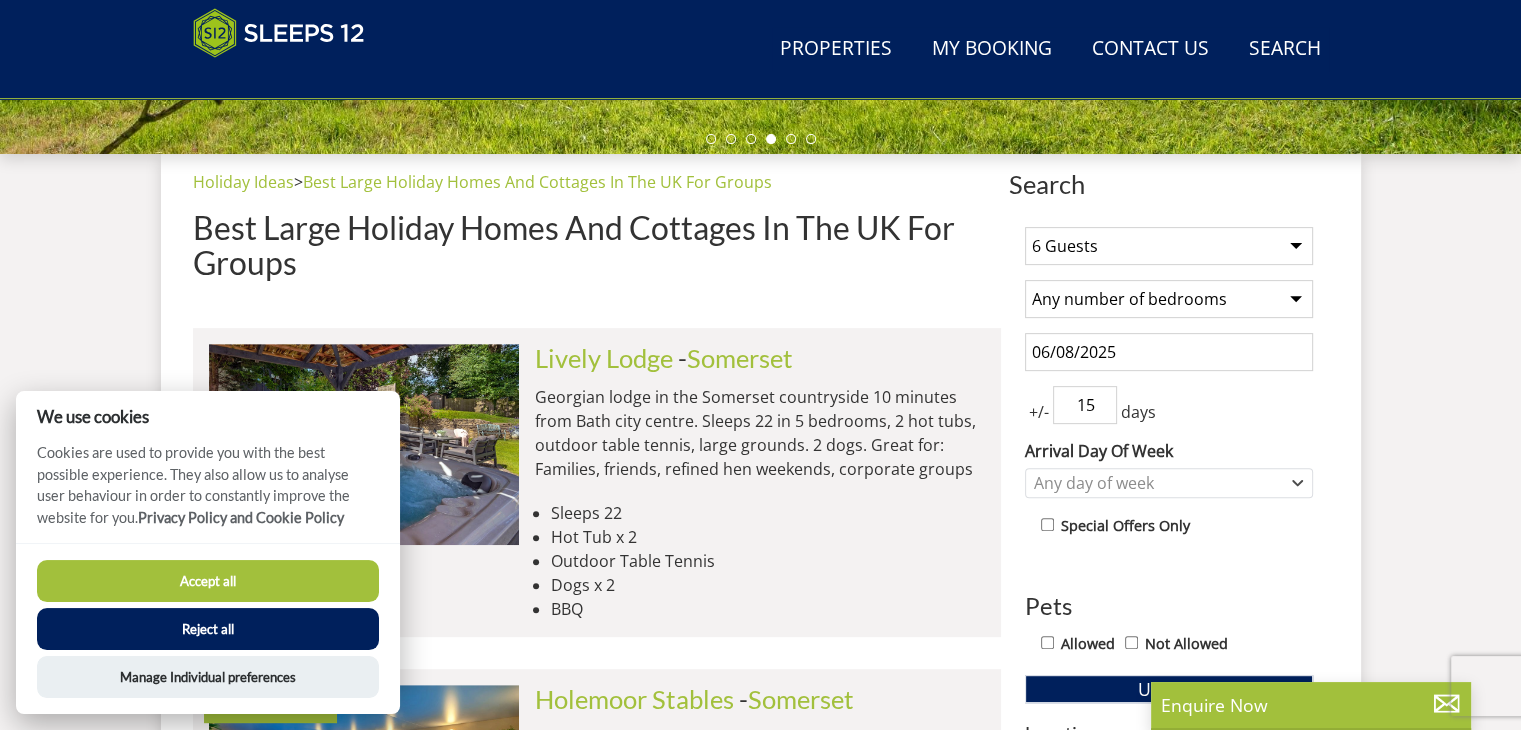 click on "15" at bounding box center (1085, 405) 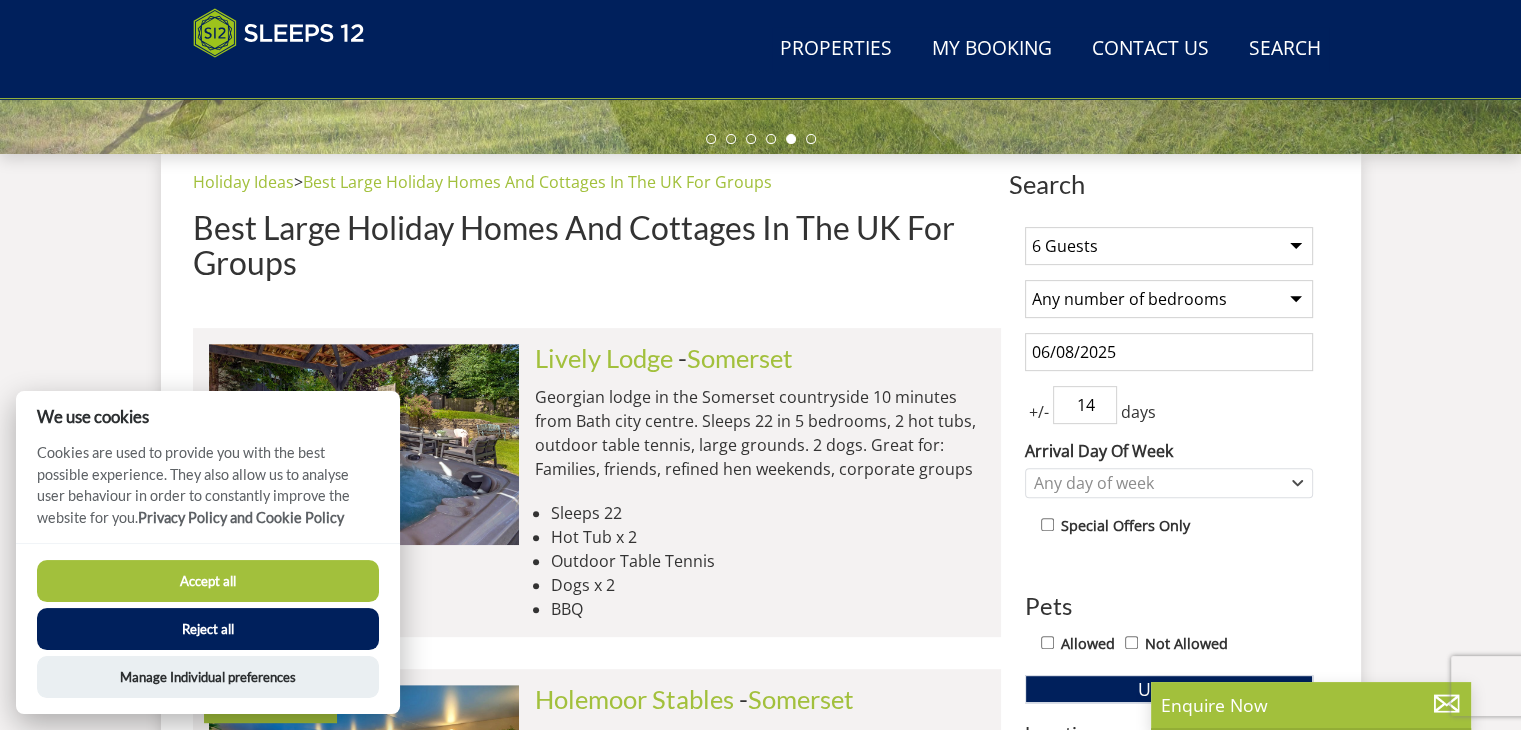 type on "14" 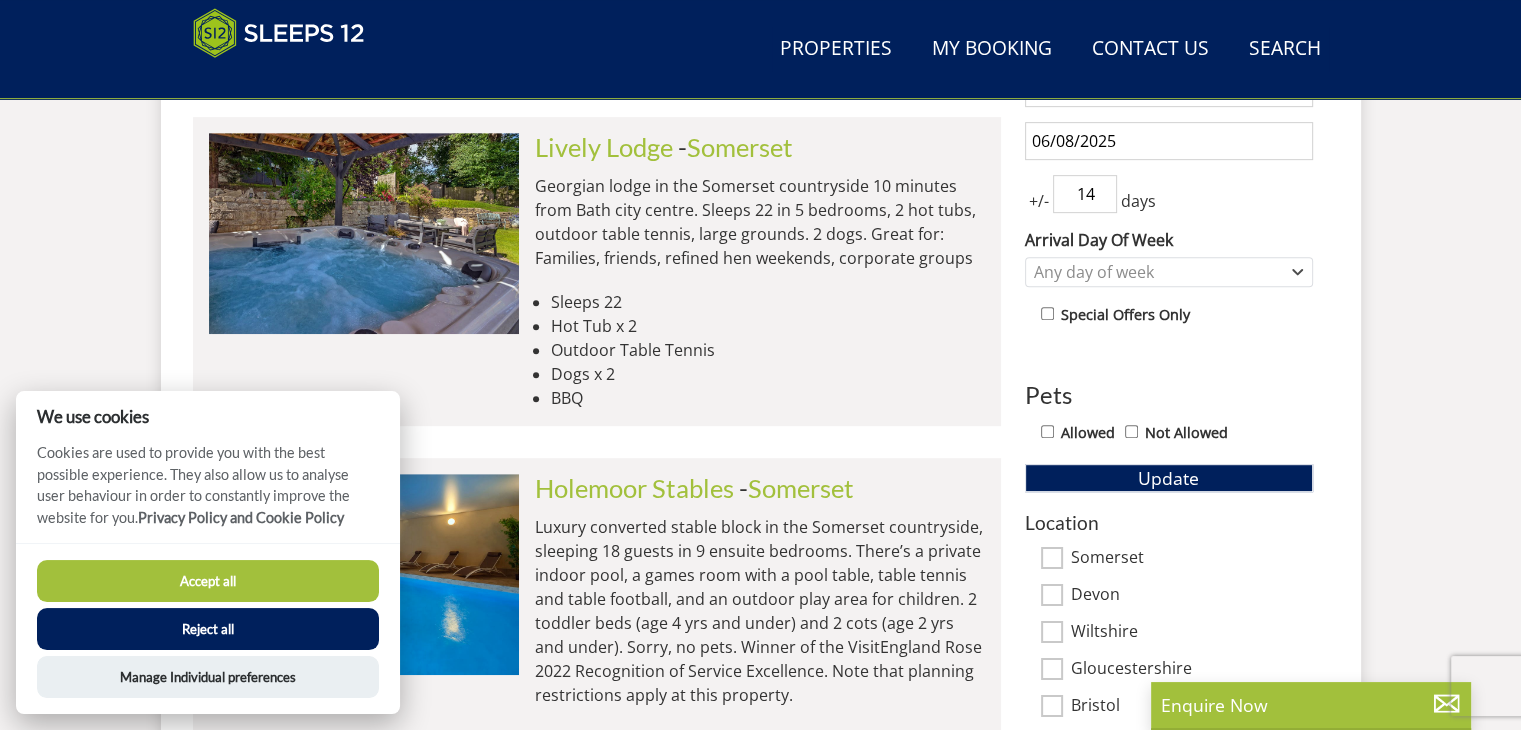 scroll, scrollTop: 913, scrollLeft: 0, axis: vertical 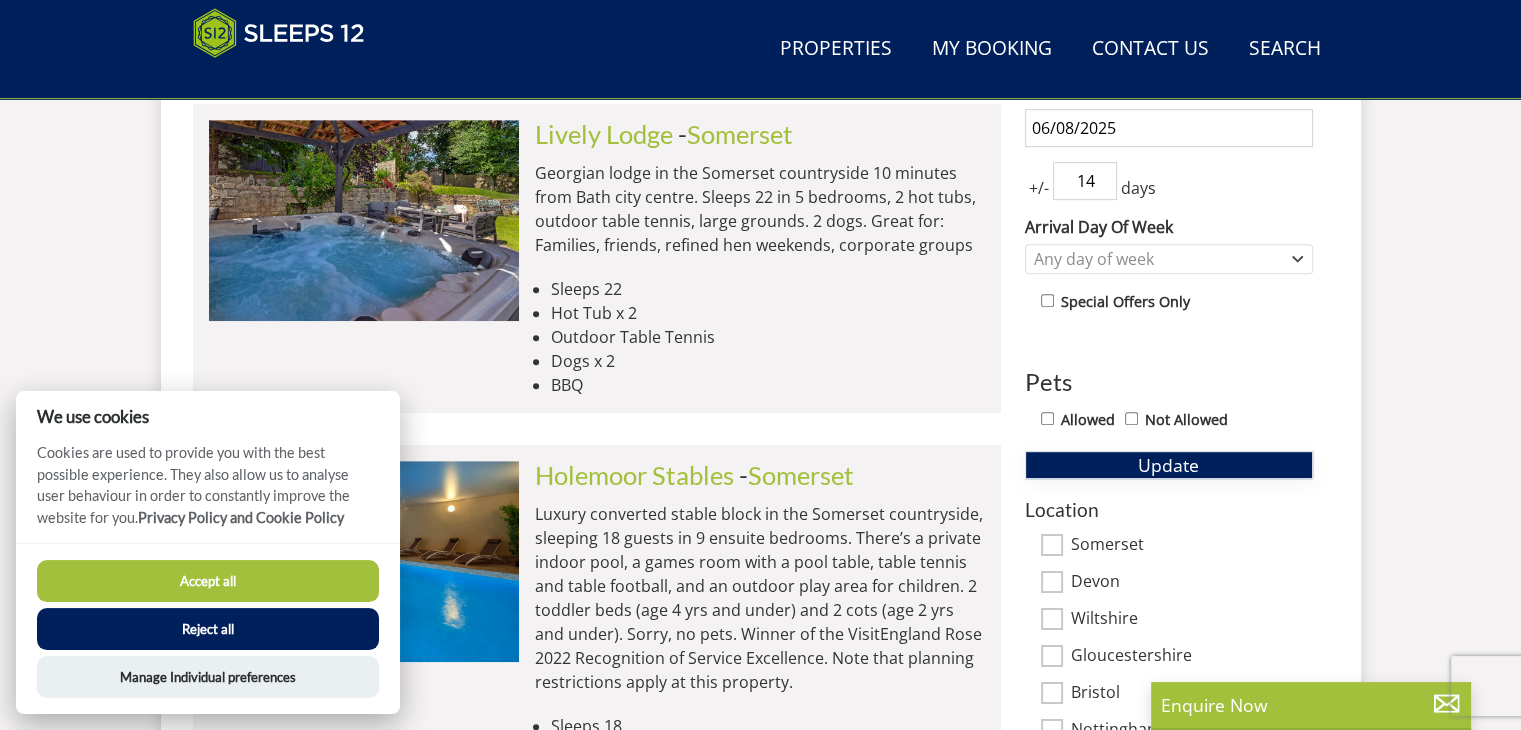 click on "Update" at bounding box center [1168, 465] 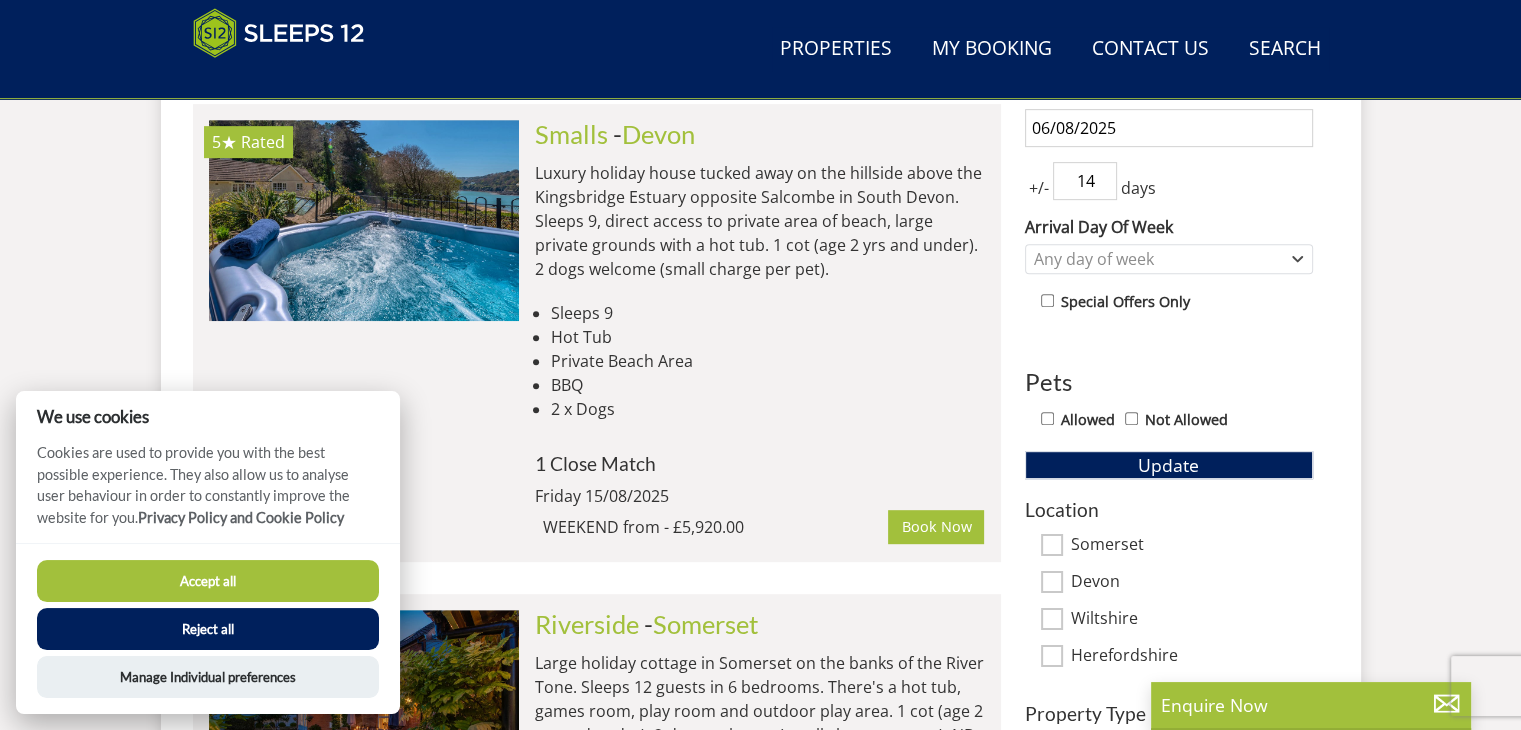 click on "Accept all" at bounding box center [208, 581] 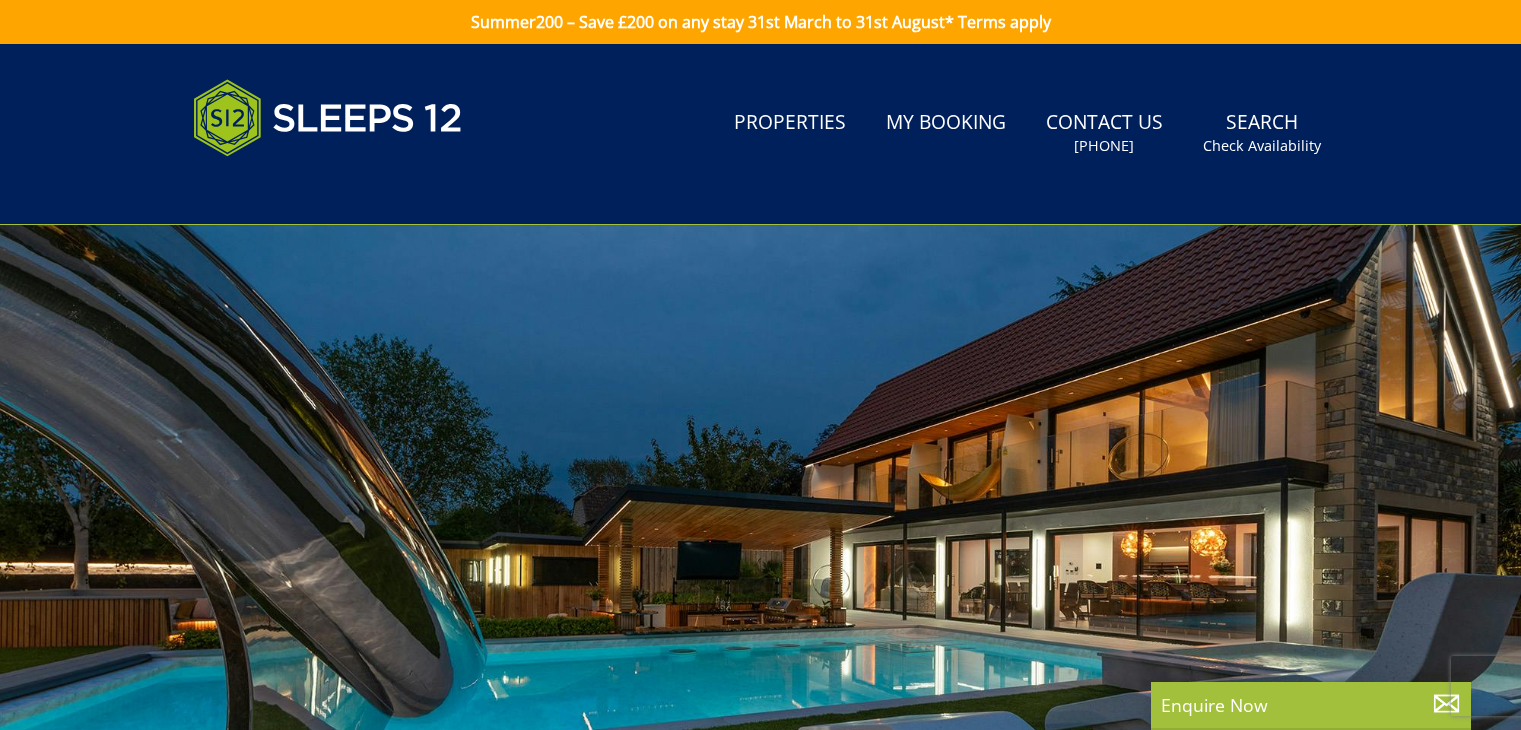 scroll, scrollTop: 995, scrollLeft: 0, axis: vertical 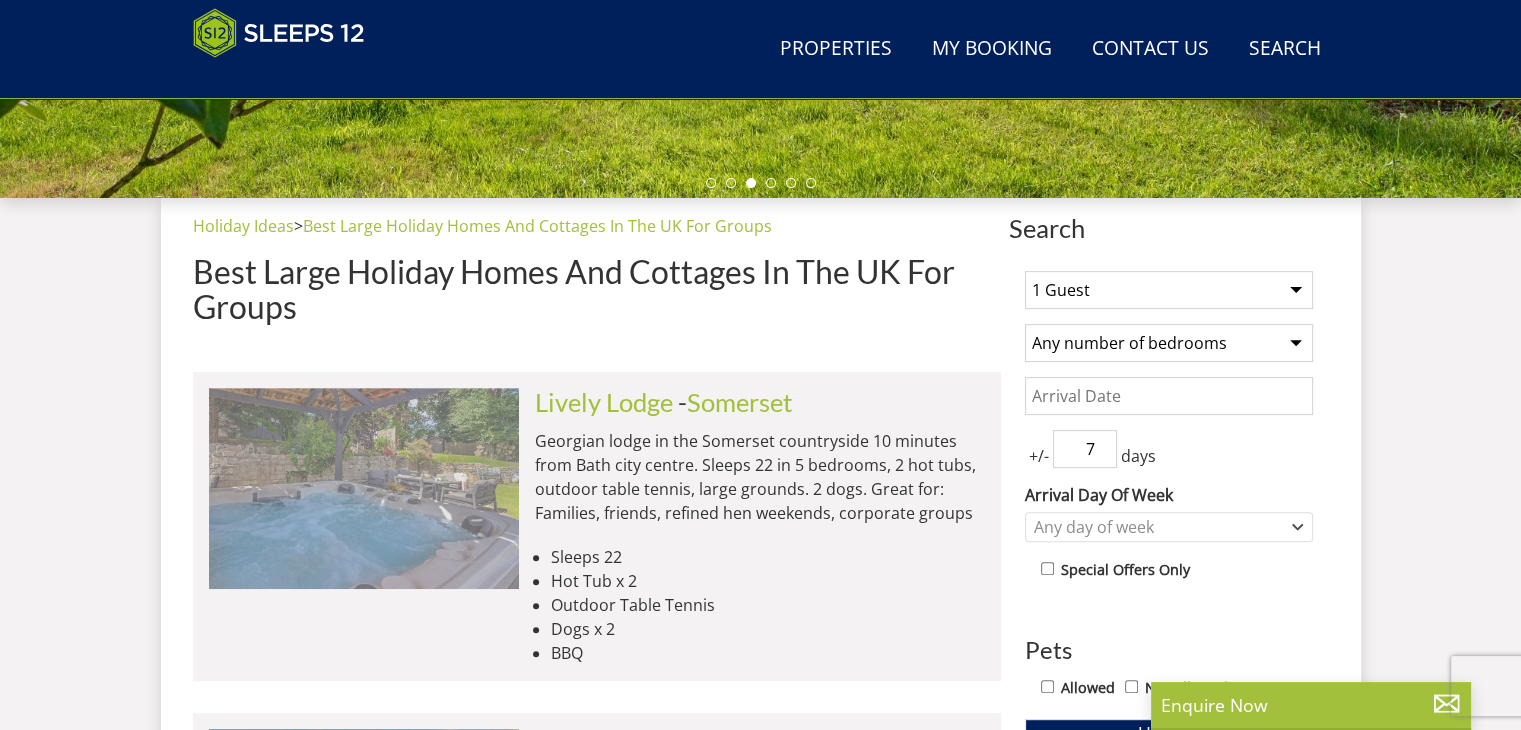 click at bounding box center [364, 488] 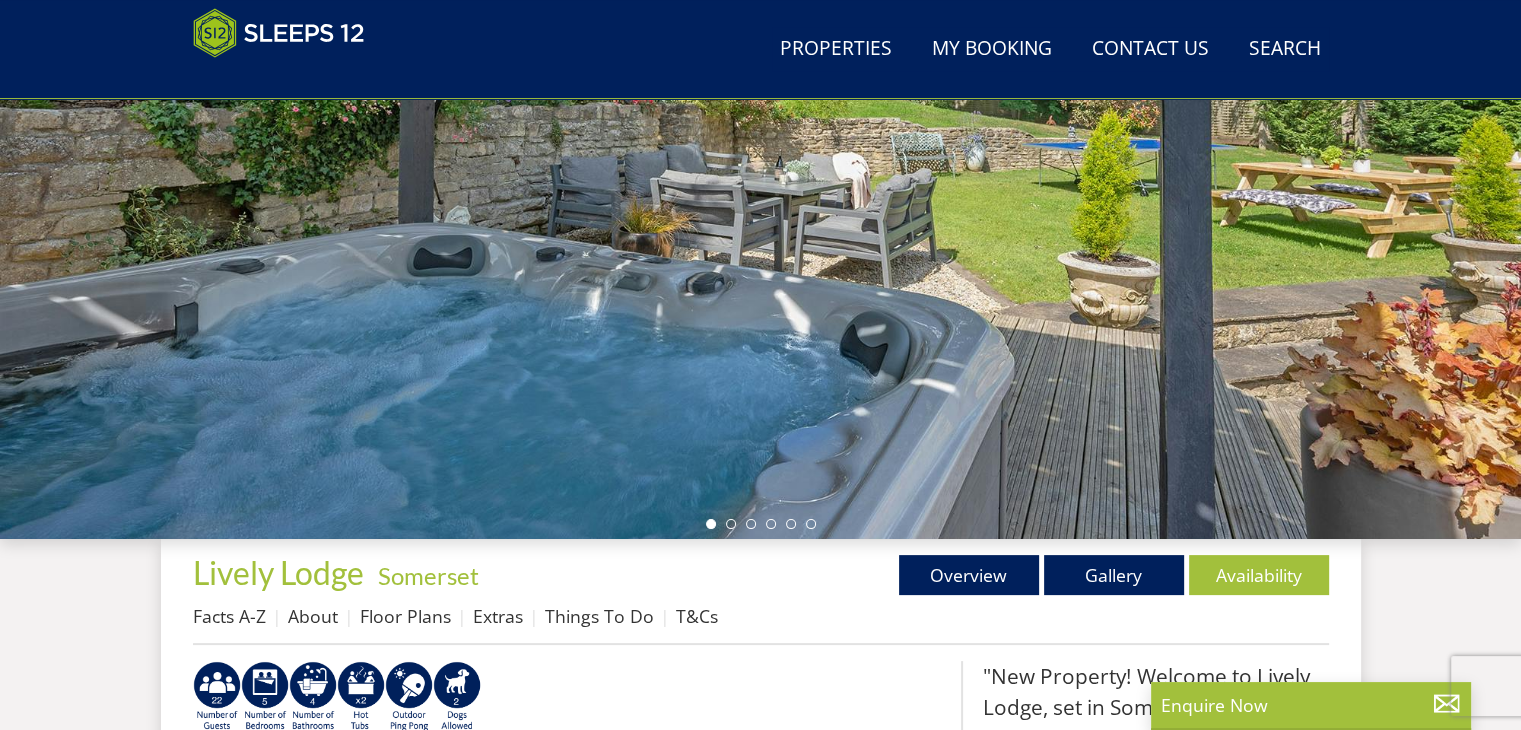 scroll, scrollTop: 319, scrollLeft: 0, axis: vertical 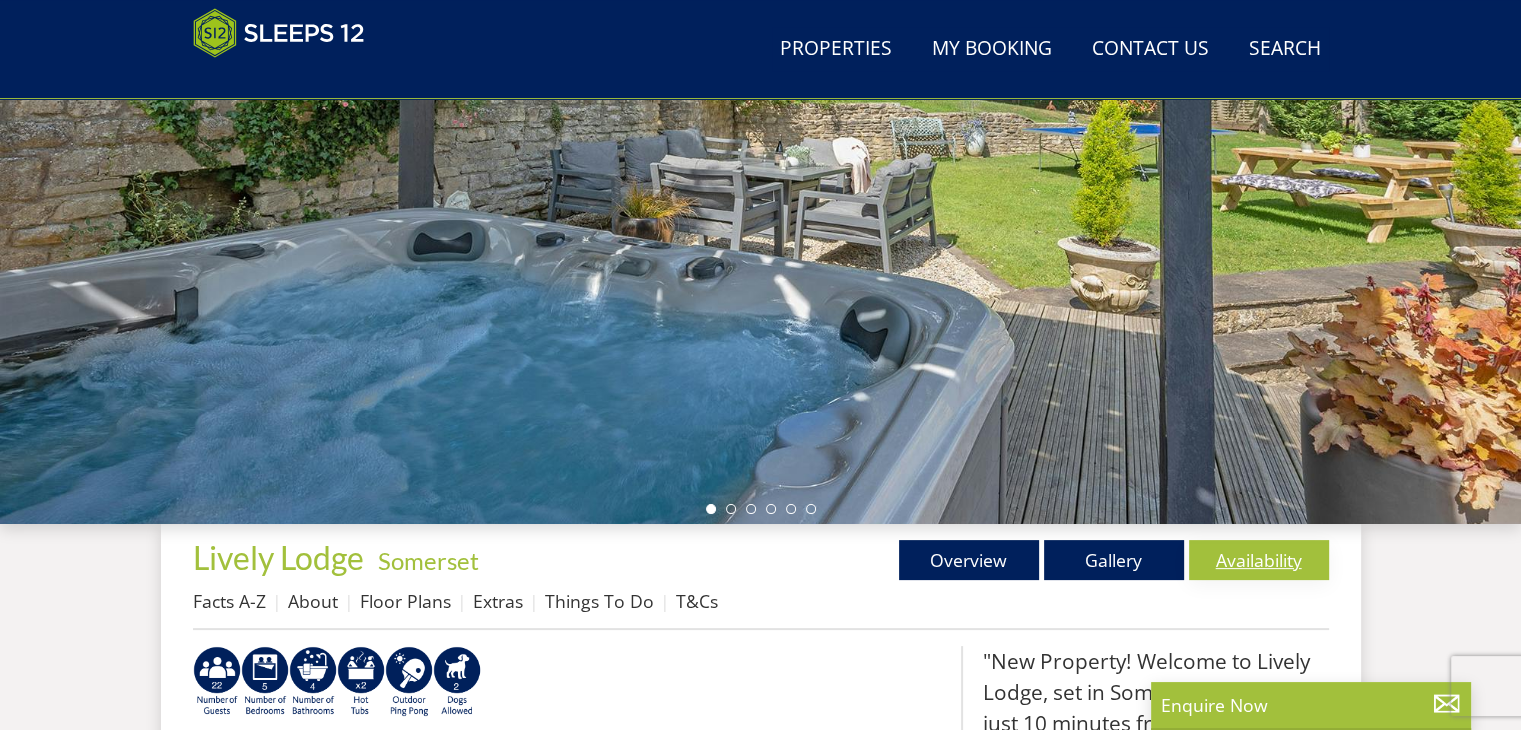 click on "Availability" at bounding box center [1259, 560] 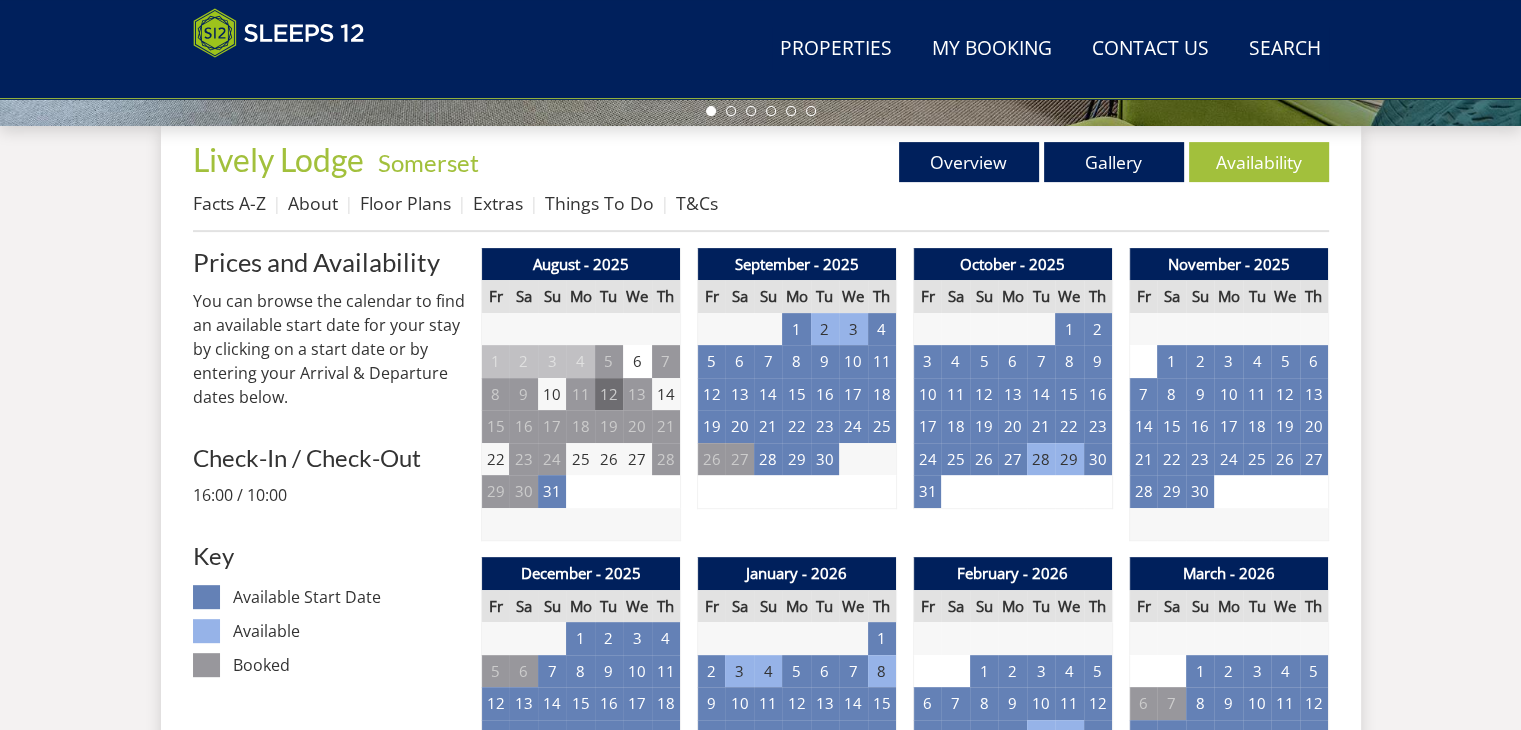 scroll, scrollTop: 720, scrollLeft: 0, axis: vertical 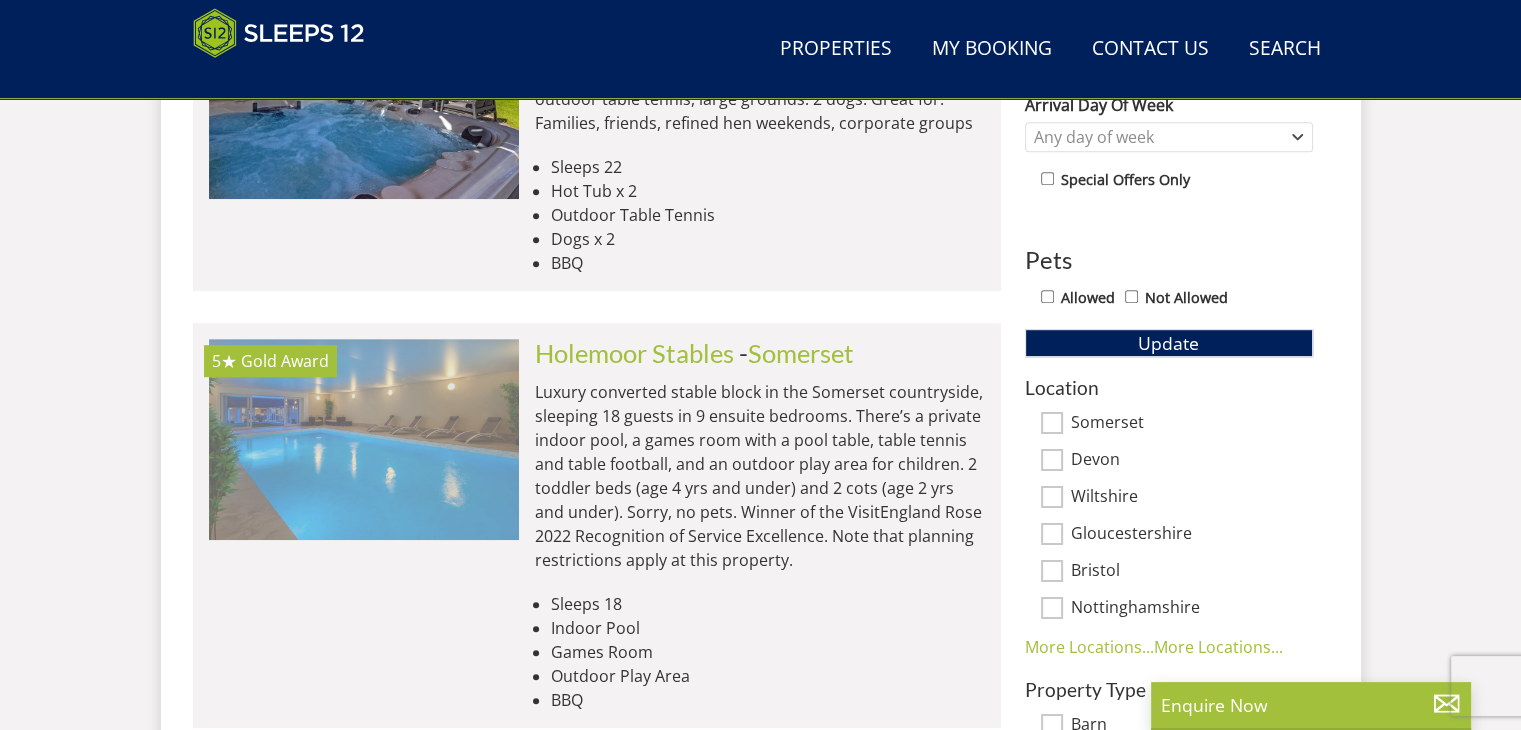 click at bounding box center (364, 439) 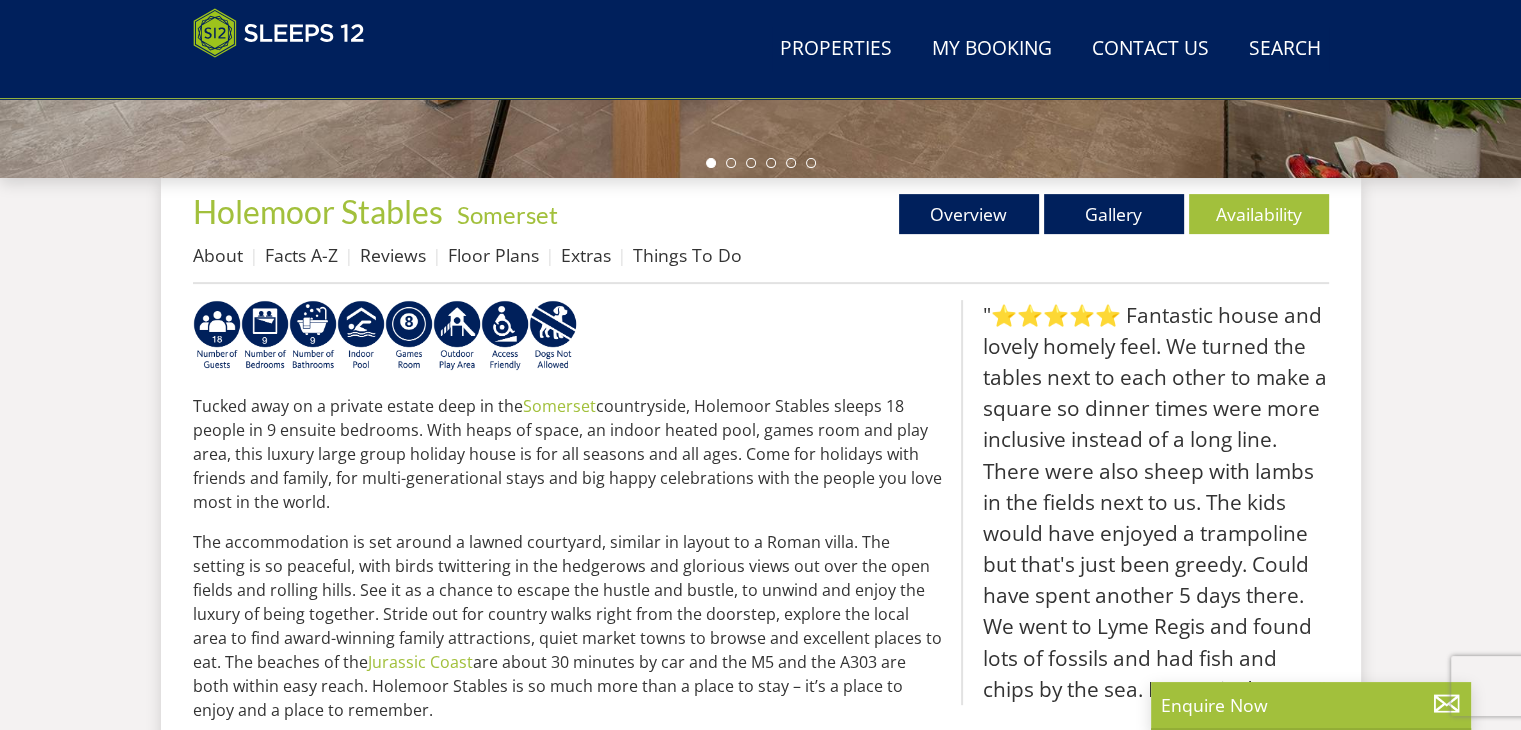 scroll, scrollTop: 666, scrollLeft: 0, axis: vertical 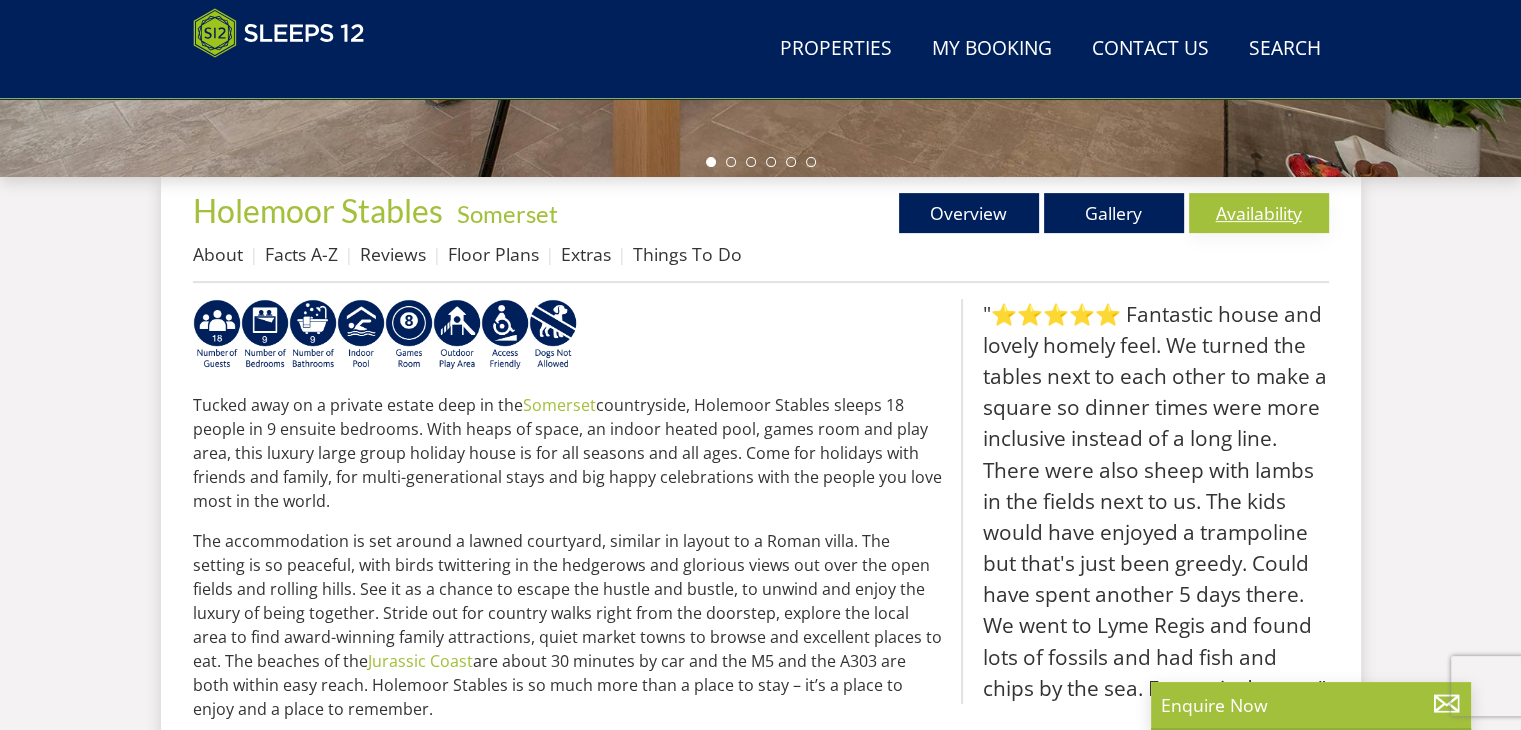click on "Availability" at bounding box center [1259, 213] 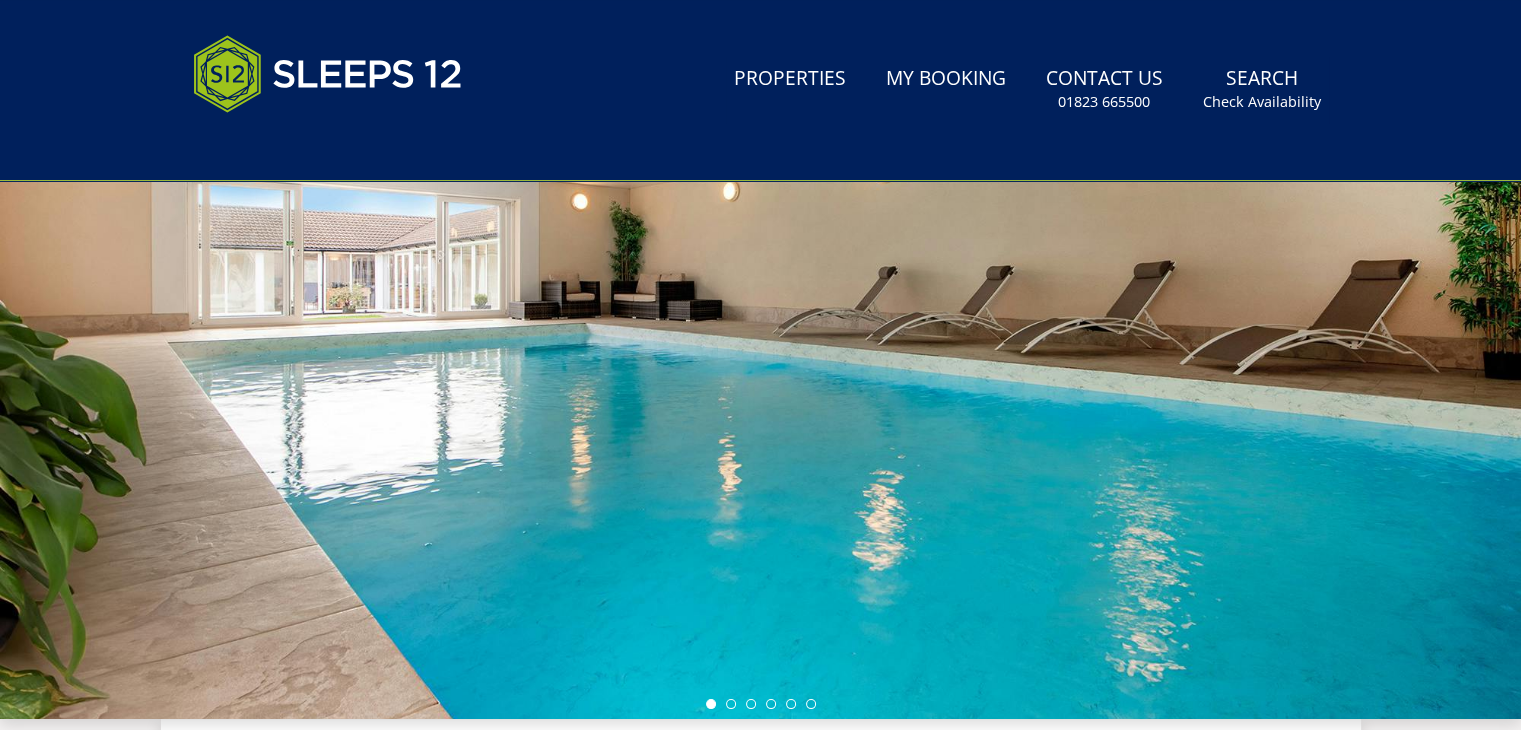 scroll, scrollTop: 0, scrollLeft: 0, axis: both 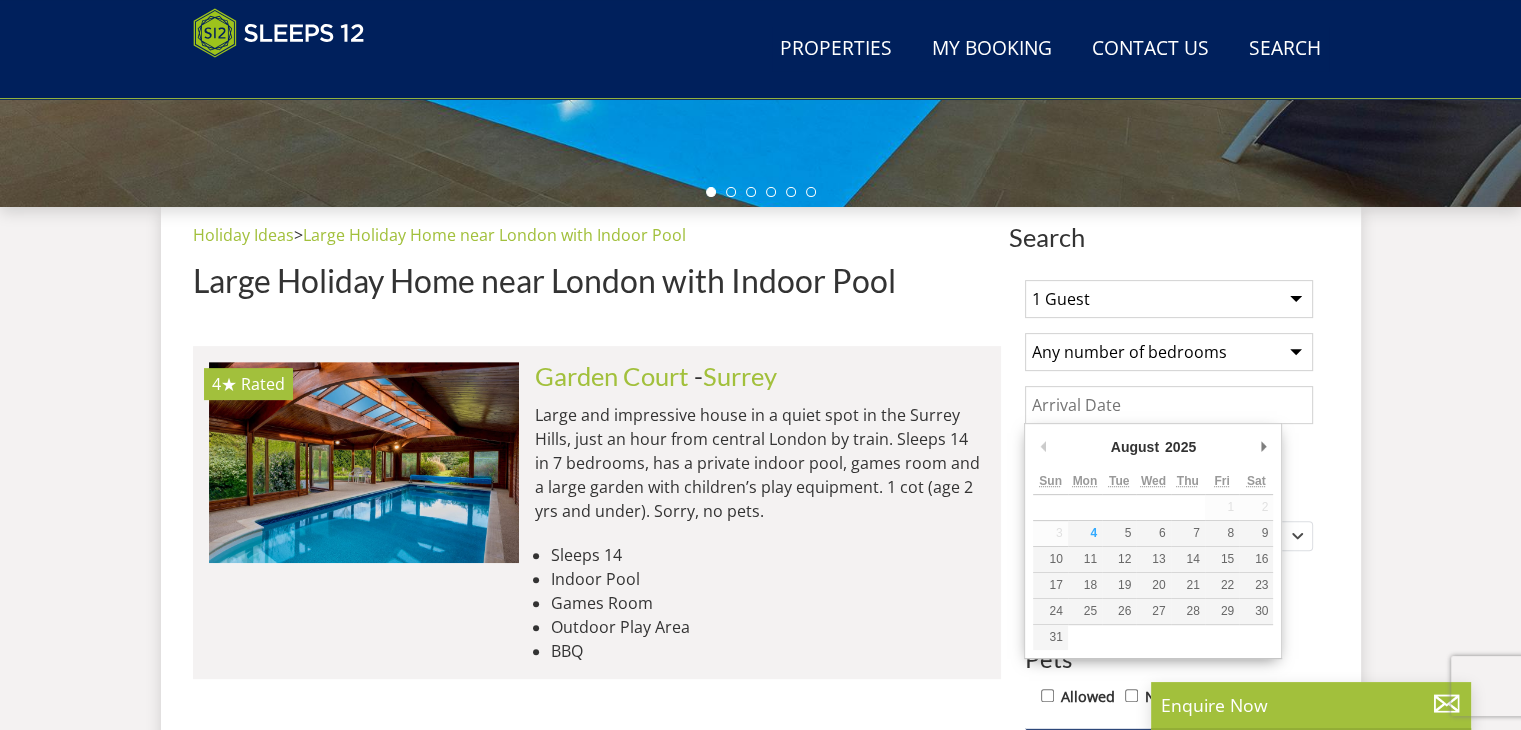 click on "Date" at bounding box center (1169, 405) 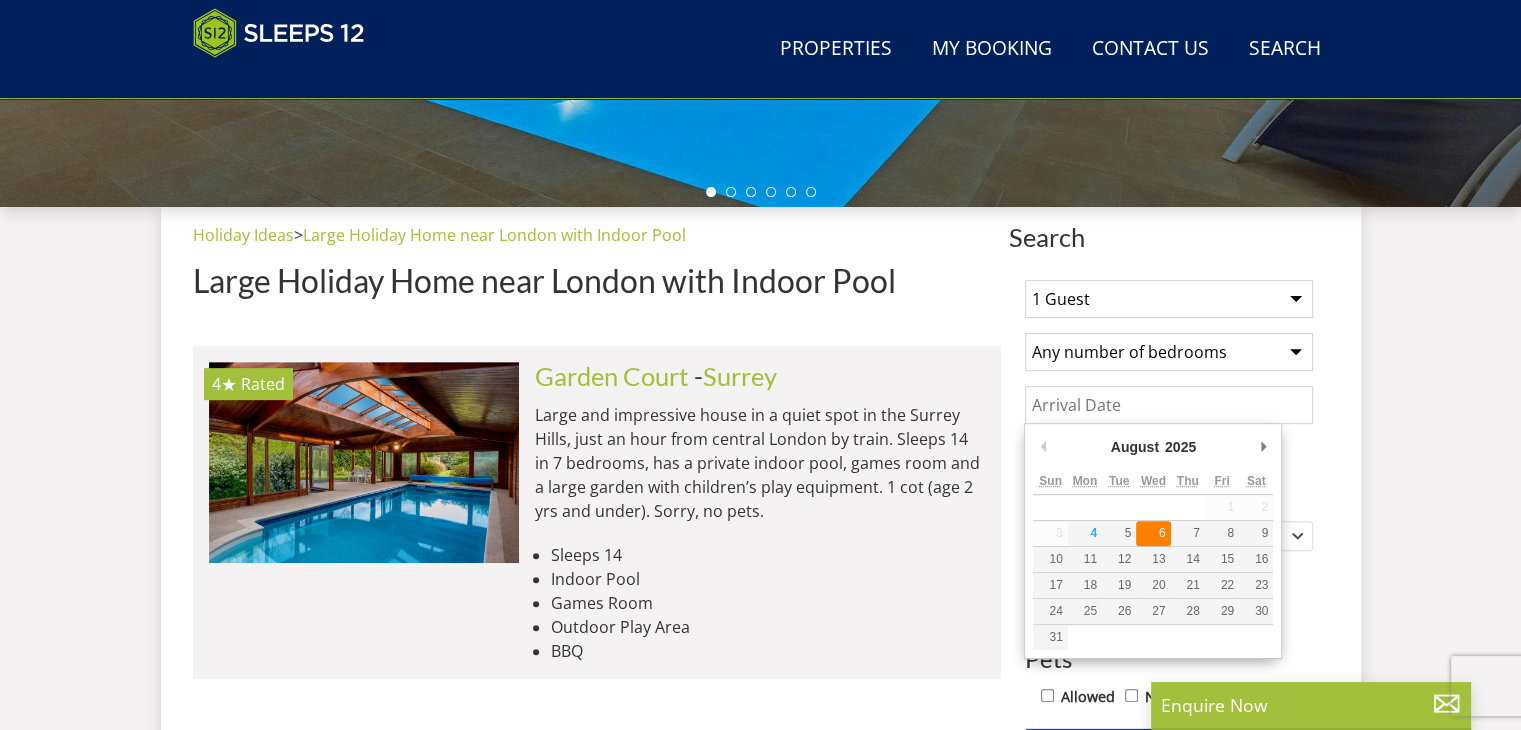 type on "06/08/2025" 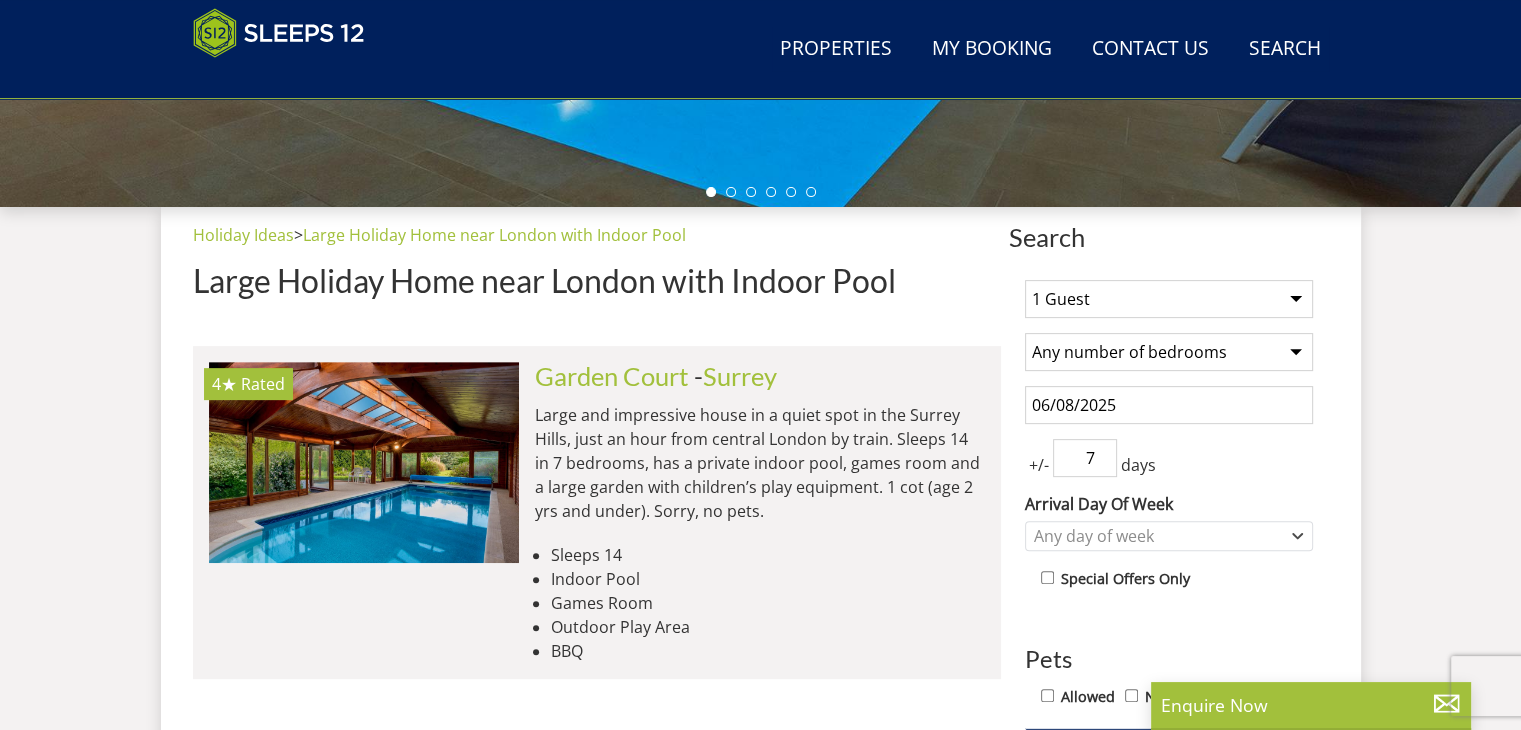 click on "7" at bounding box center [1085, 458] 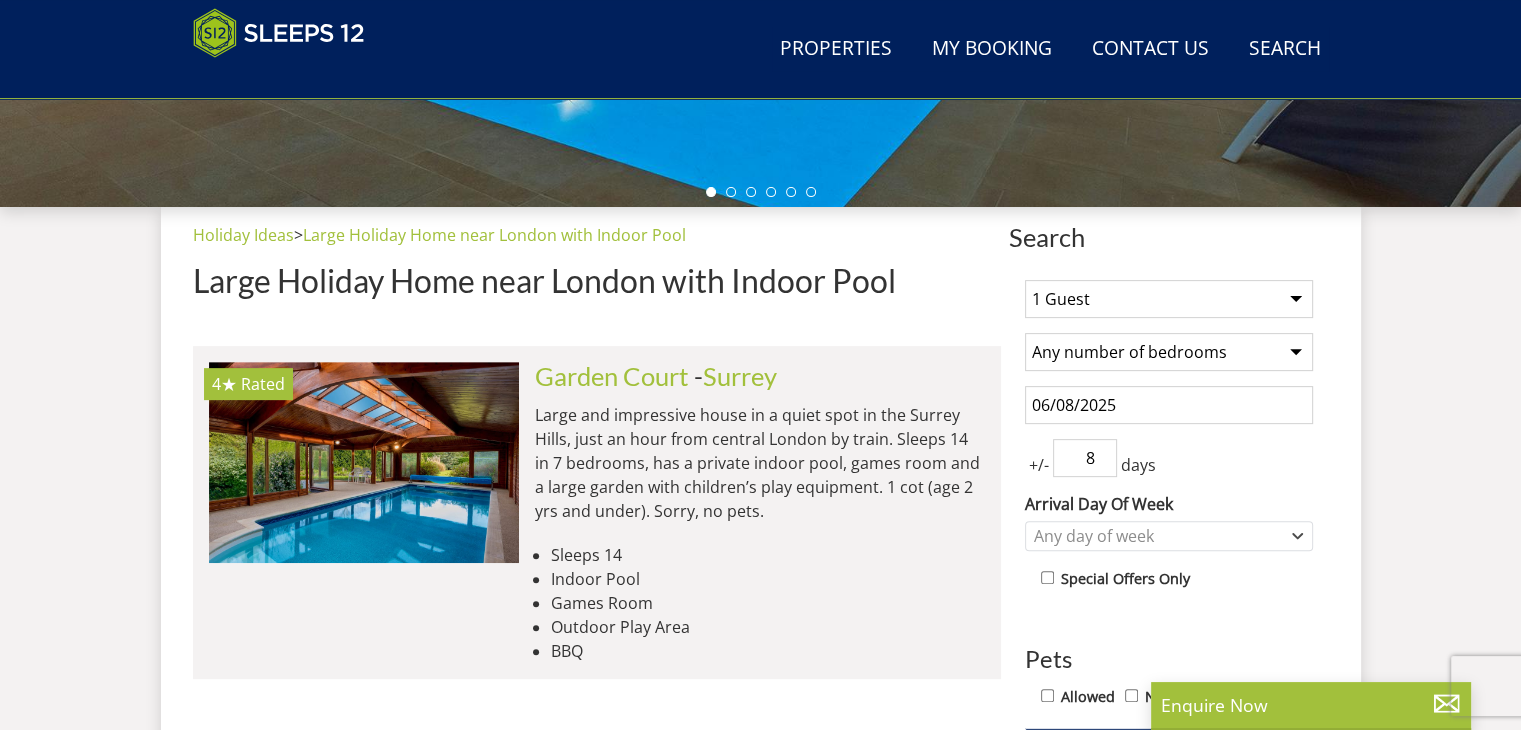 click on "8" at bounding box center (1085, 458) 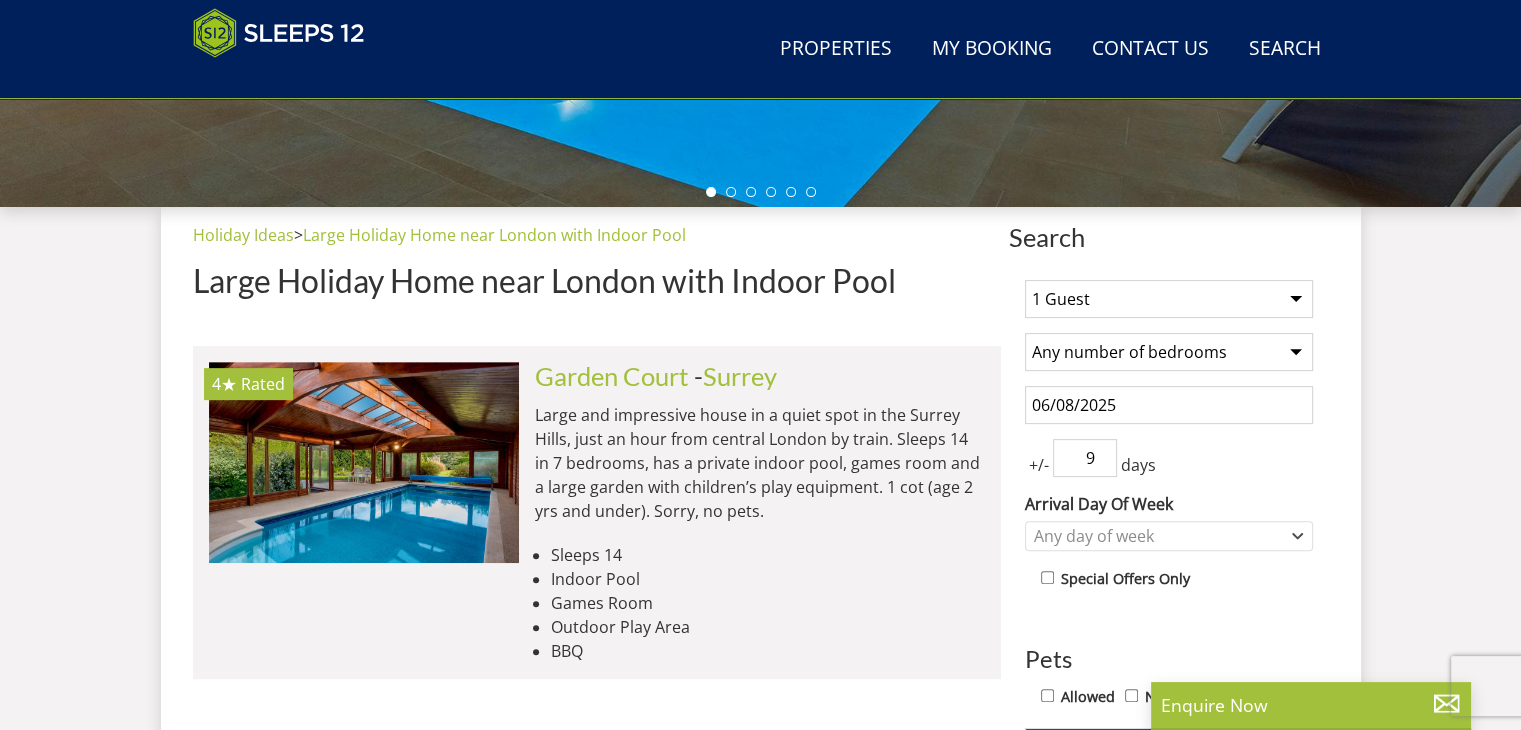 click on "9" at bounding box center (1085, 458) 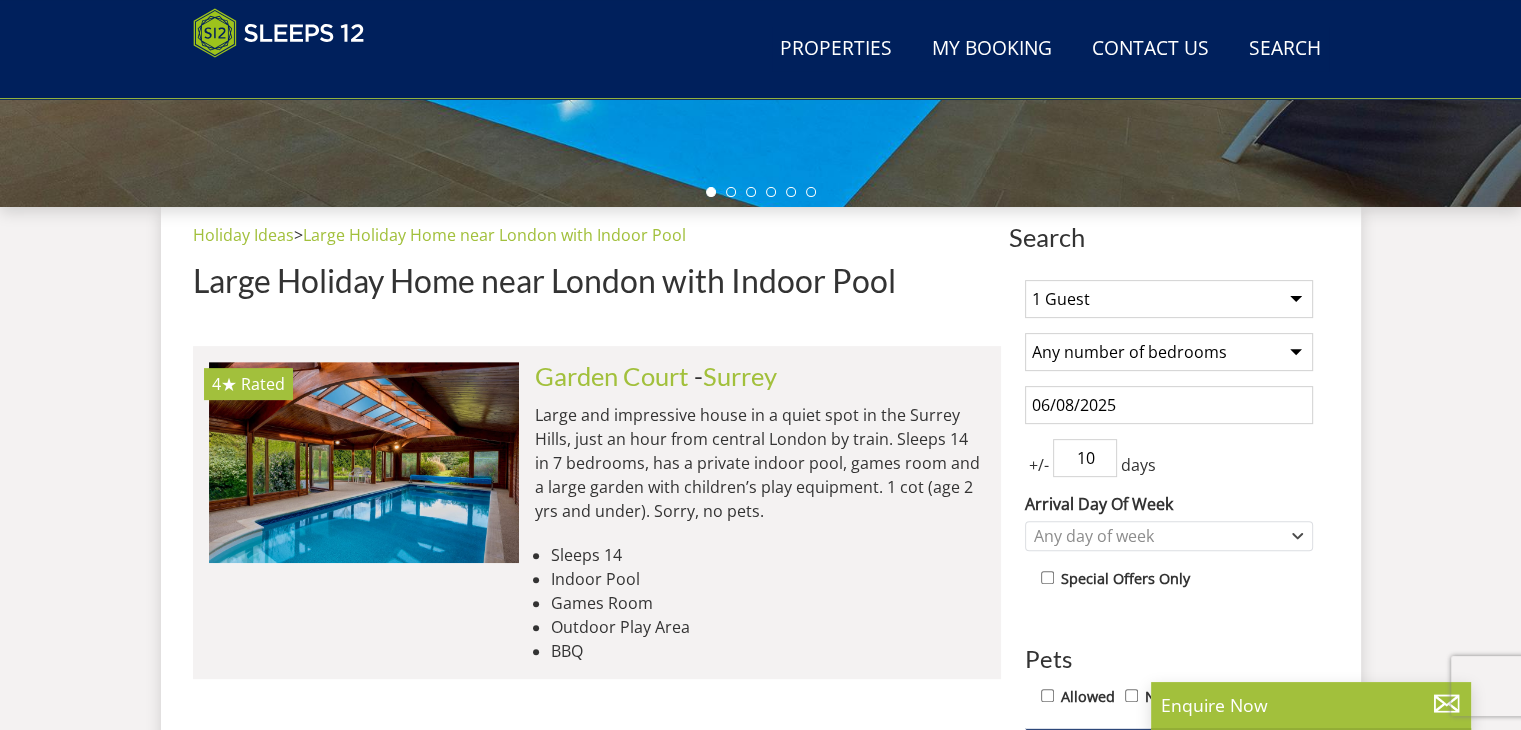 click on "10" at bounding box center (1085, 458) 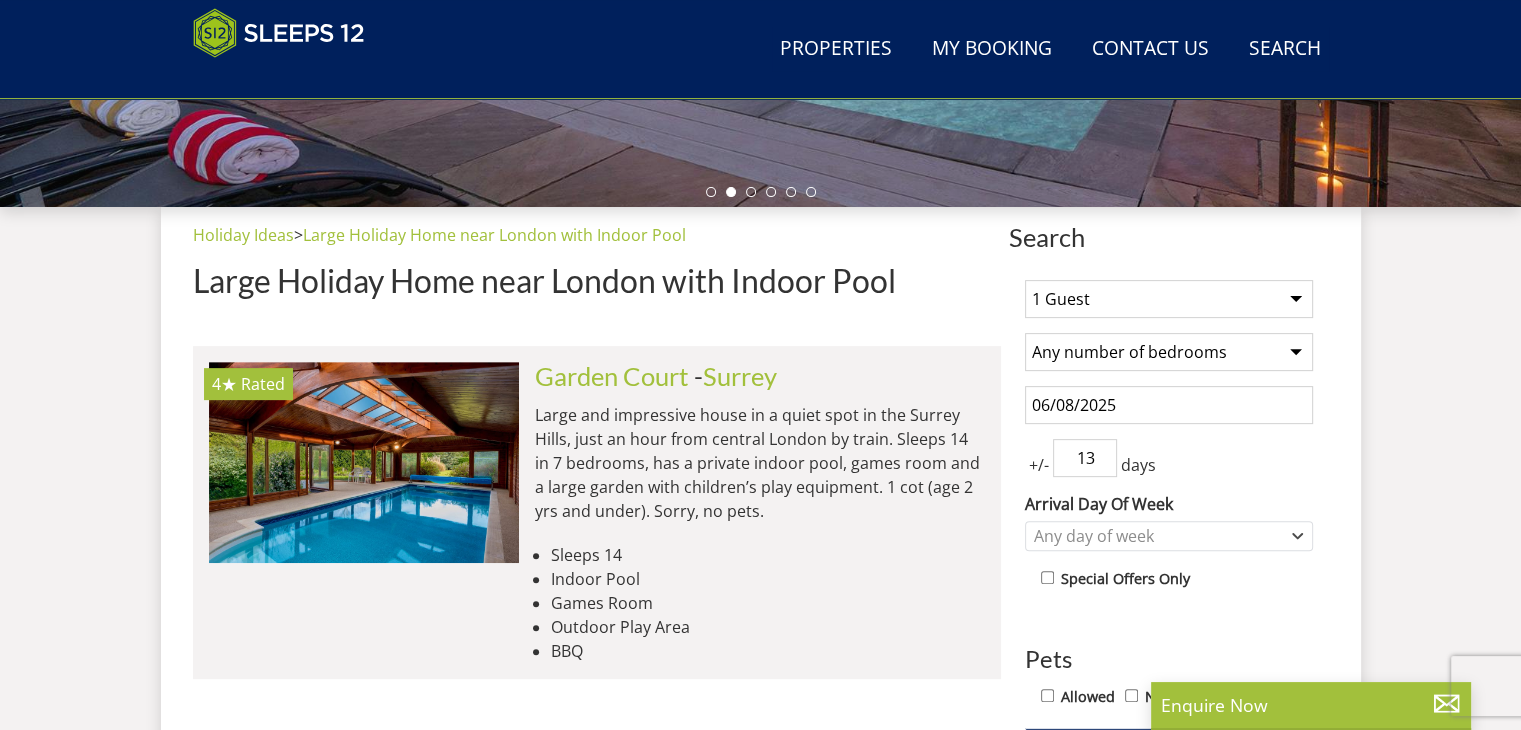 click on "13" at bounding box center [1085, 458] 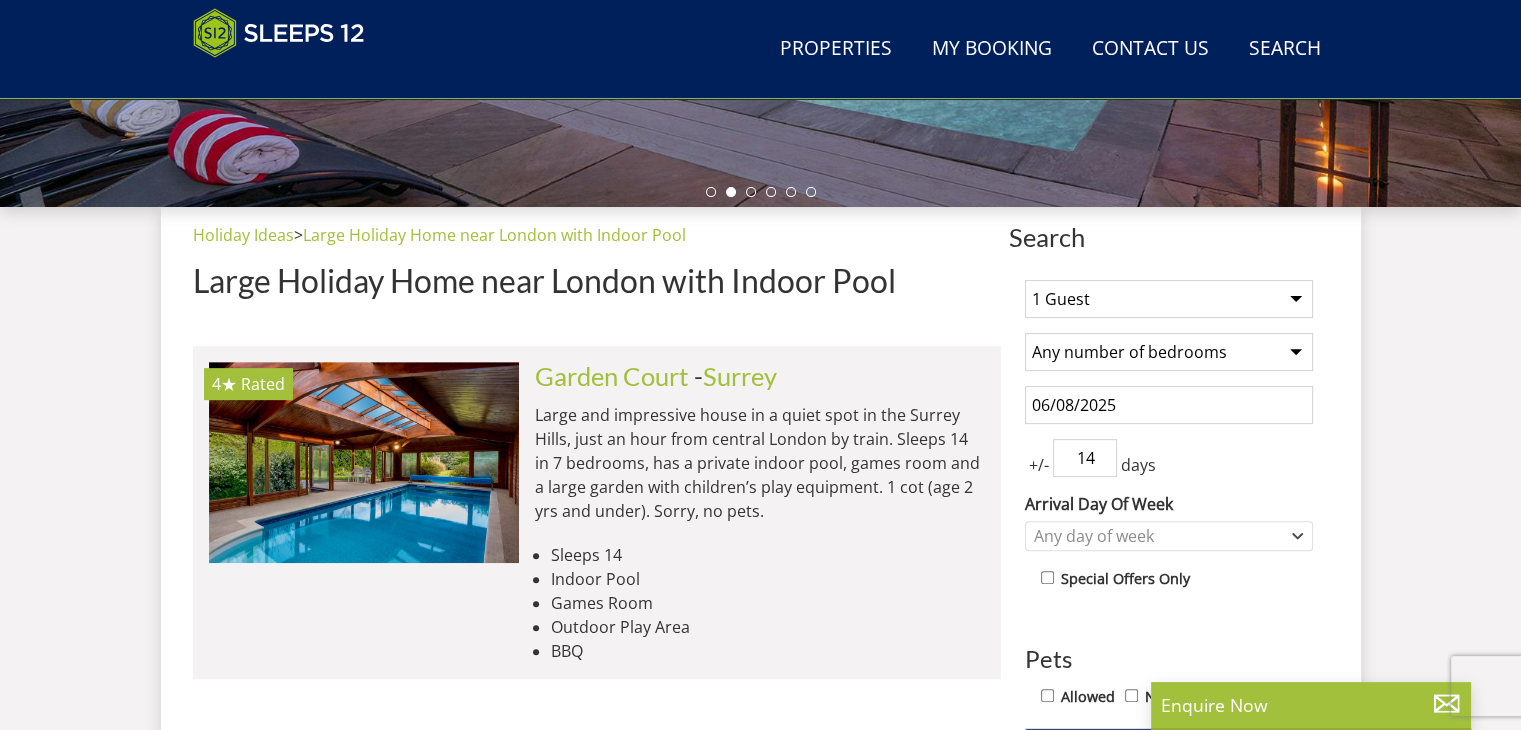 type on "14" 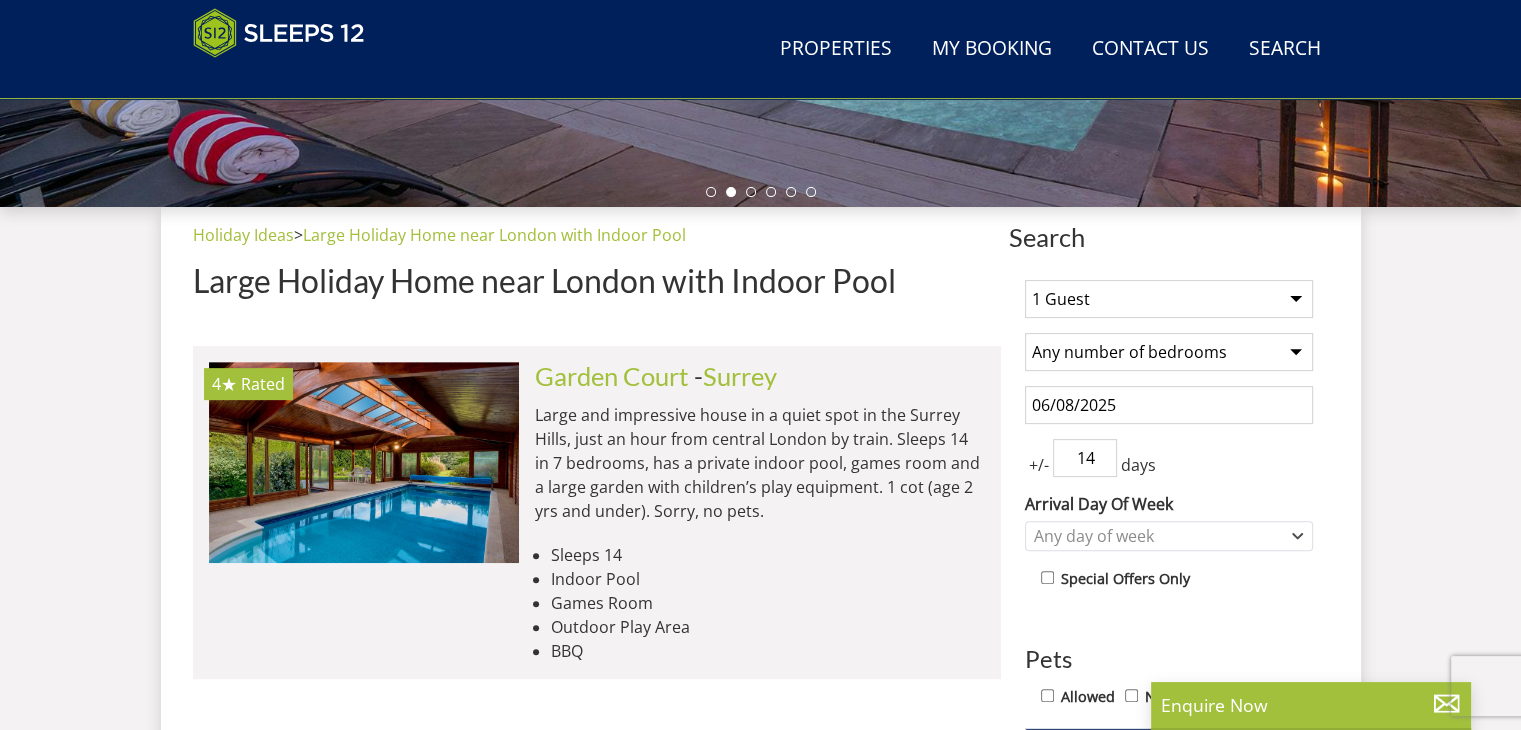 click on "1 Guest
2 Guests
3 Guests
4 Guests
5 Guests
6 Guests
7 Guests
8 Guests
9 Guests
10 Guests
11 Guests
12 Guests
13 Guests
14 Guests
15 Guests
16 Guests
17 Guests
18 Guests
19 Guests
20 Guests
21 Guests
22 Guests
23 Guests
24 Guests
25 Guests
26 Guests
27 Guests
28 Guests
29 Guests
30 Guests
31 Guests
32 Guests" at bounding box center [1169, 299] 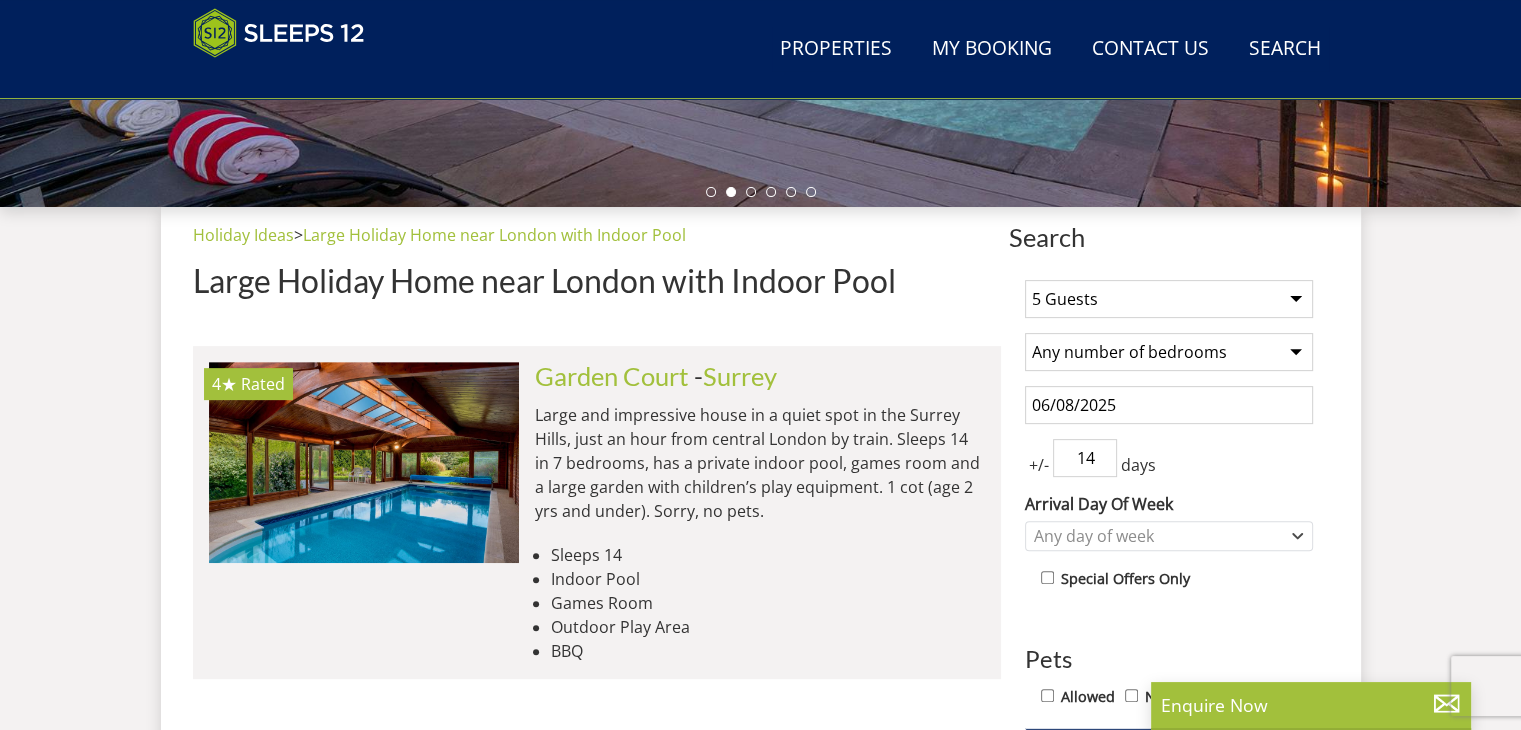 click on "1 Guest
2 Guests
3 Guests
4 Guests
5 Guests
6 Guests
7 Guests
8 Guests
9 Guests
10 Guests
11 Guests
12 Guests
13 Guests
14 Guests
15 Guests
16 Guests
17 Guests
18 Guests
19 Guests
20 Guests
21 Guests
22 Guests
23 Guests
24 Guests
25 Guests
26 Guests
27 Guests
28 Guests
29 Guests
30 Guests
31 Guests
32 Guests" at bounding box center [1169, 299] 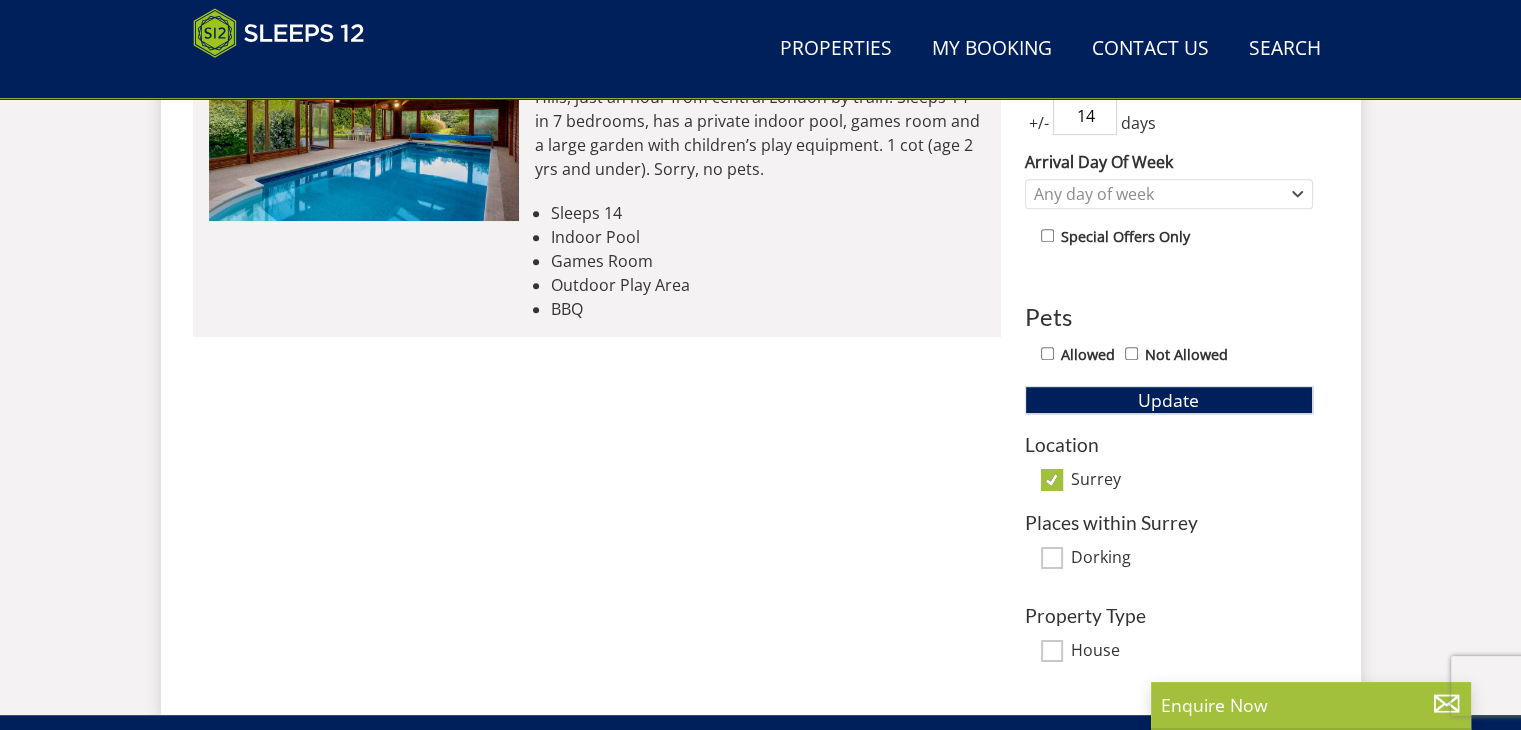 scroll, scrollTop: 980, scrollLeft: 0, axis: vertical 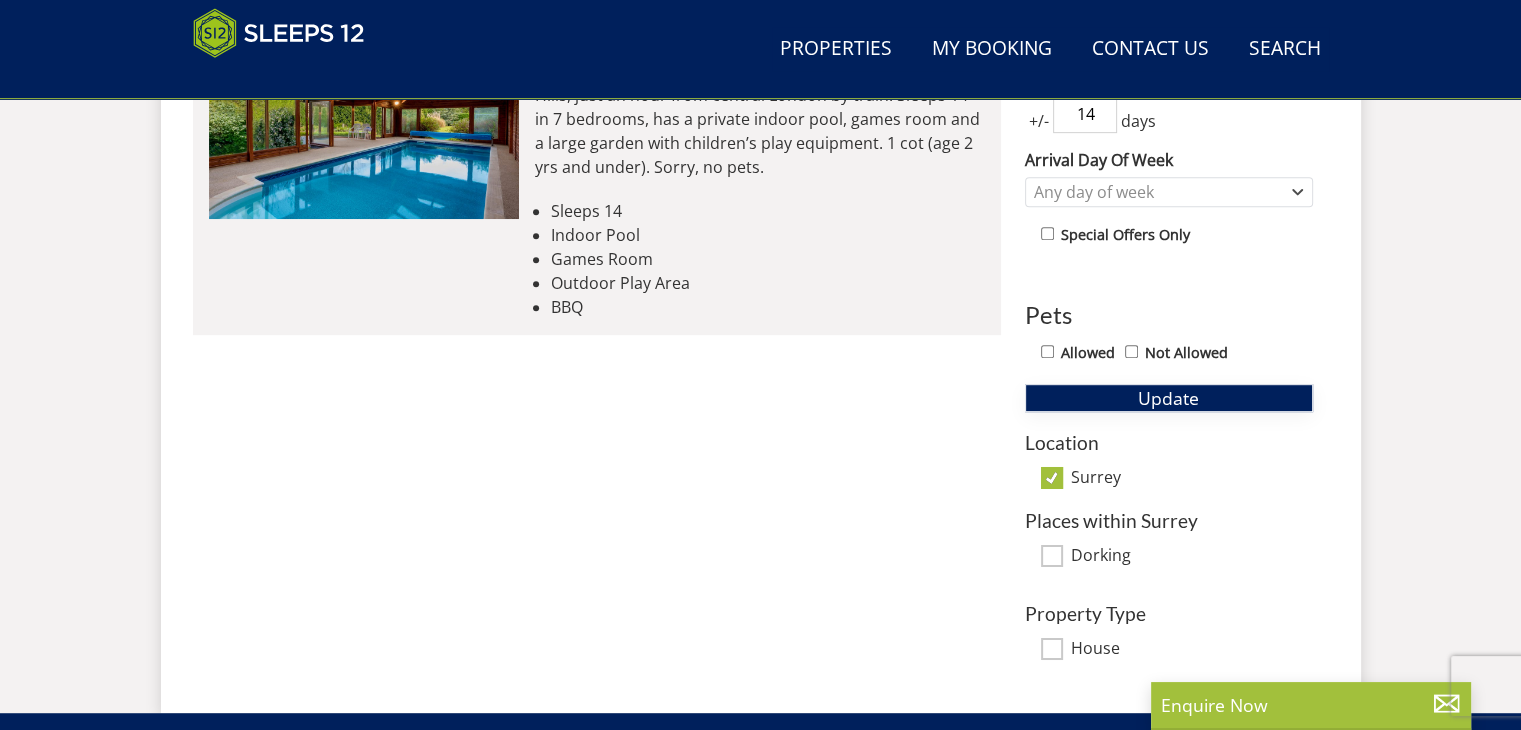 click on "Update" at bounding box center (1168, 398) 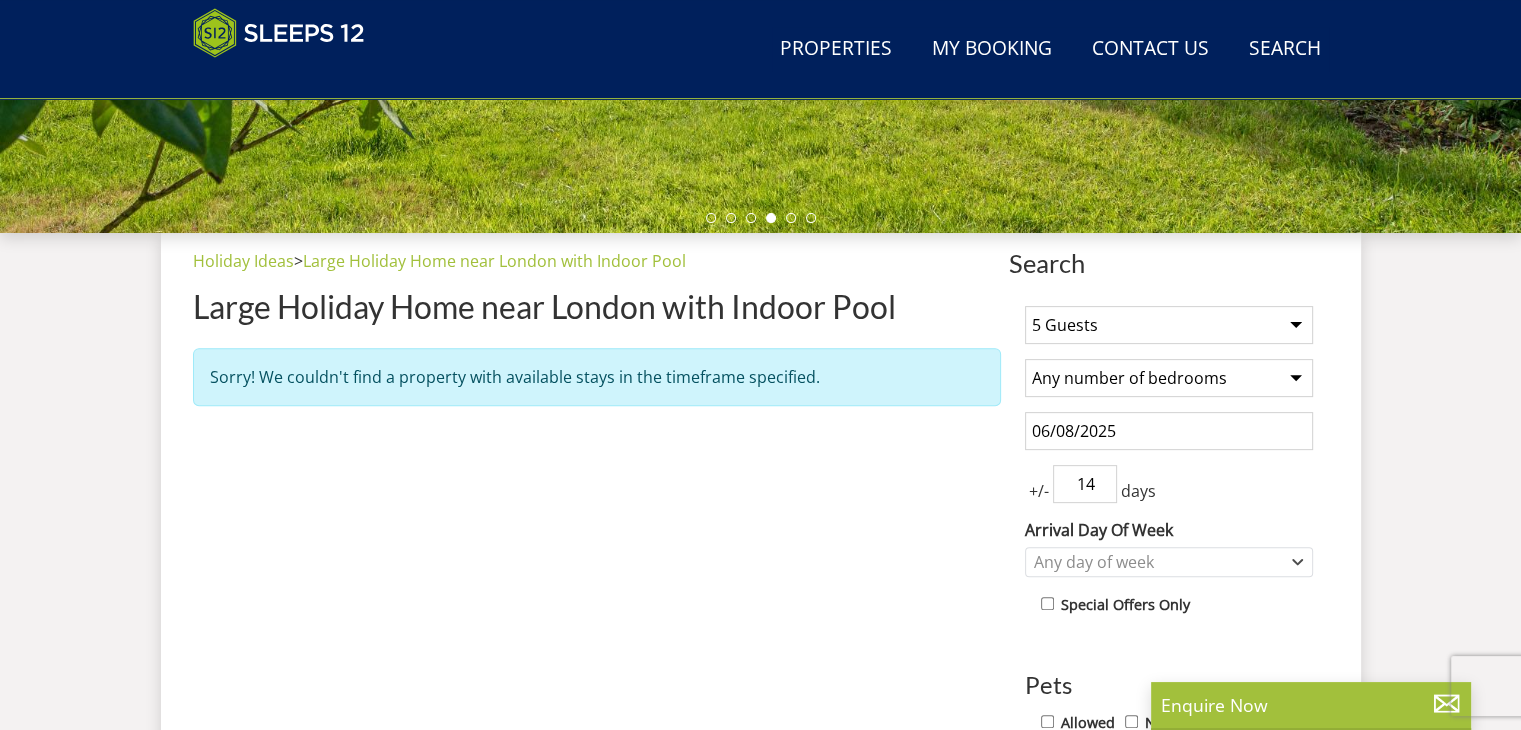 scroll, scrollTop: 618, scrollLeft: 0, axis: vertical 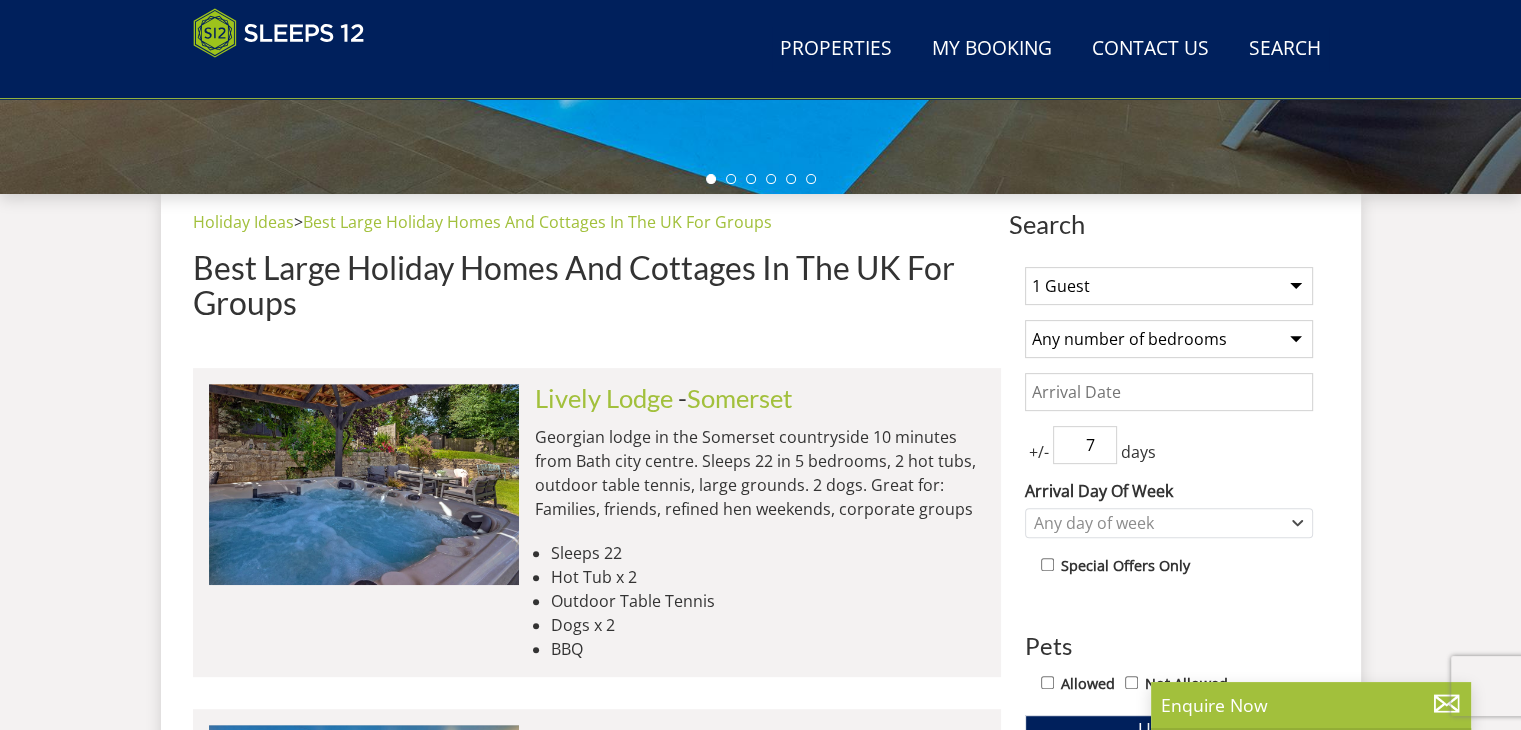 click on "1 Guest
2 Guests
3 Guests
4 Guests
5 Guests
6 Guests
7 Guests
8 Guests
9 Guests
10 Guests
11 Guests
12 Guests
13 Guests
14 Guests
15 Guests
16 Guests
17 Guests
18 Guests
19 Guests
20 Guests
21 Guests
22 Guests
23 Guests
24 Guests
25 Guests
26 Guests
27 Guests
28 Guests
29 Guests
30 Guests
31 Guests
32 Guests" at bounding box center [1169, 286] 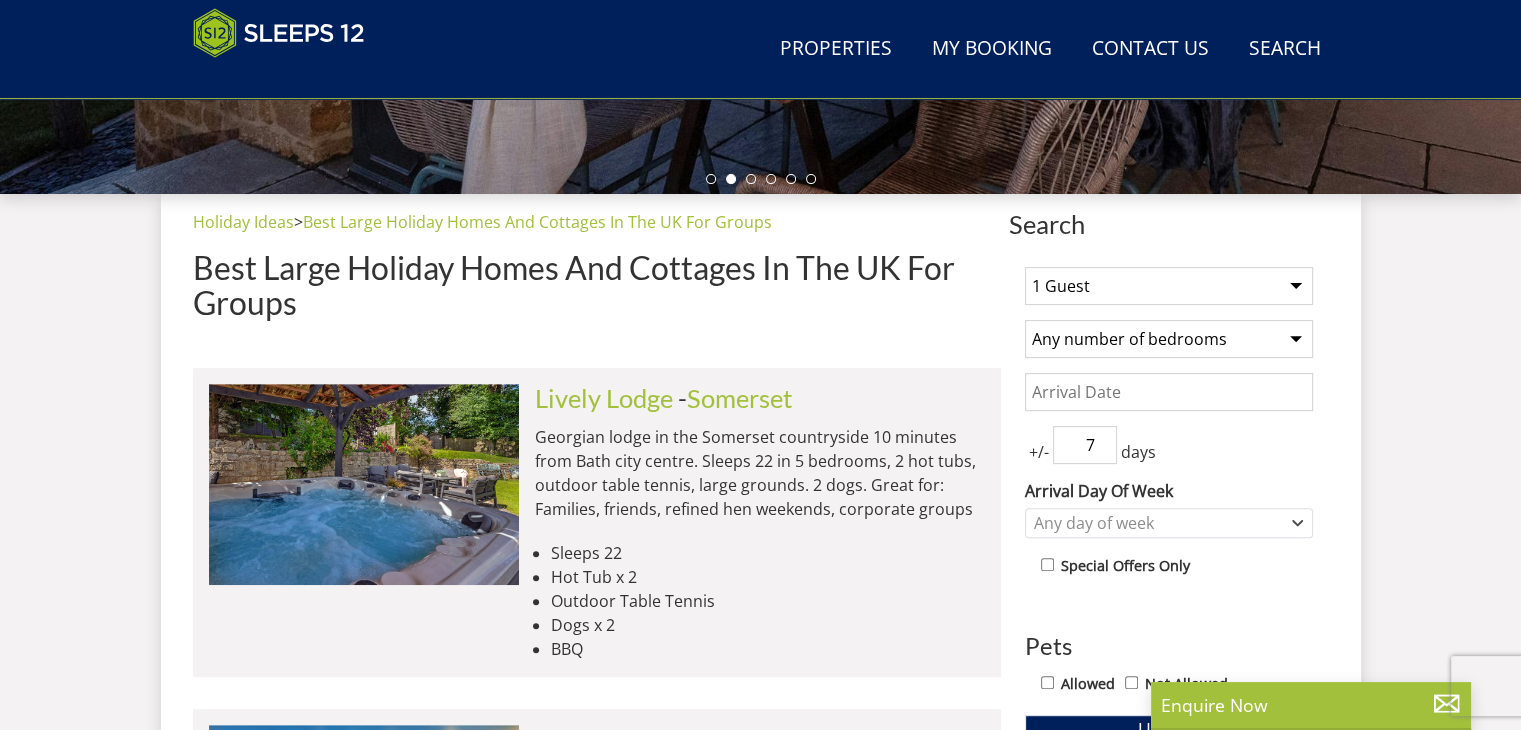 select on "5" 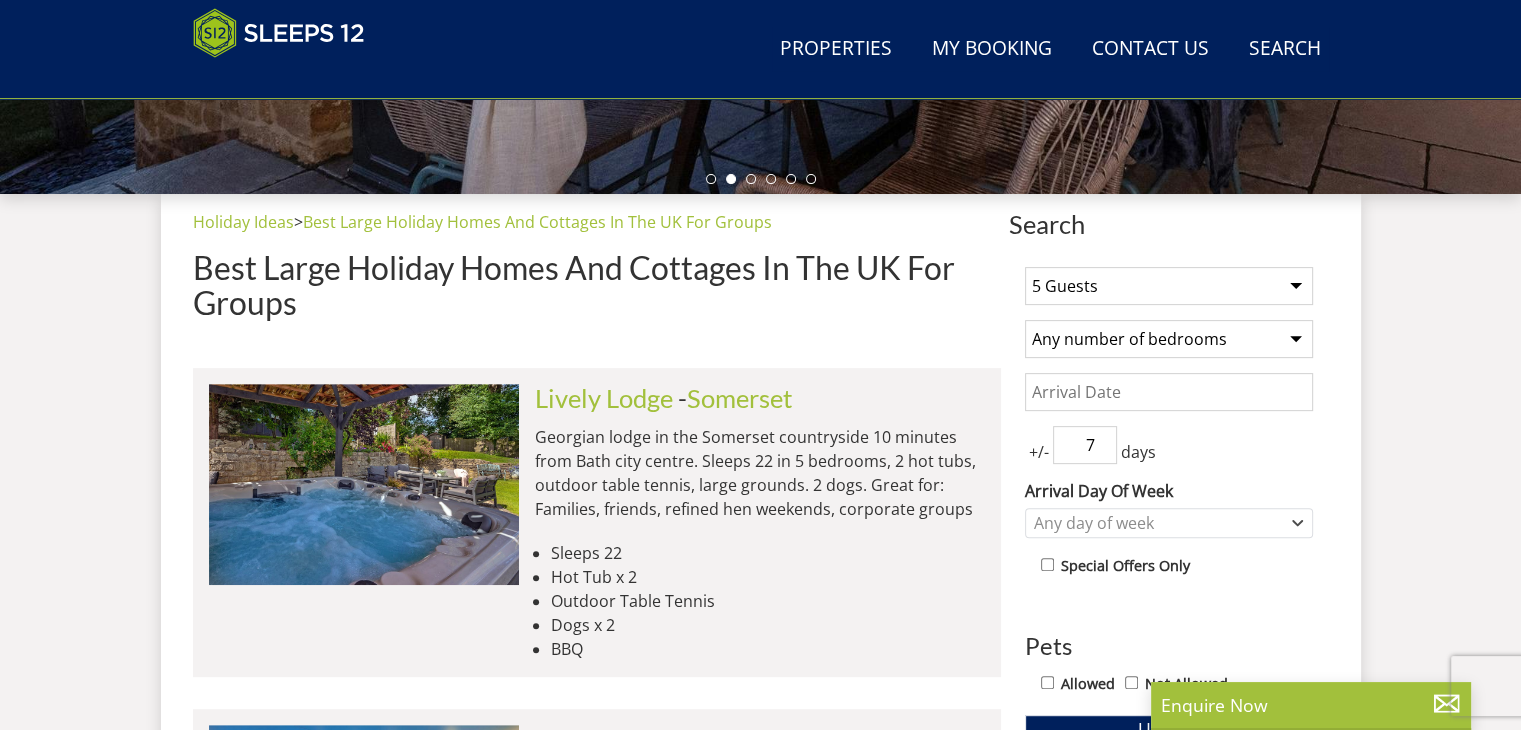 click on "Date" at bounding box center [1169, 392] 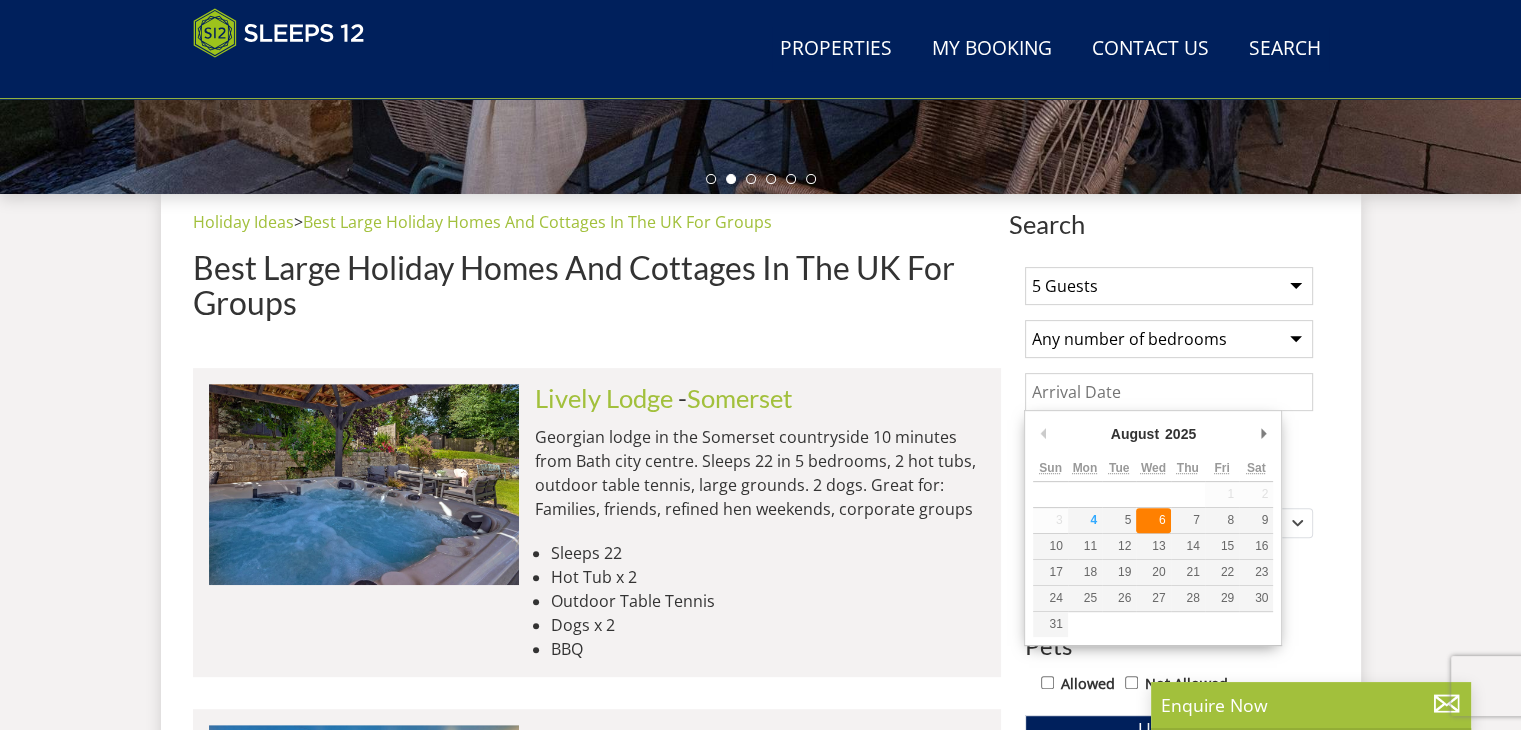type on "06/08/2025" 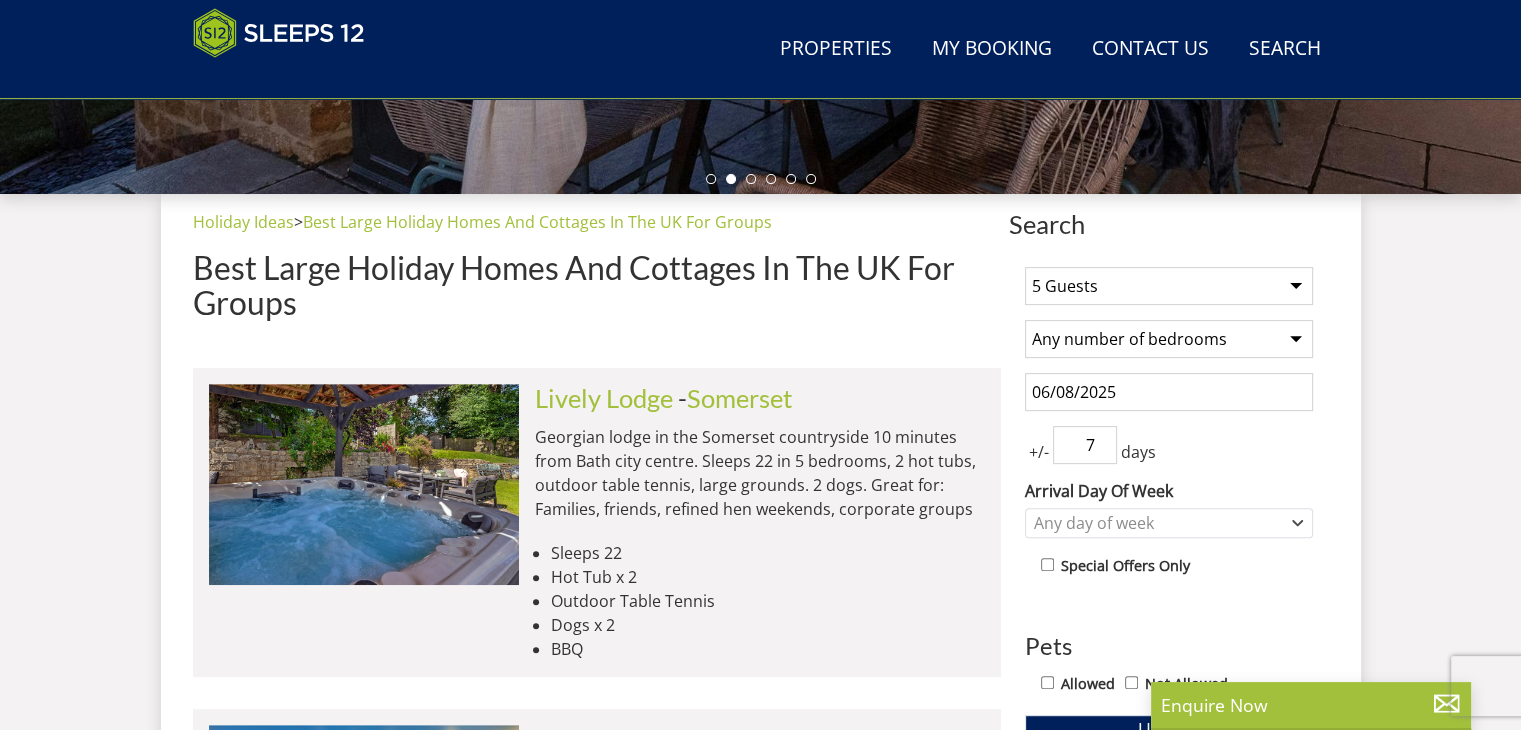 click on "7" at bounding box center (1085, 445) 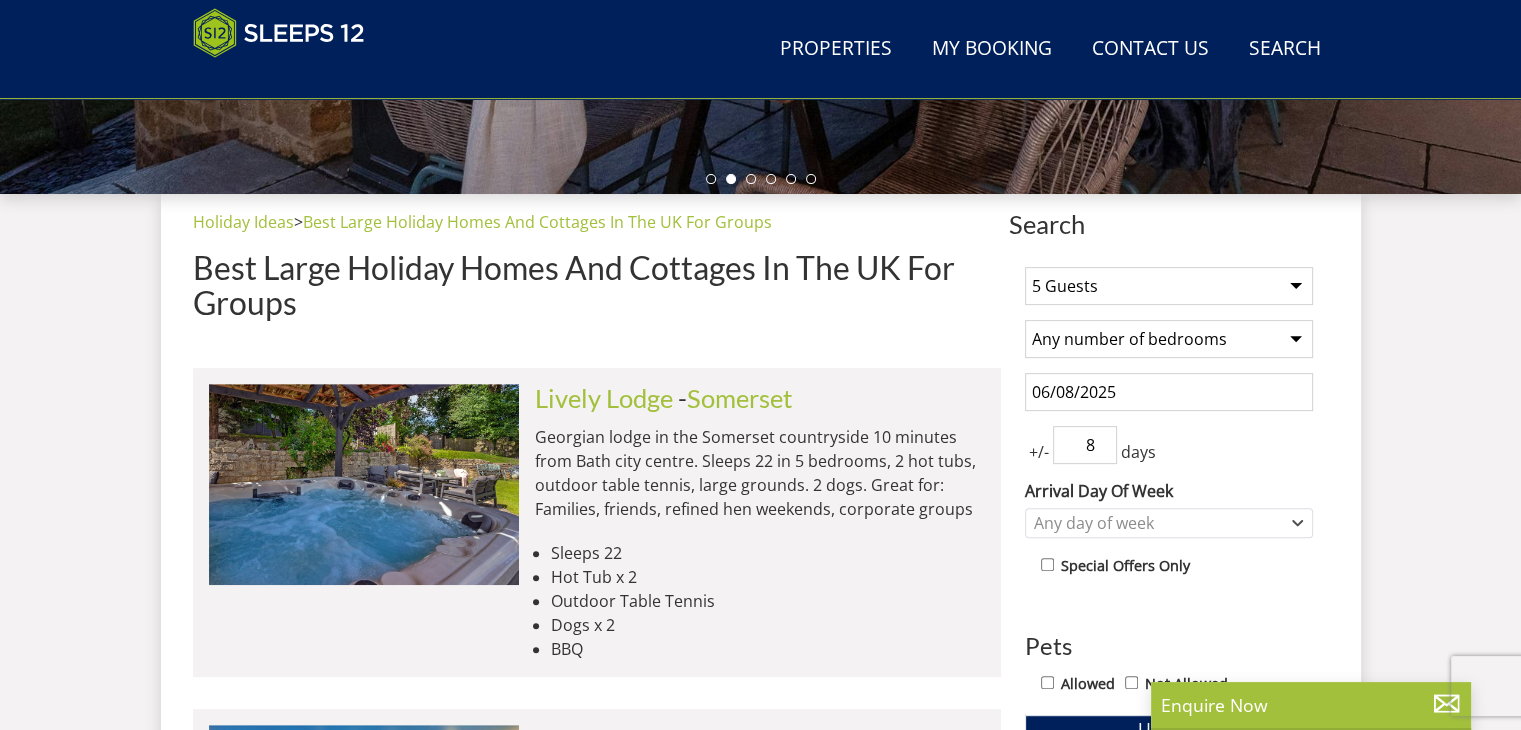 click on "8" at bounding box center [1085, 445] 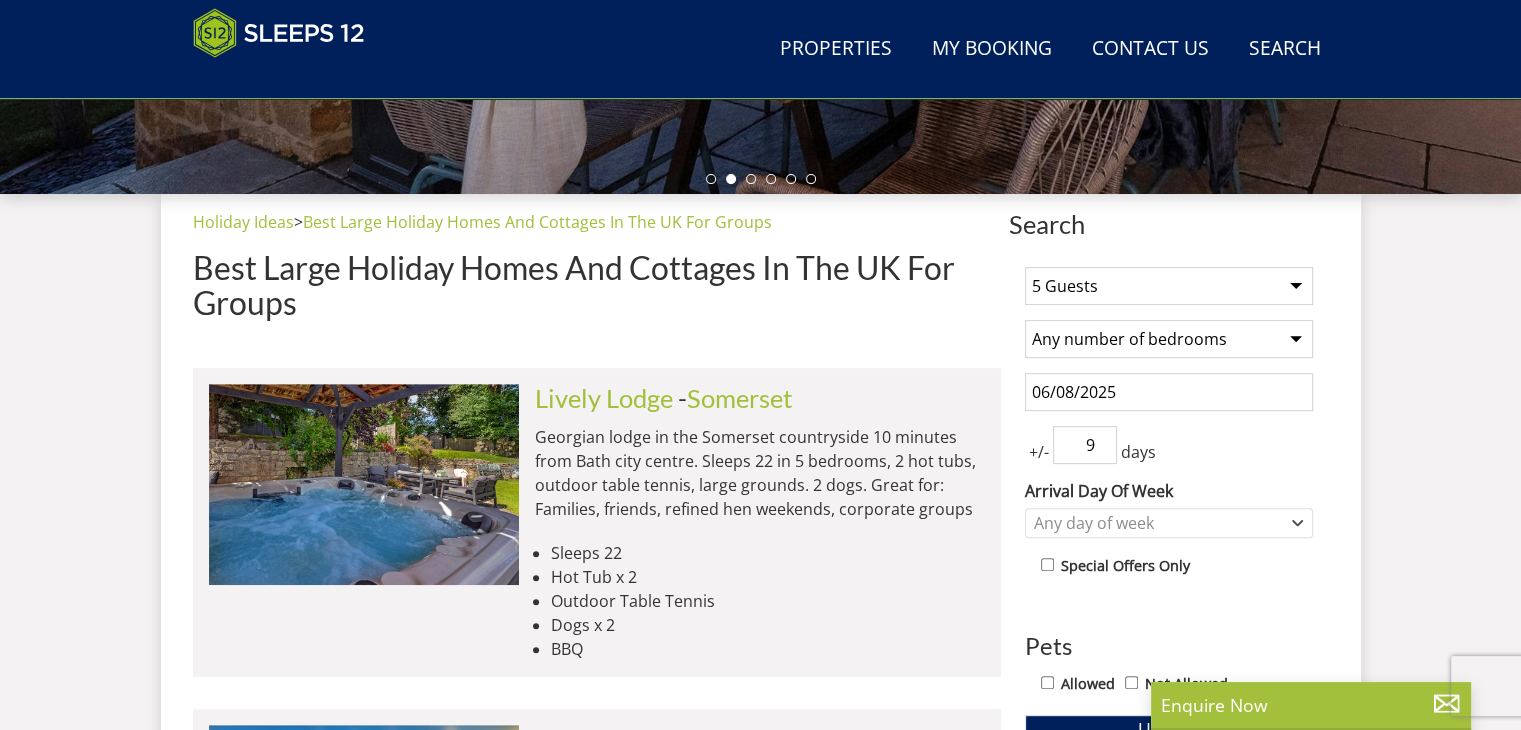 click on "9" at bounding box center (1085, 445) 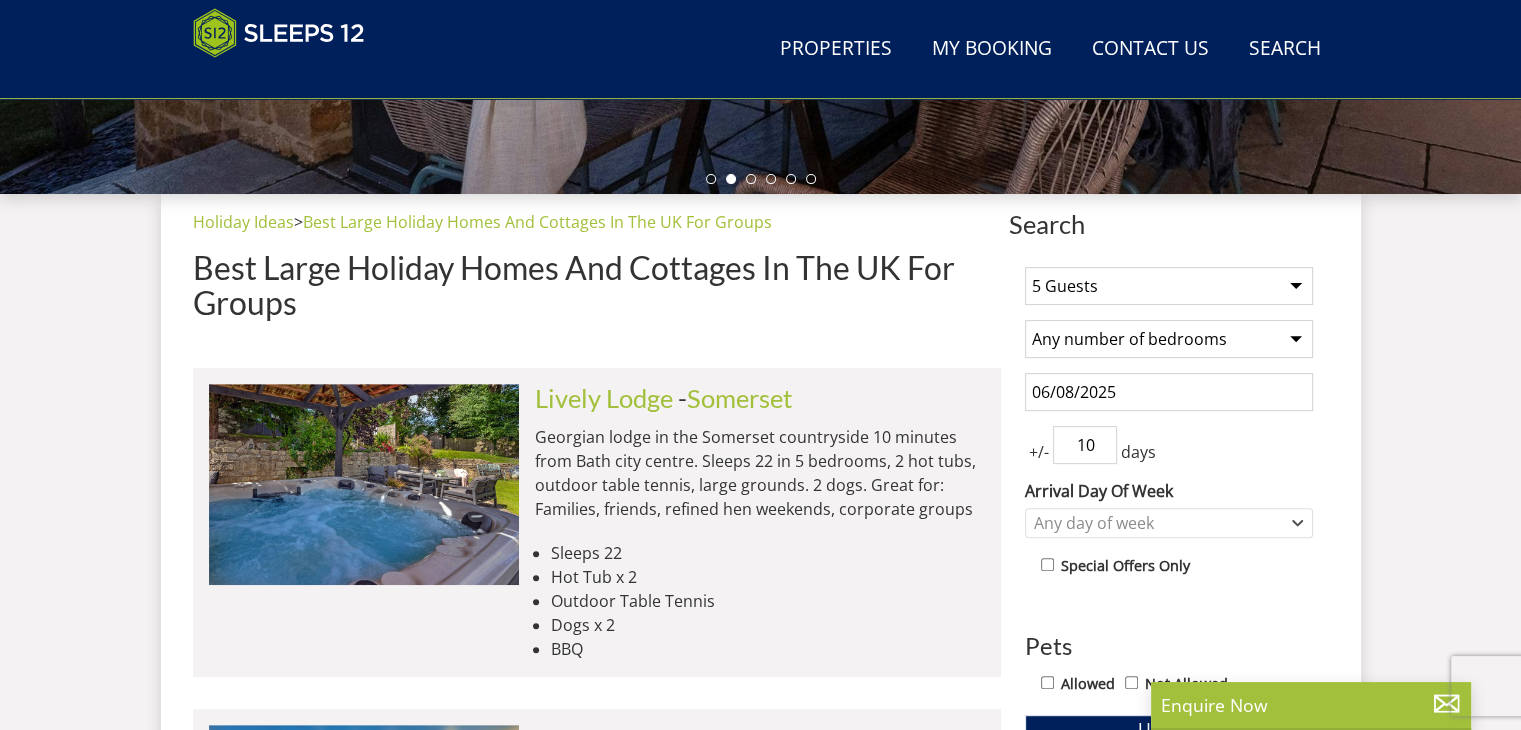 click on "10" at bounding box center [1085, 445] 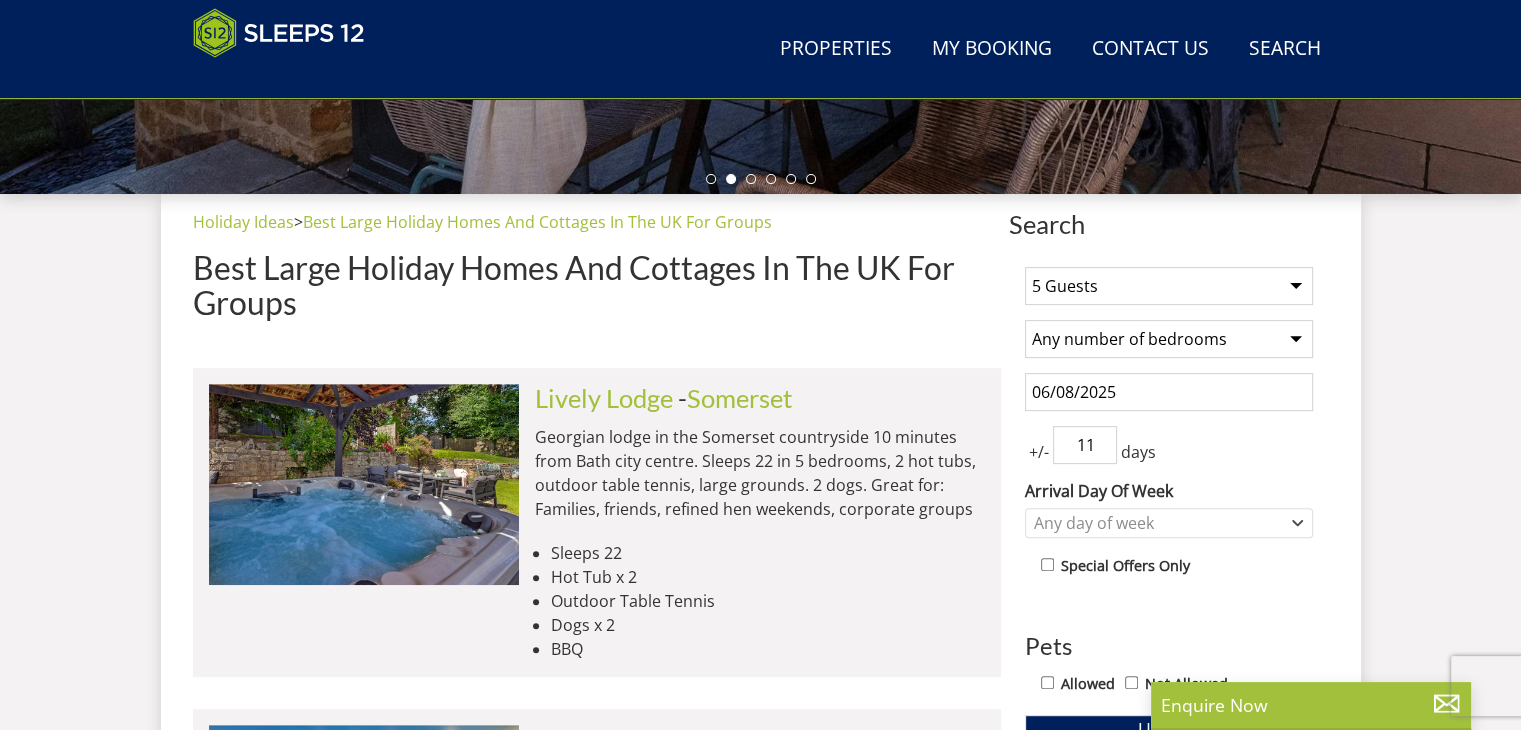 click on "11" at bounding box center [1085, 445] 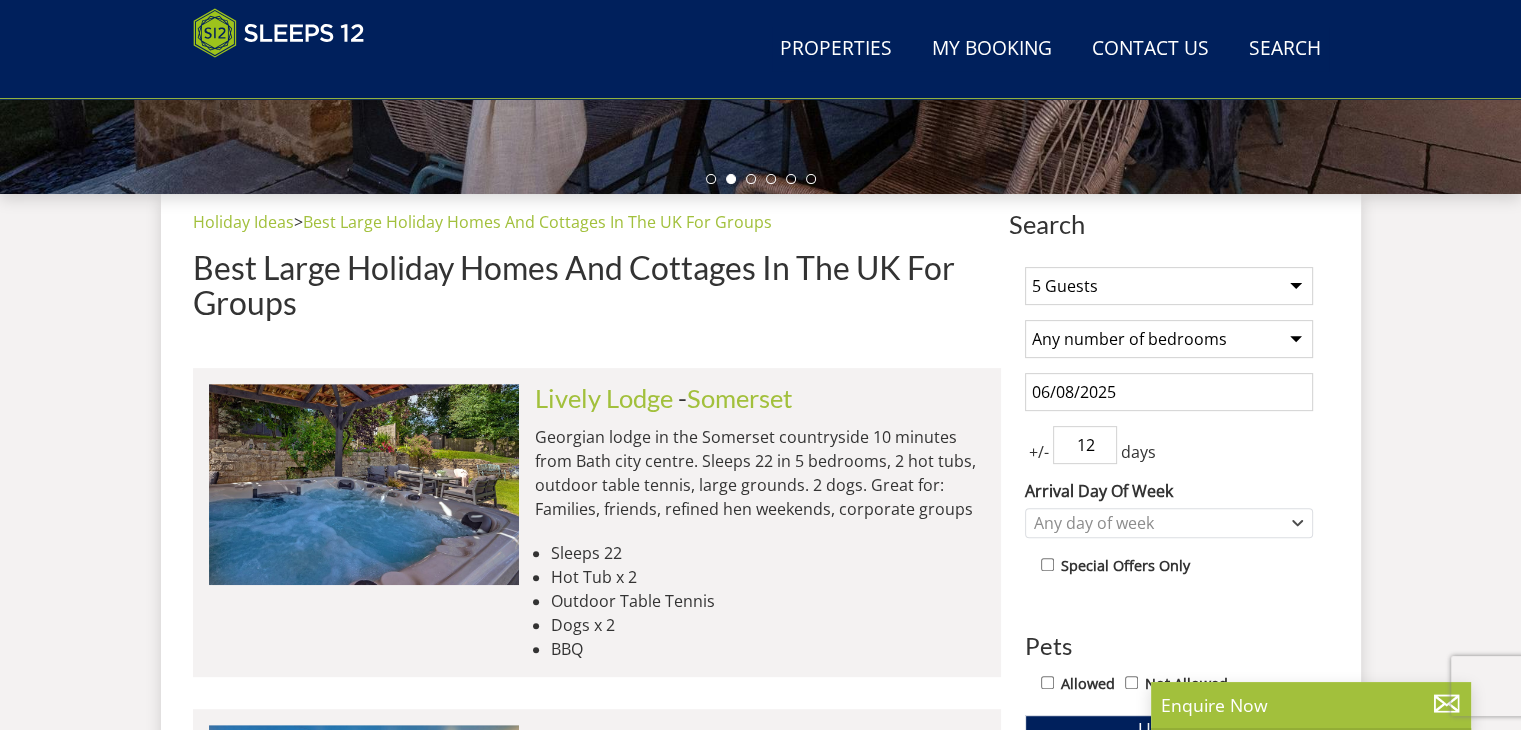 click on "12" at bounding box center (1085, 445) 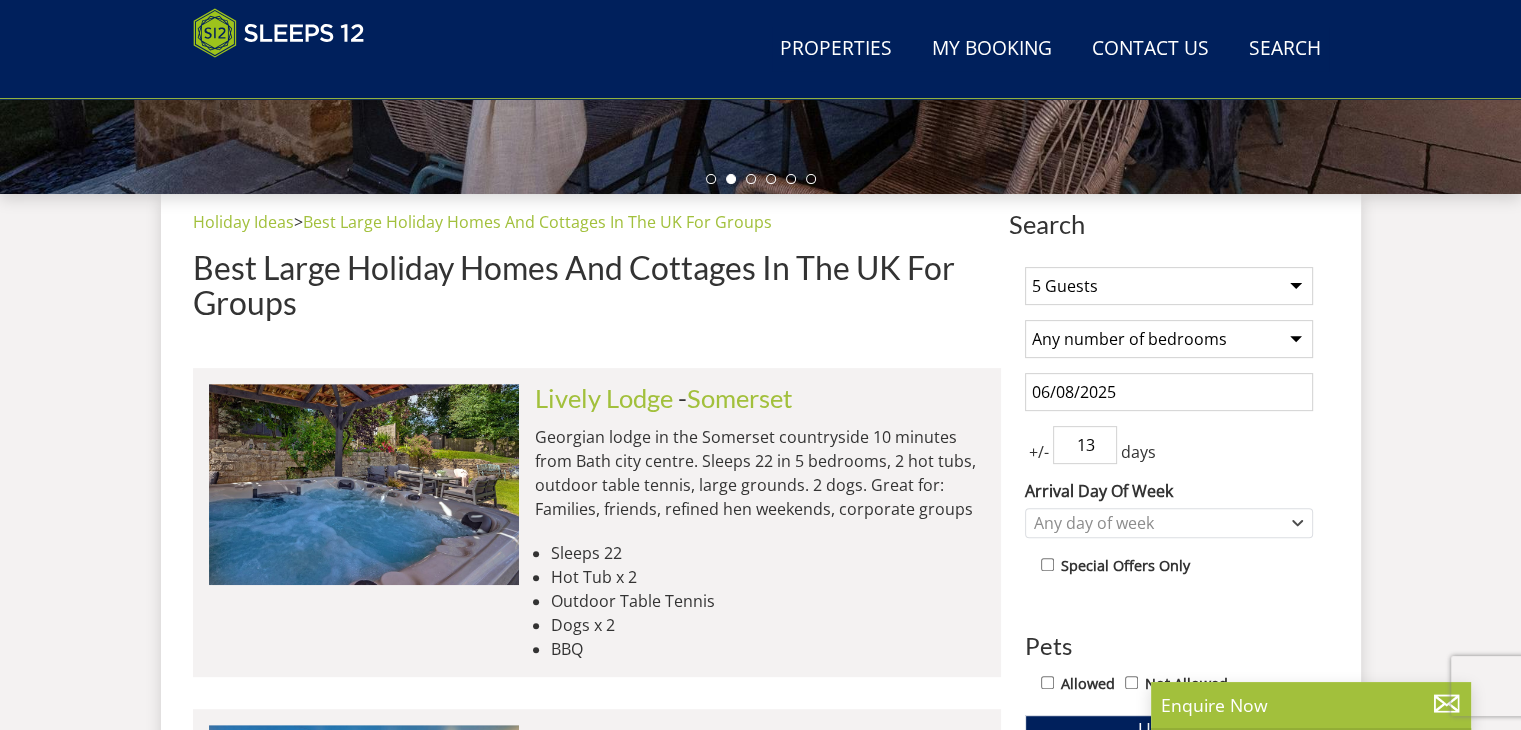 click on "13" at bounding box center (1085, 445) 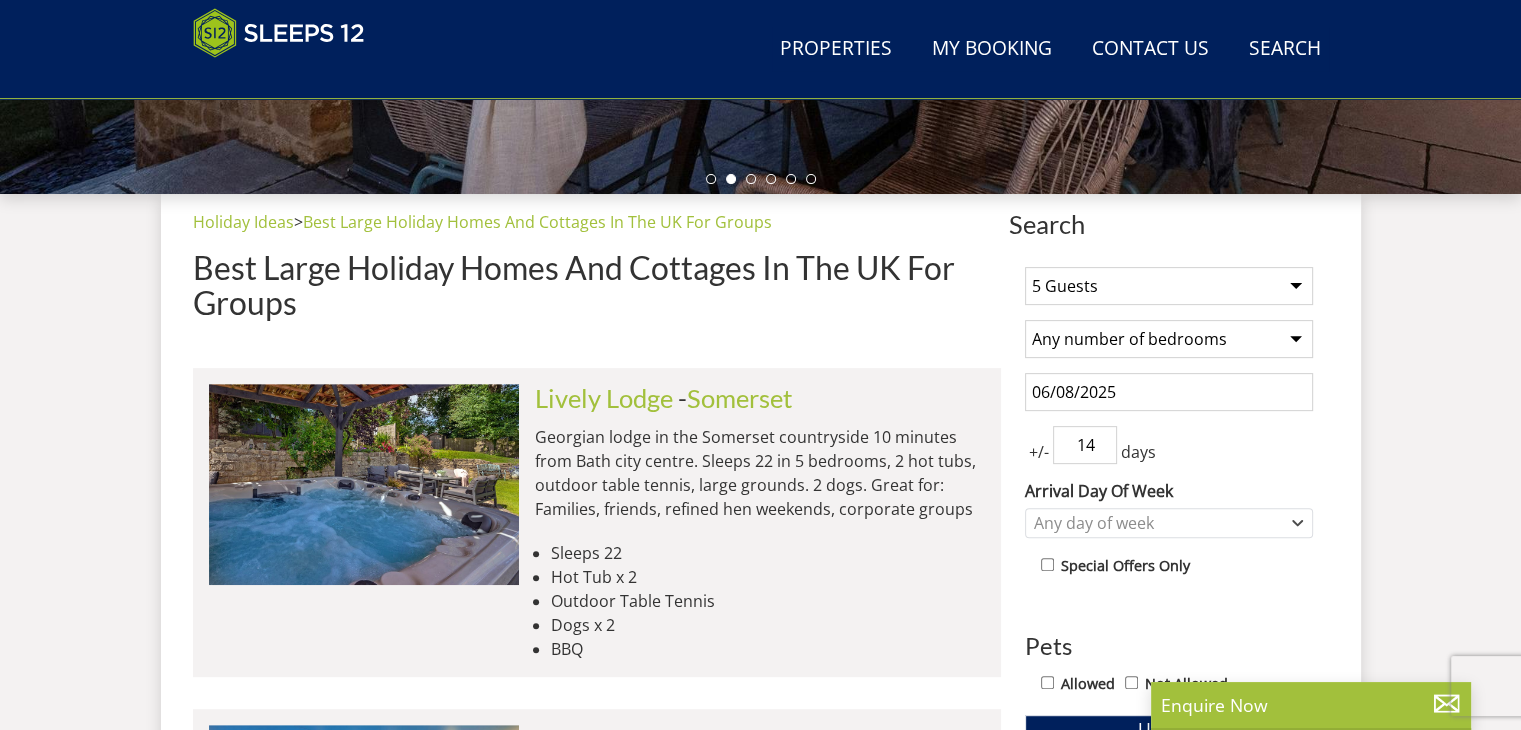 type on "14" 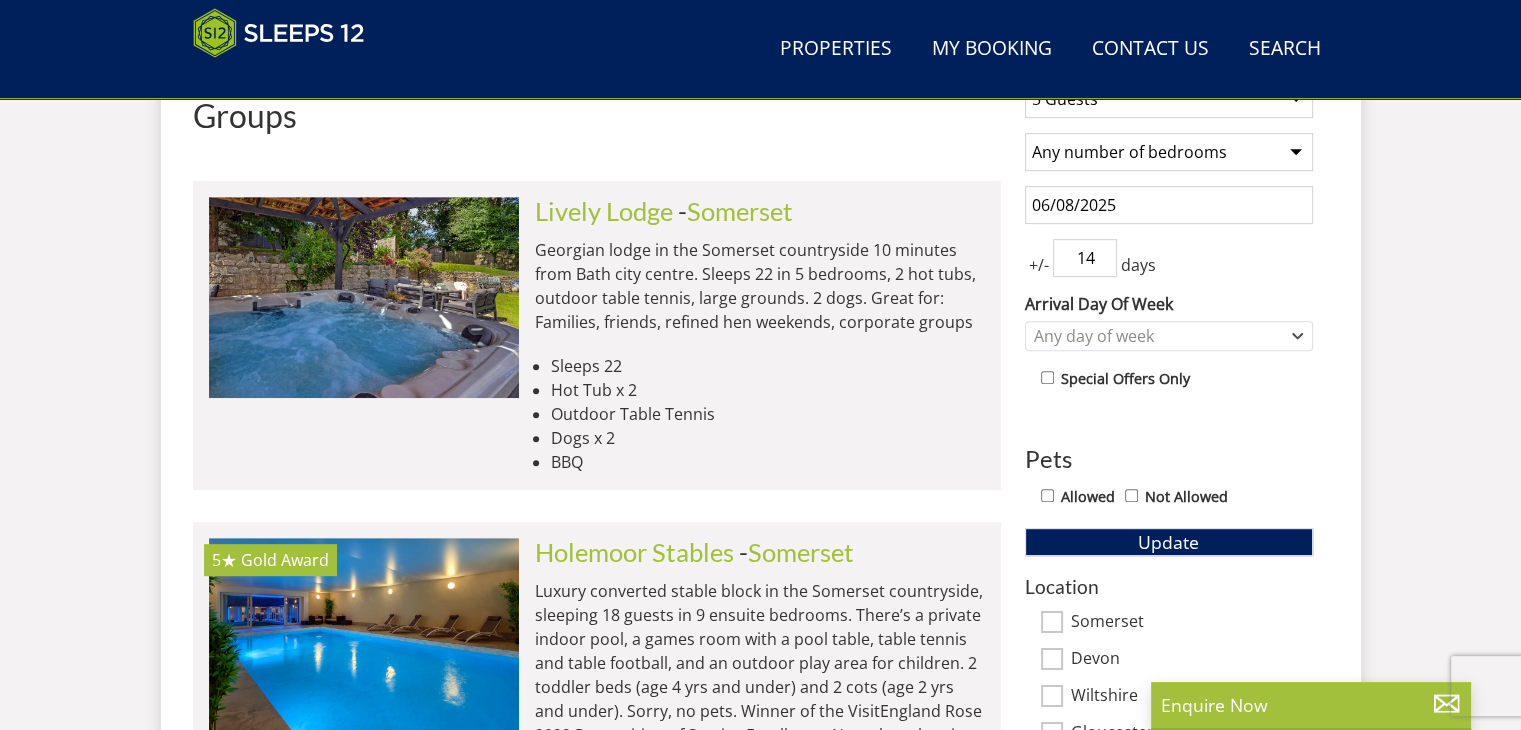 scroll, scrollTop: 873, scrollLeft: 0, axis: vertical 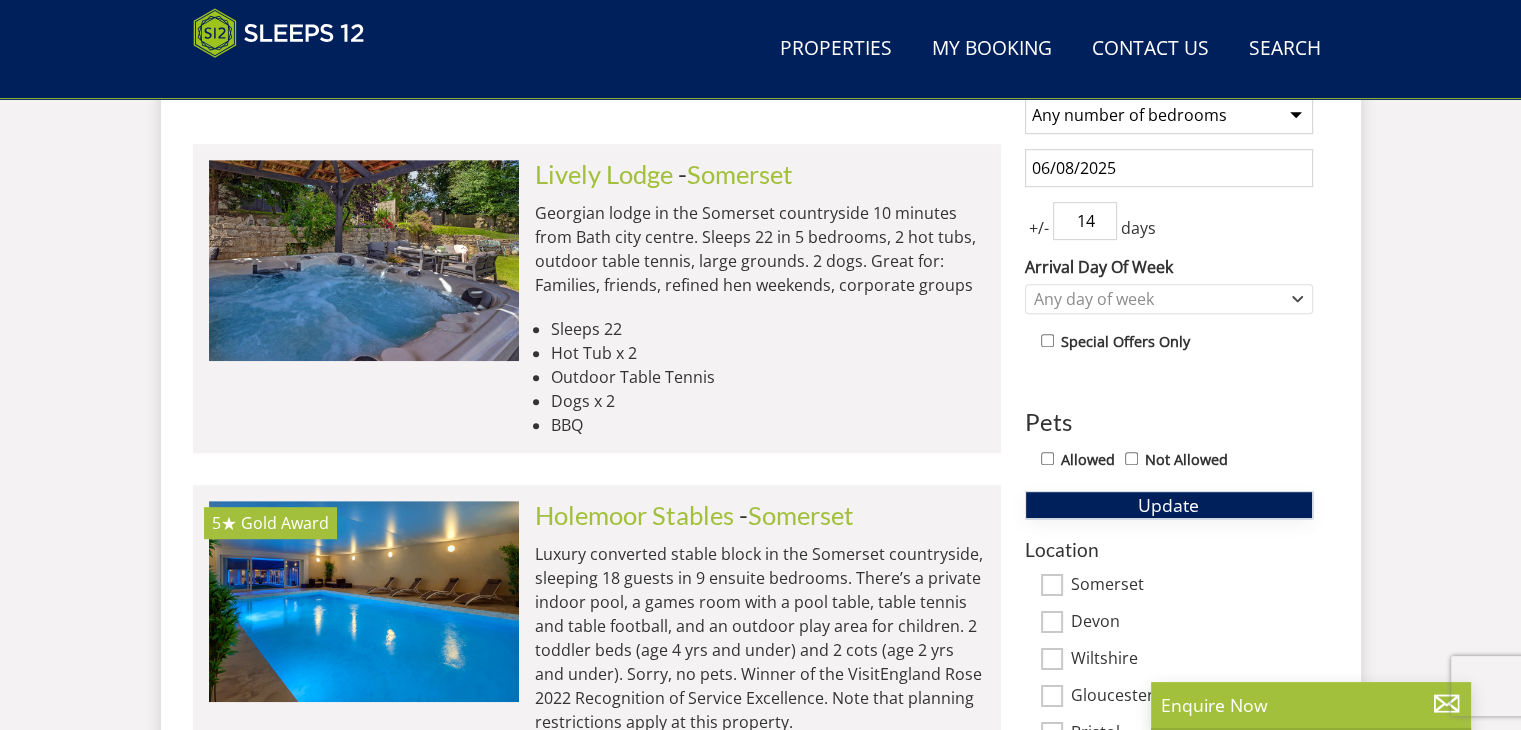 click on "Update" at bounding box center [1168, 505] 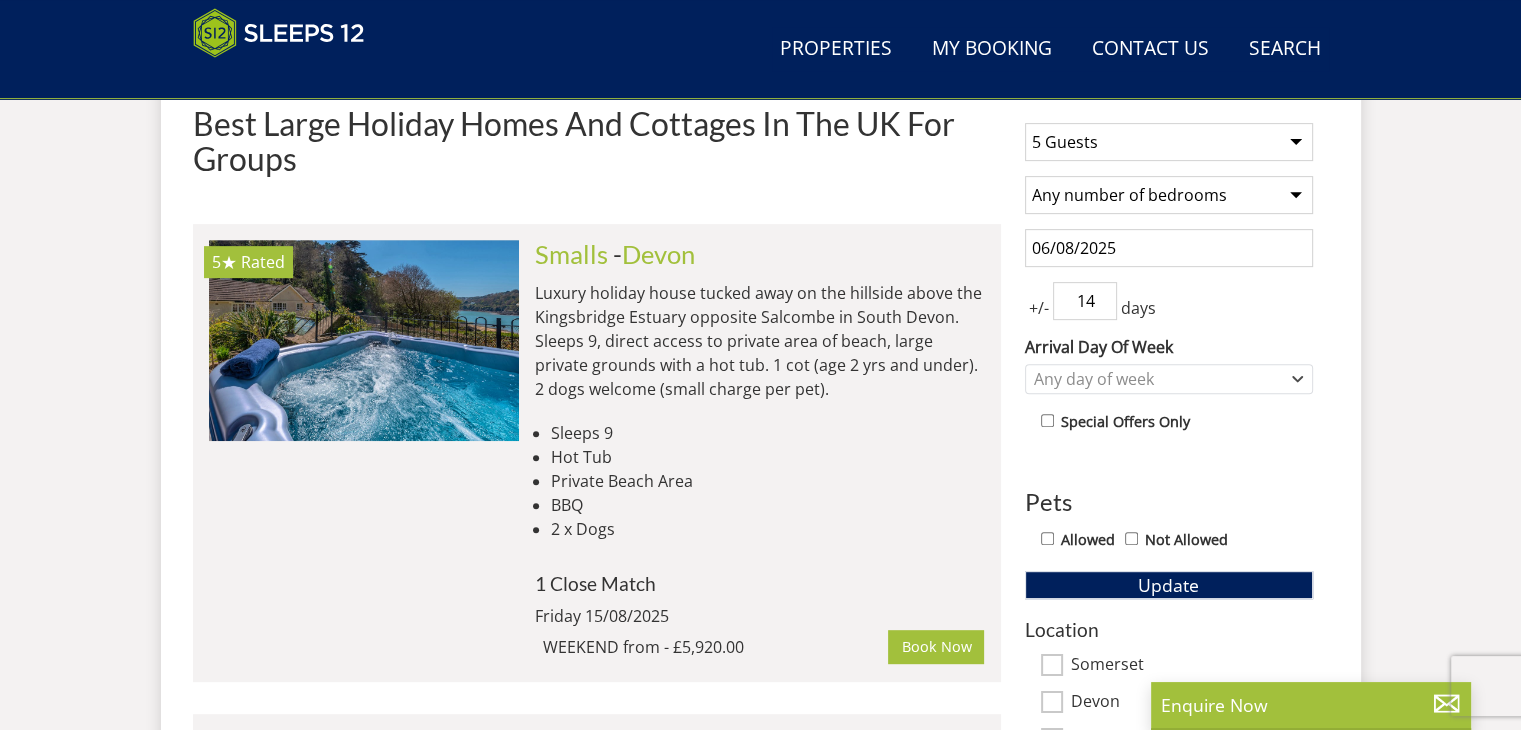 scroll, scrollTop: 794, scrollLeft: 0, axis: vertical 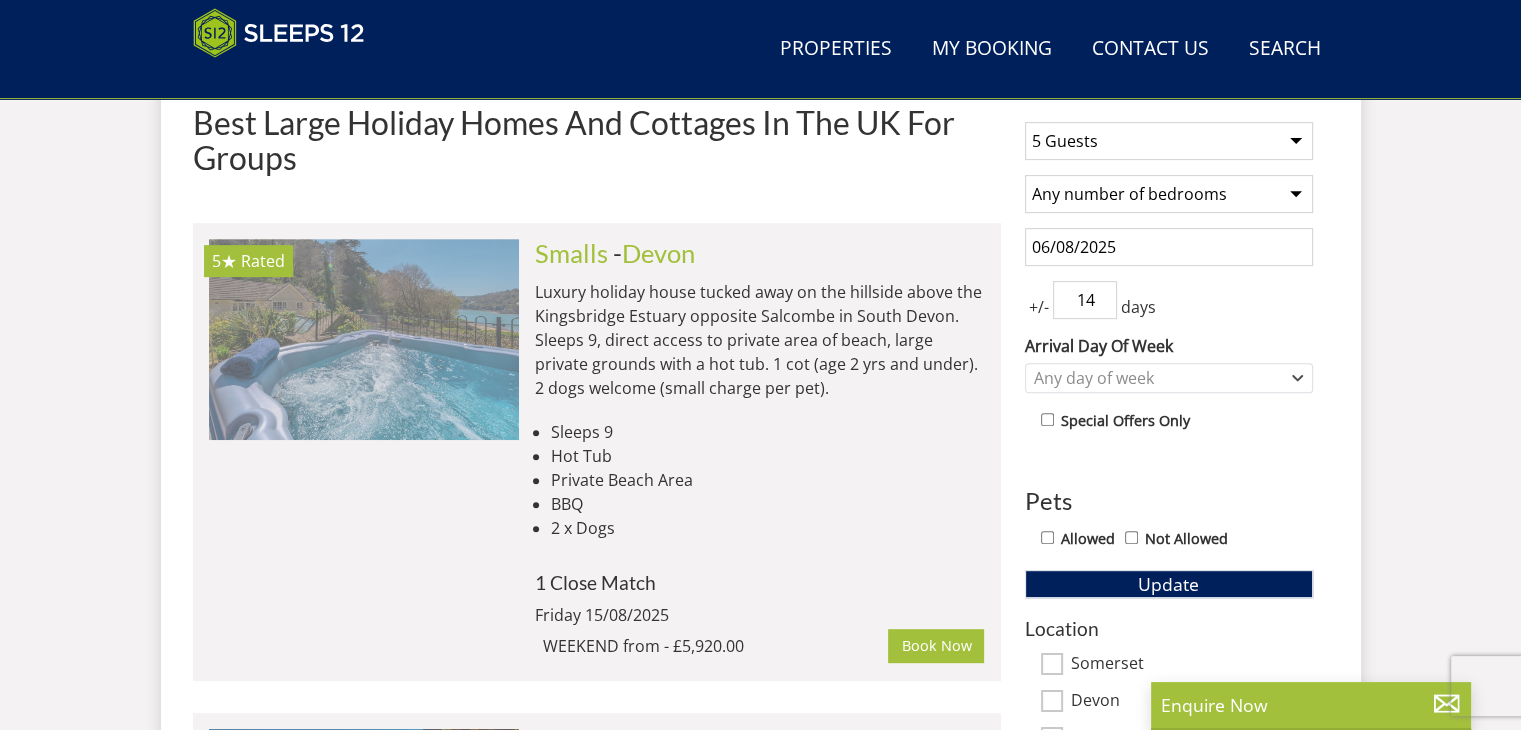 click at bounding box center [364, 339] 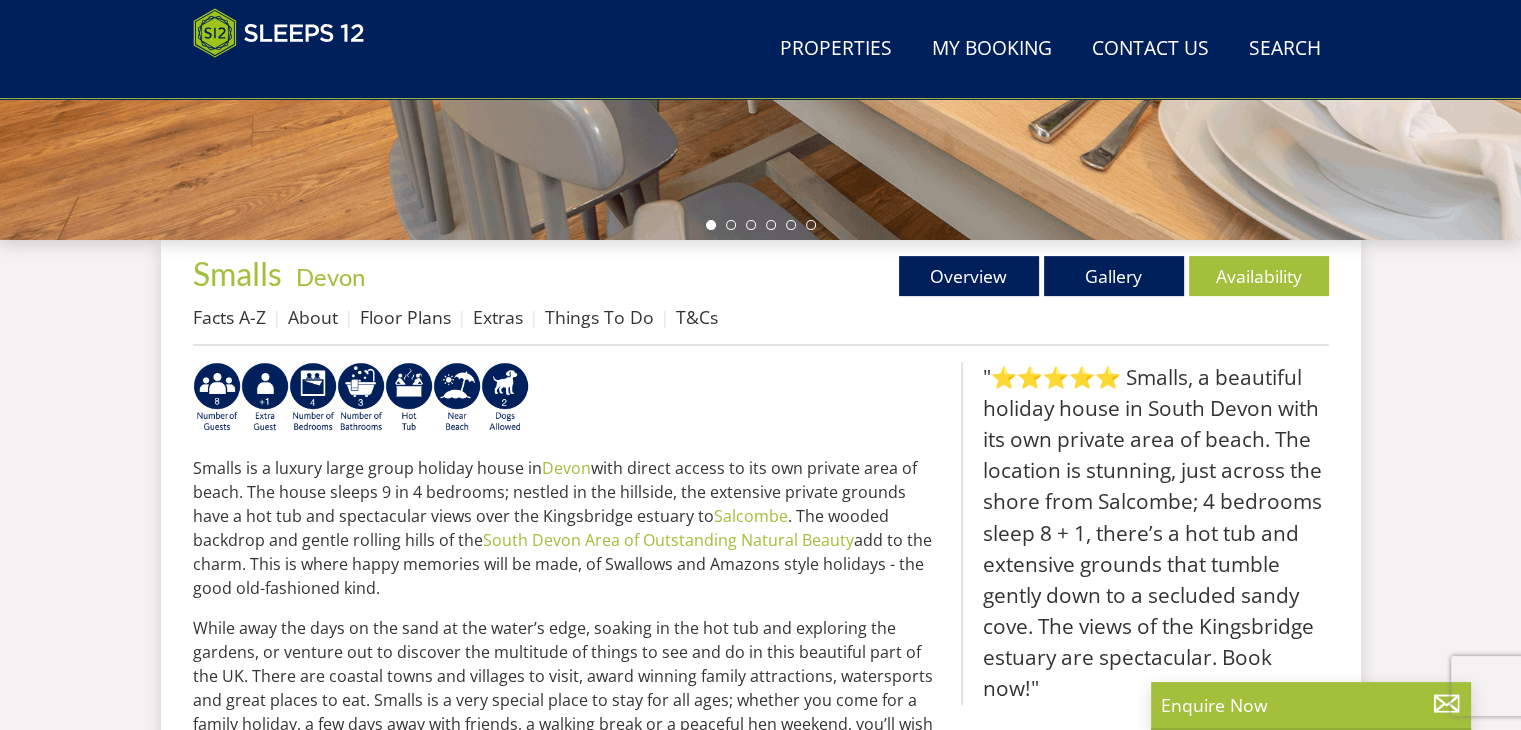 scroll, scrollTop: 604, scrollLeft: 0, axis: vertical 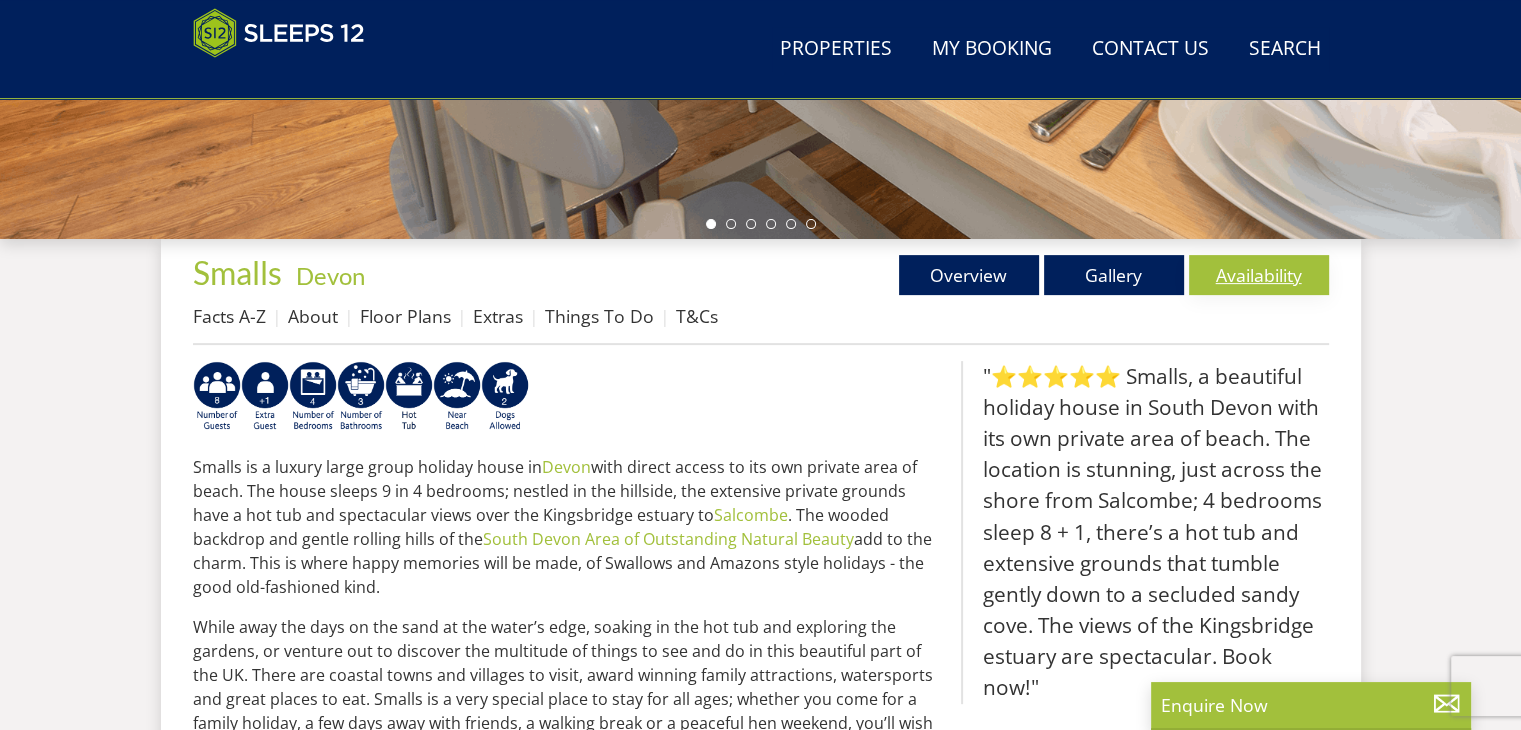 click on "Availability" at bounding box center [1259, 275] 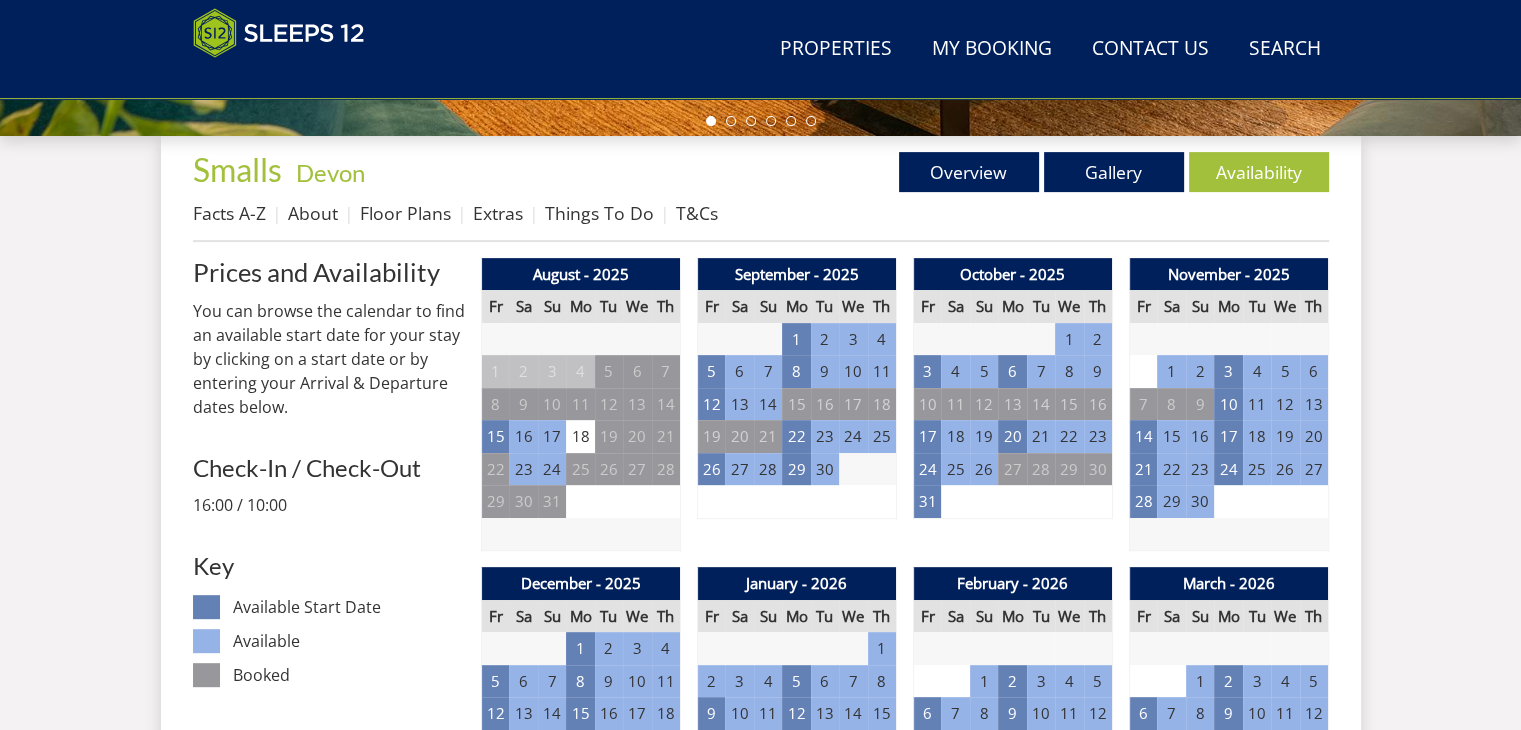scroll, scrollTop: 724, scrollLeft: 0, axis: vertical 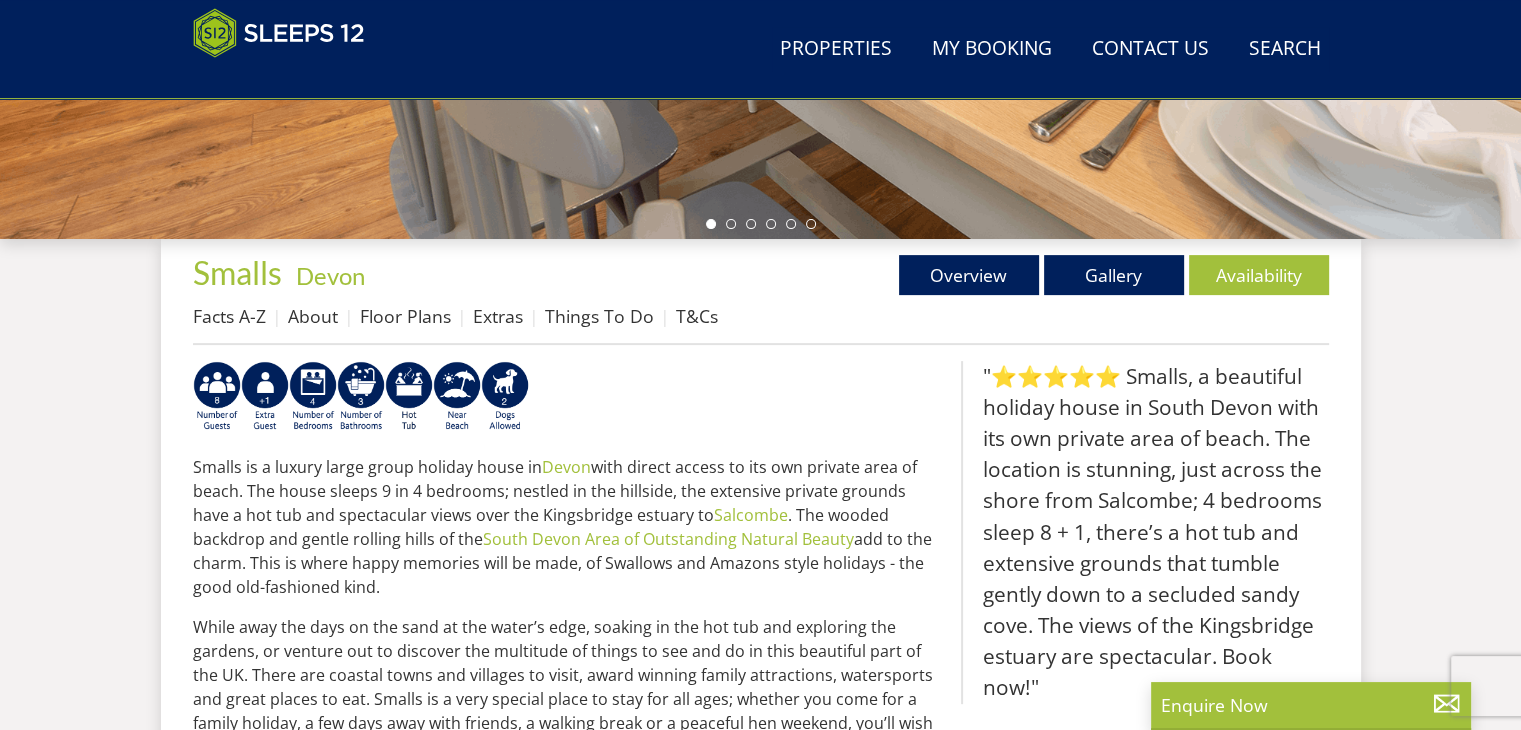select on "5" 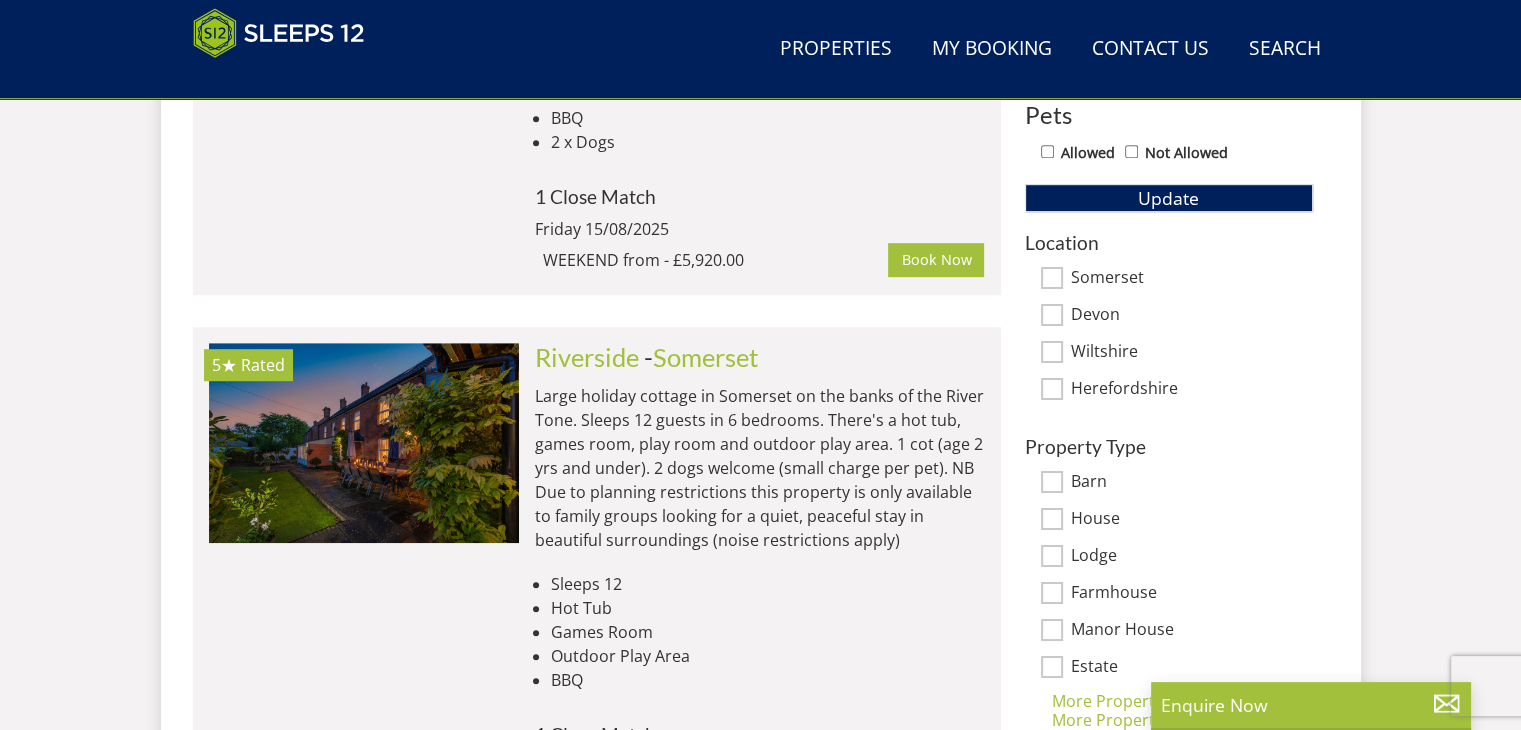 scroll, scrollTop: 1179, scrollLeft: 0, axis: vertical 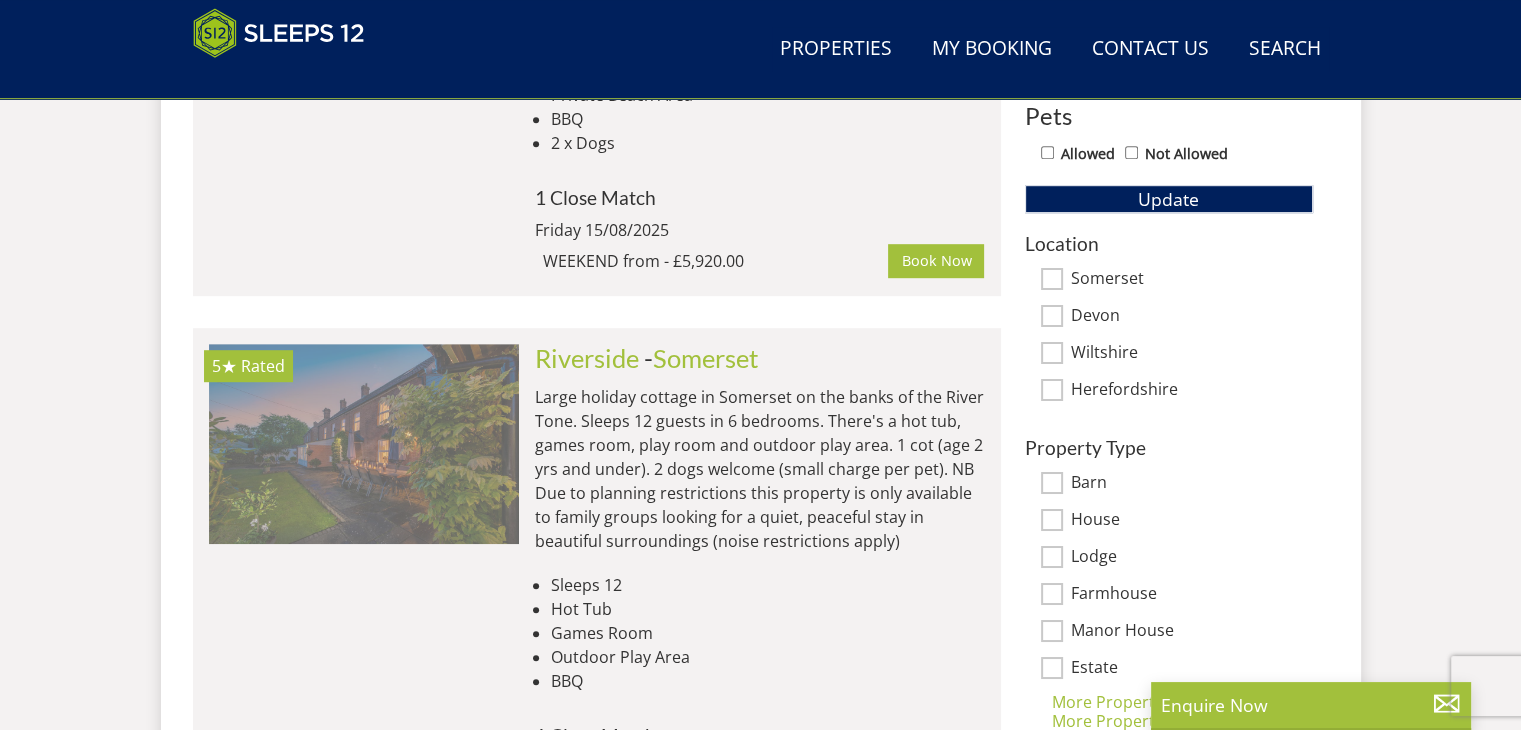 click at bounding box center [364, 444] 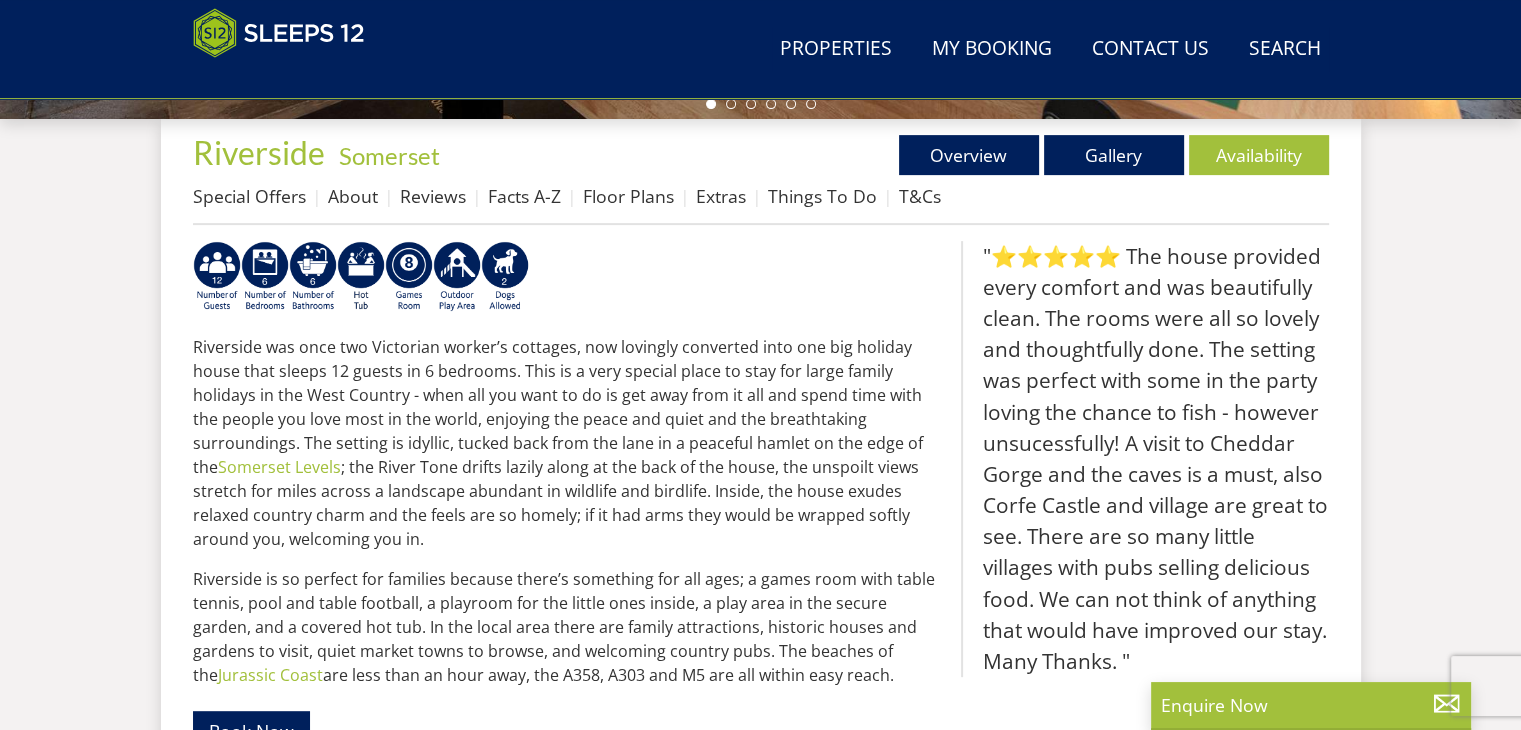 scroll, scrollTop: 728, scrollLeft: 0, axis: vertical 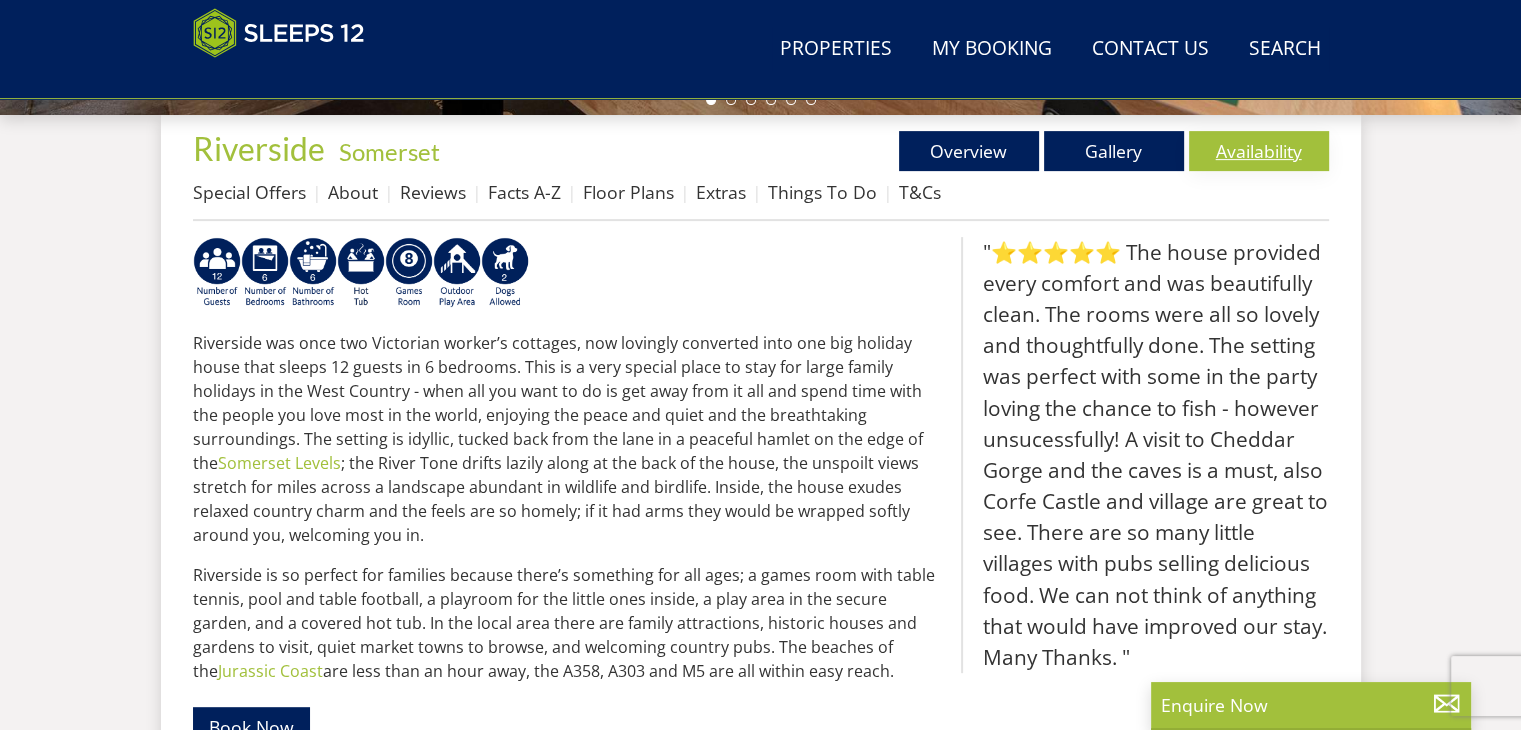 click on "Availability" at bounding box center [1259, 151] 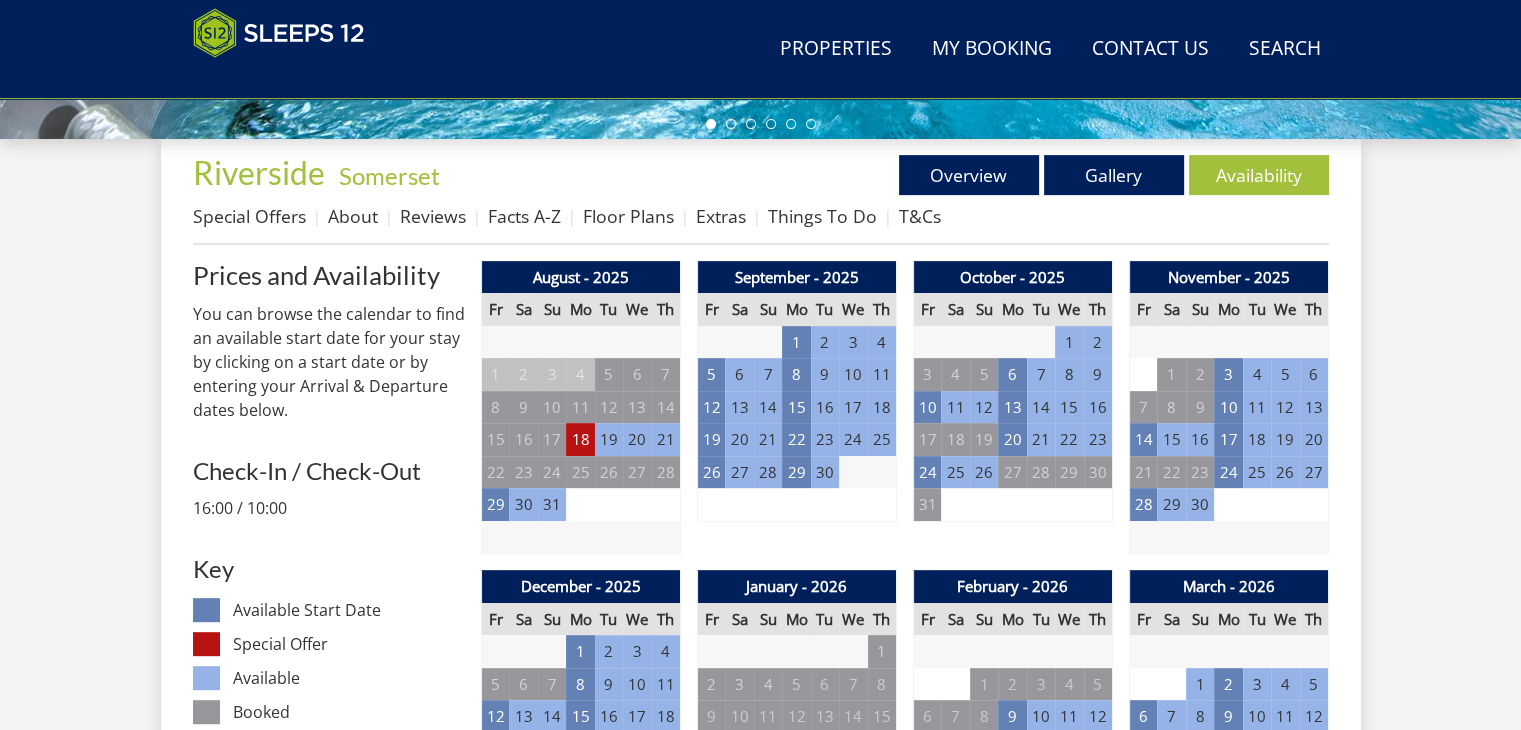 scroll, scrollTop: 704, scrollLeft: 0, axis: vertical 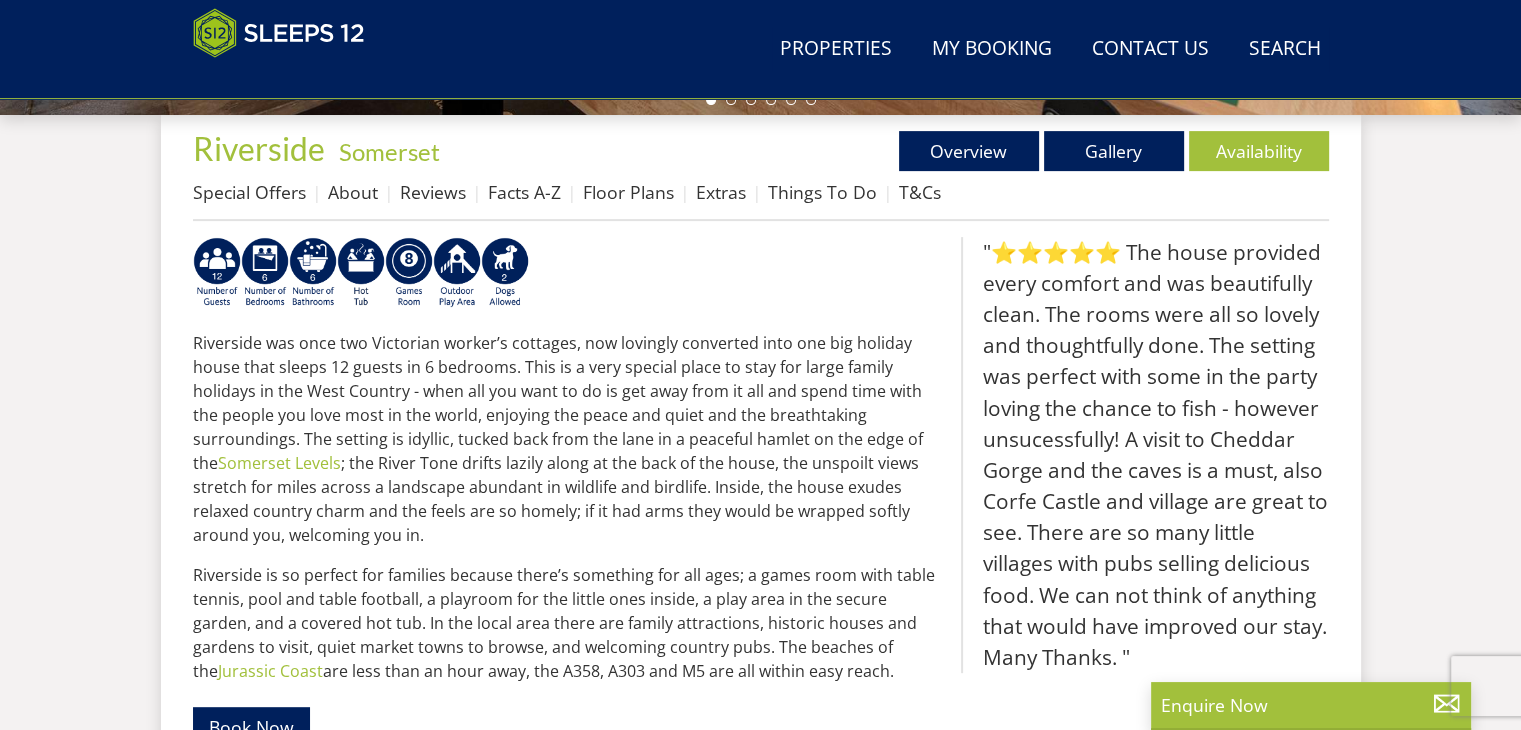 select on "5" 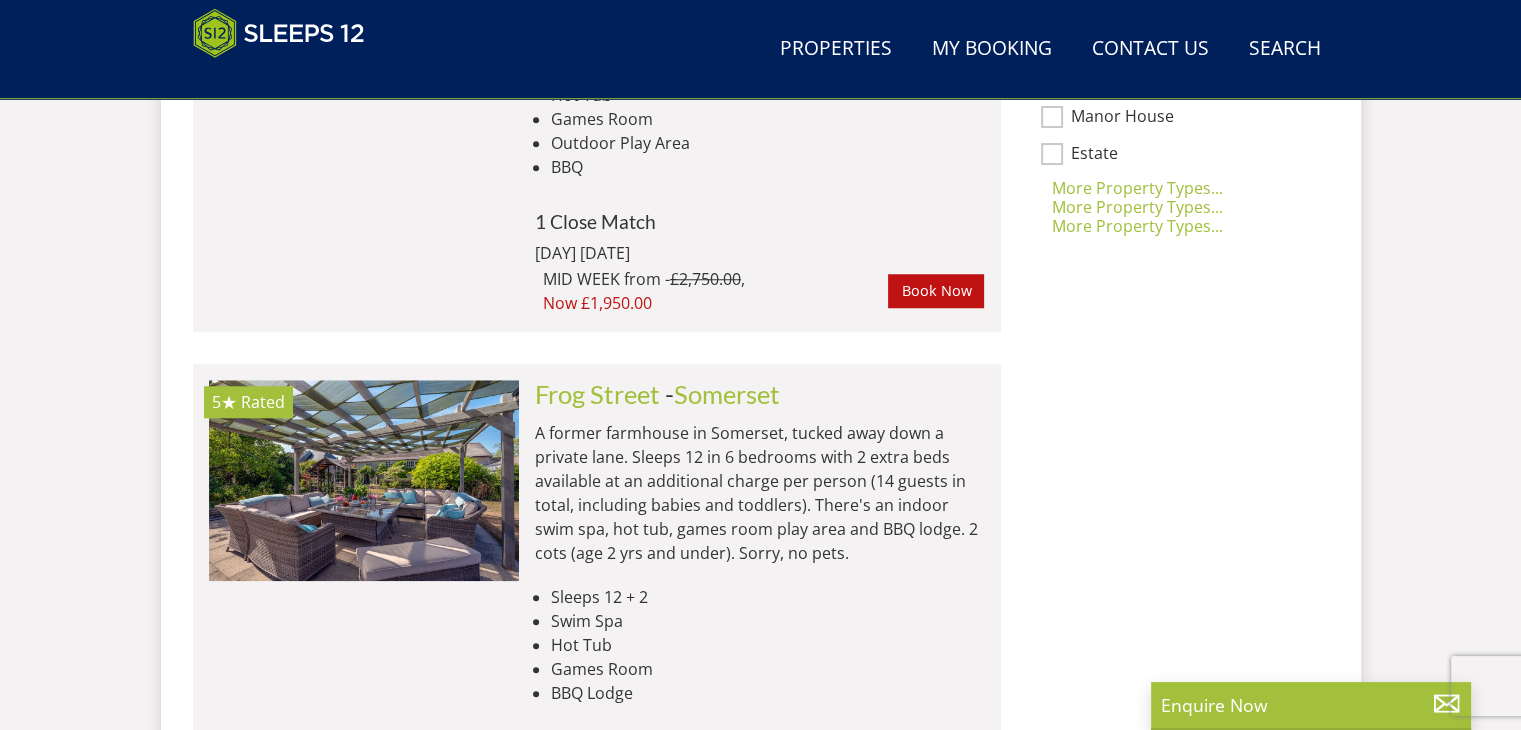 scroll, scrollTop: 1692, scrollLeft: 0, axis: vertical 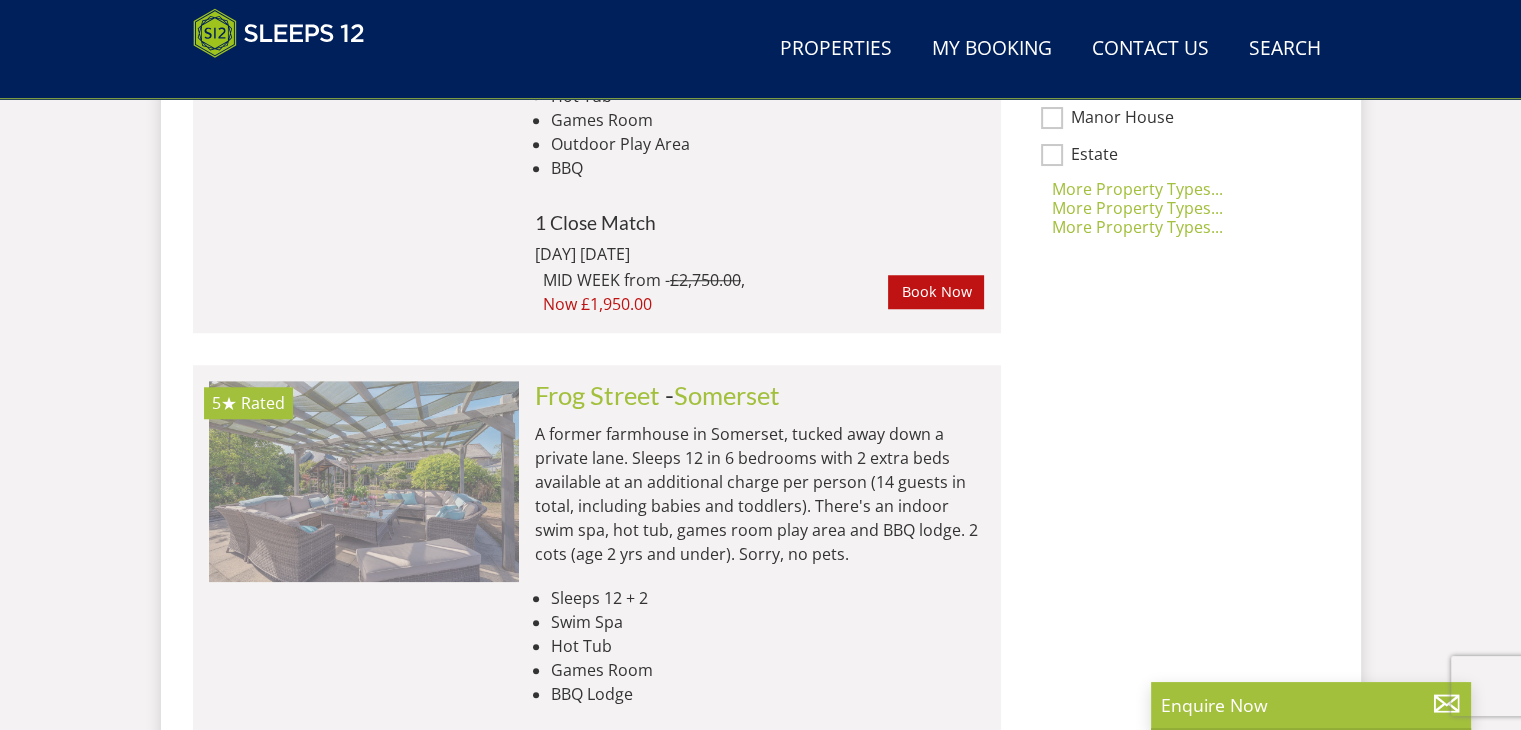click at bounding box center (364, 481) 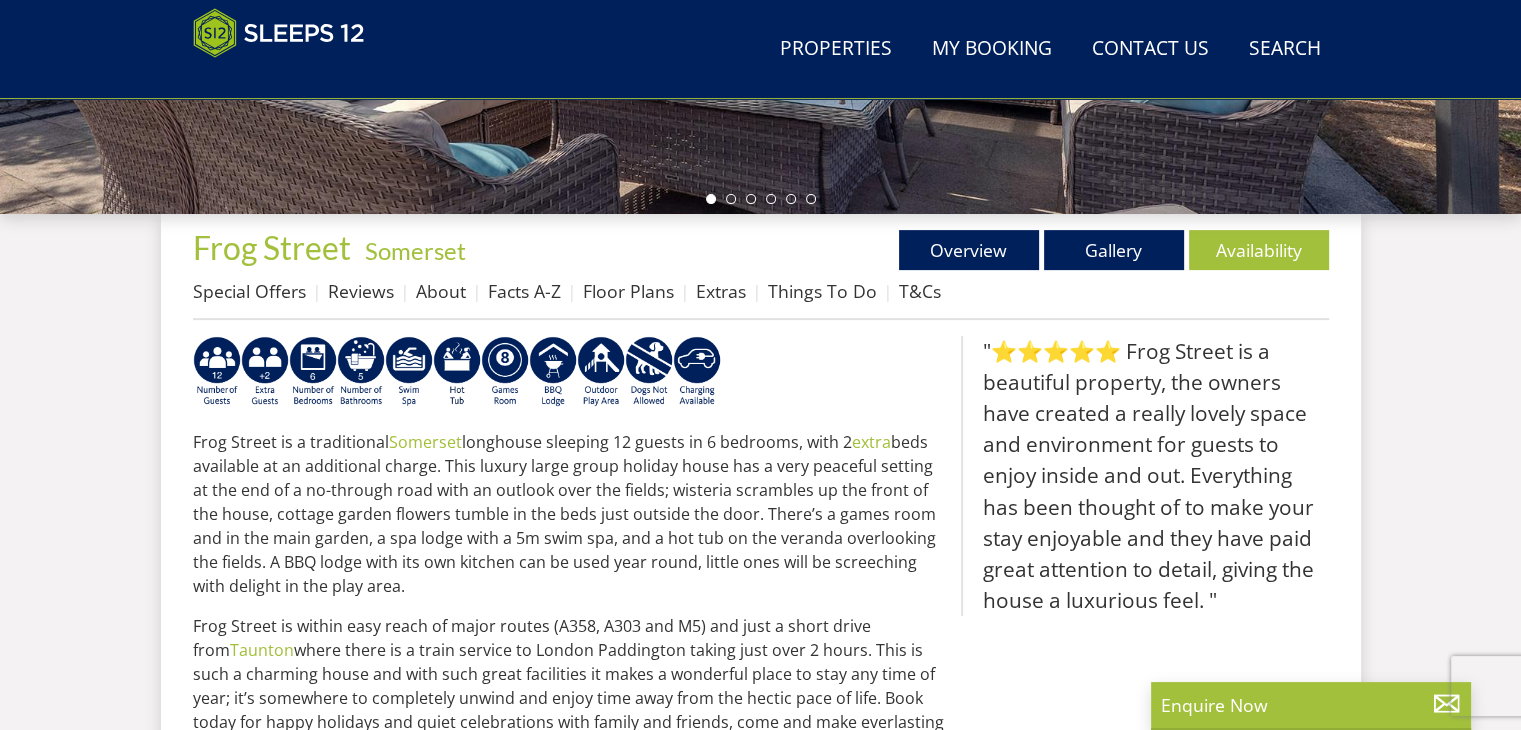 scroll, scrollTop: 631, scrollLeft: 0, axis: vertical 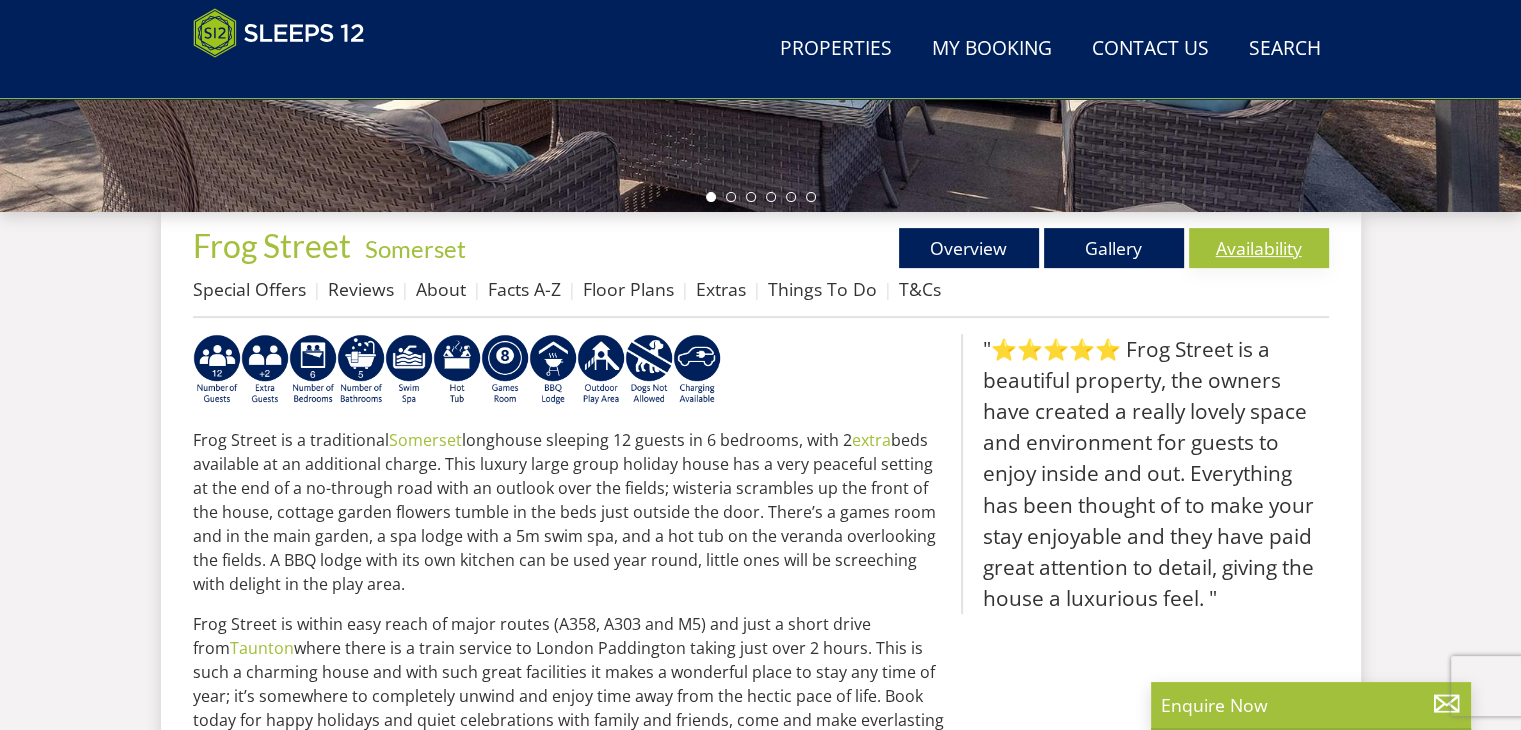 click on "Availability" at bounding box center (1259, 248) 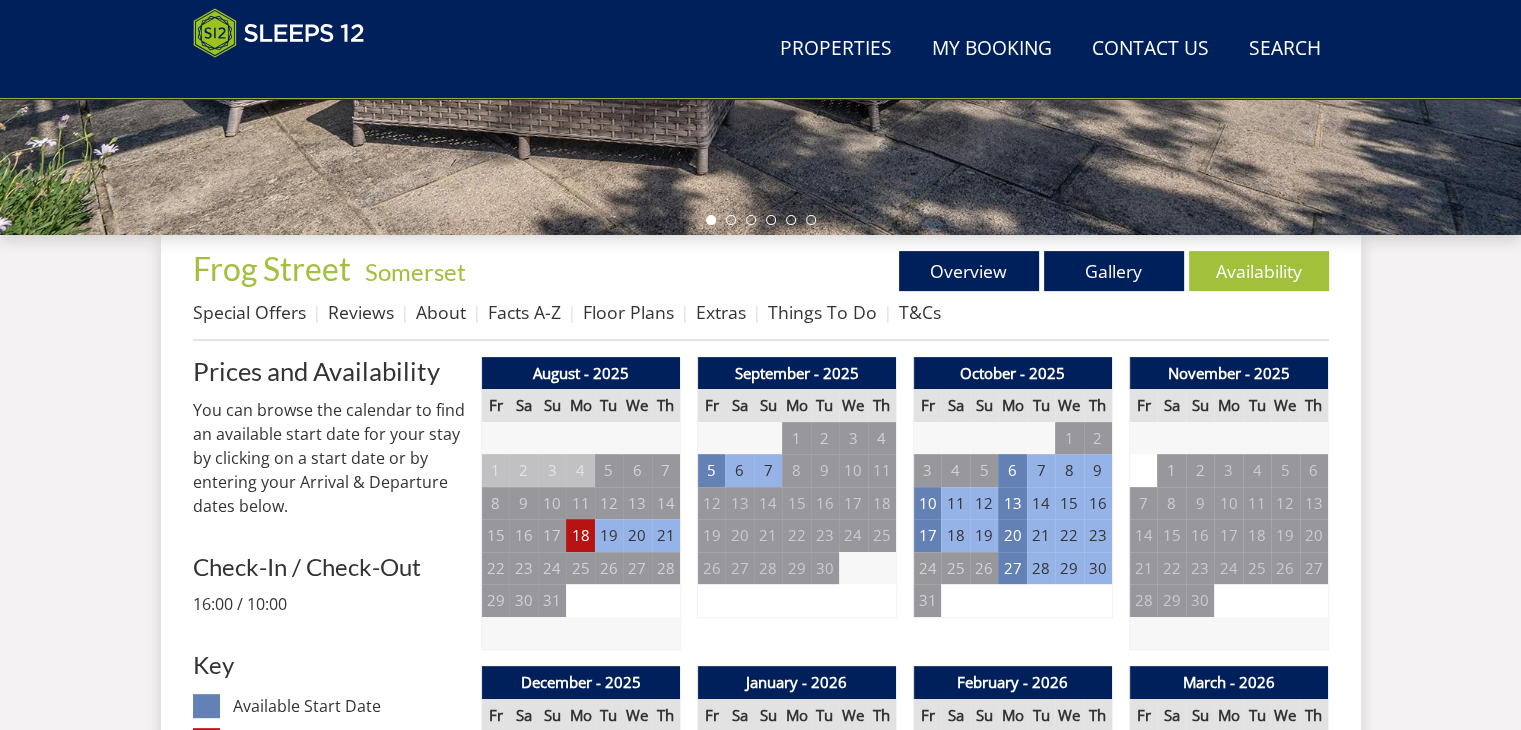 scroll, scrollTop: 608, scrollLeft: 0, axis: vertical 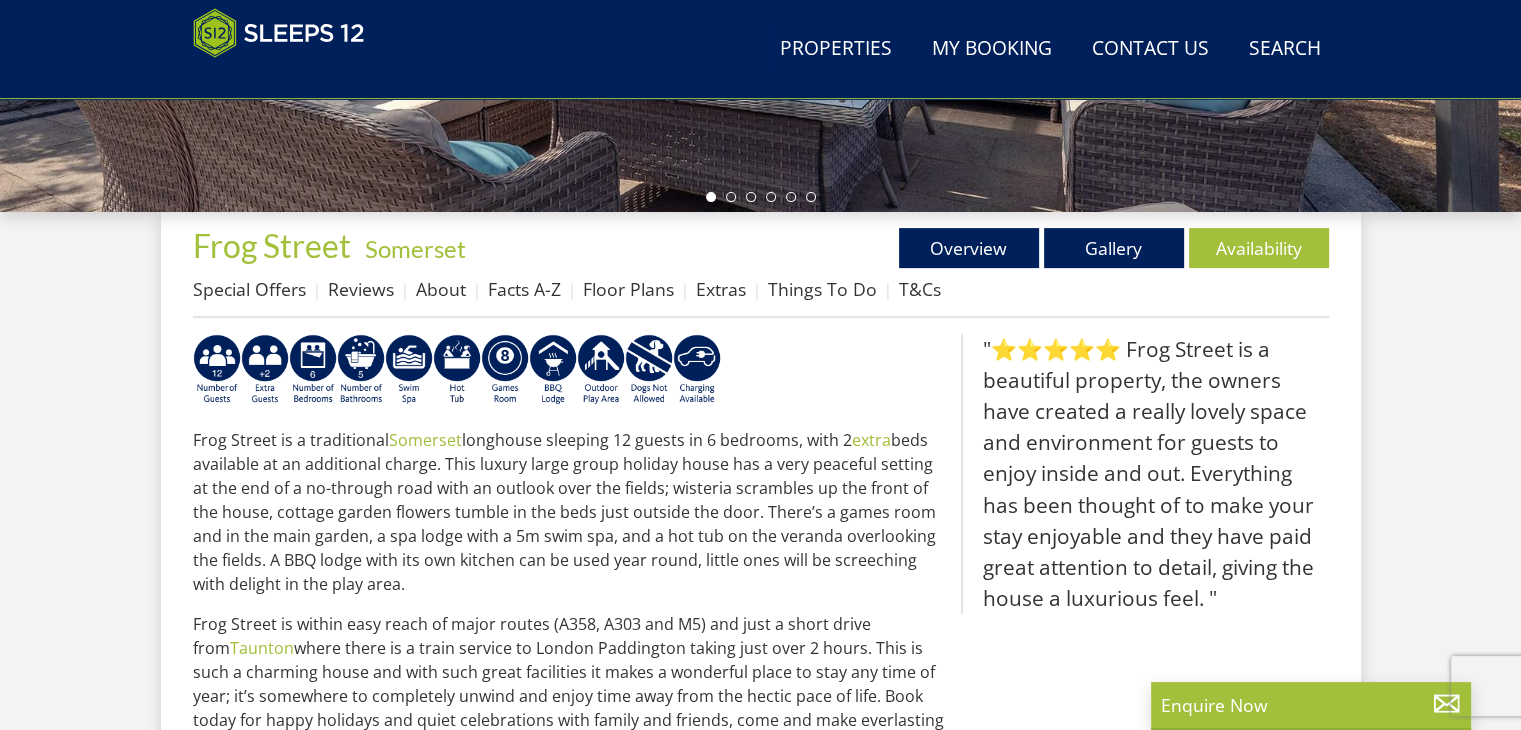 select on "5" 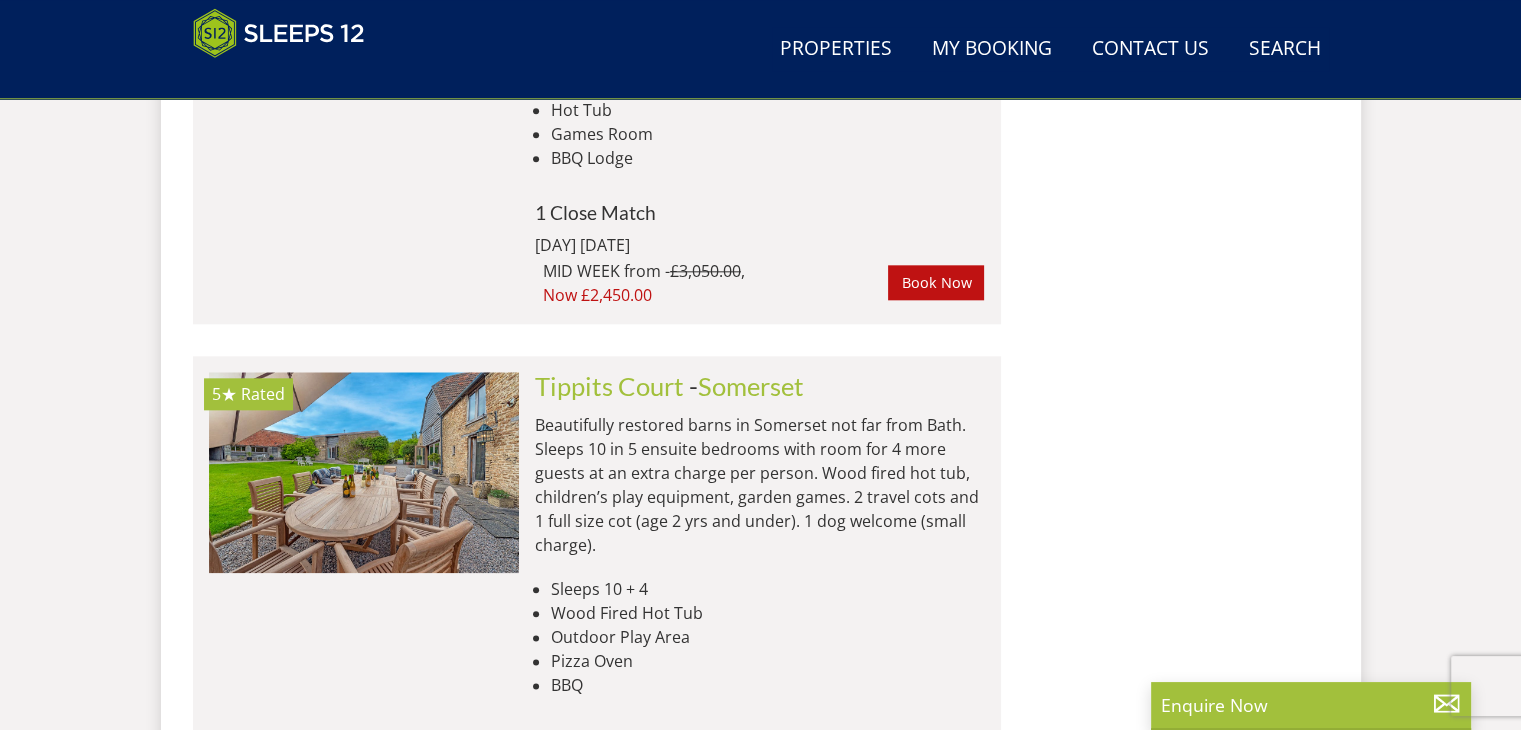 scroll, scrollTop: 2228, scrollLeft: 0, axis: vertical 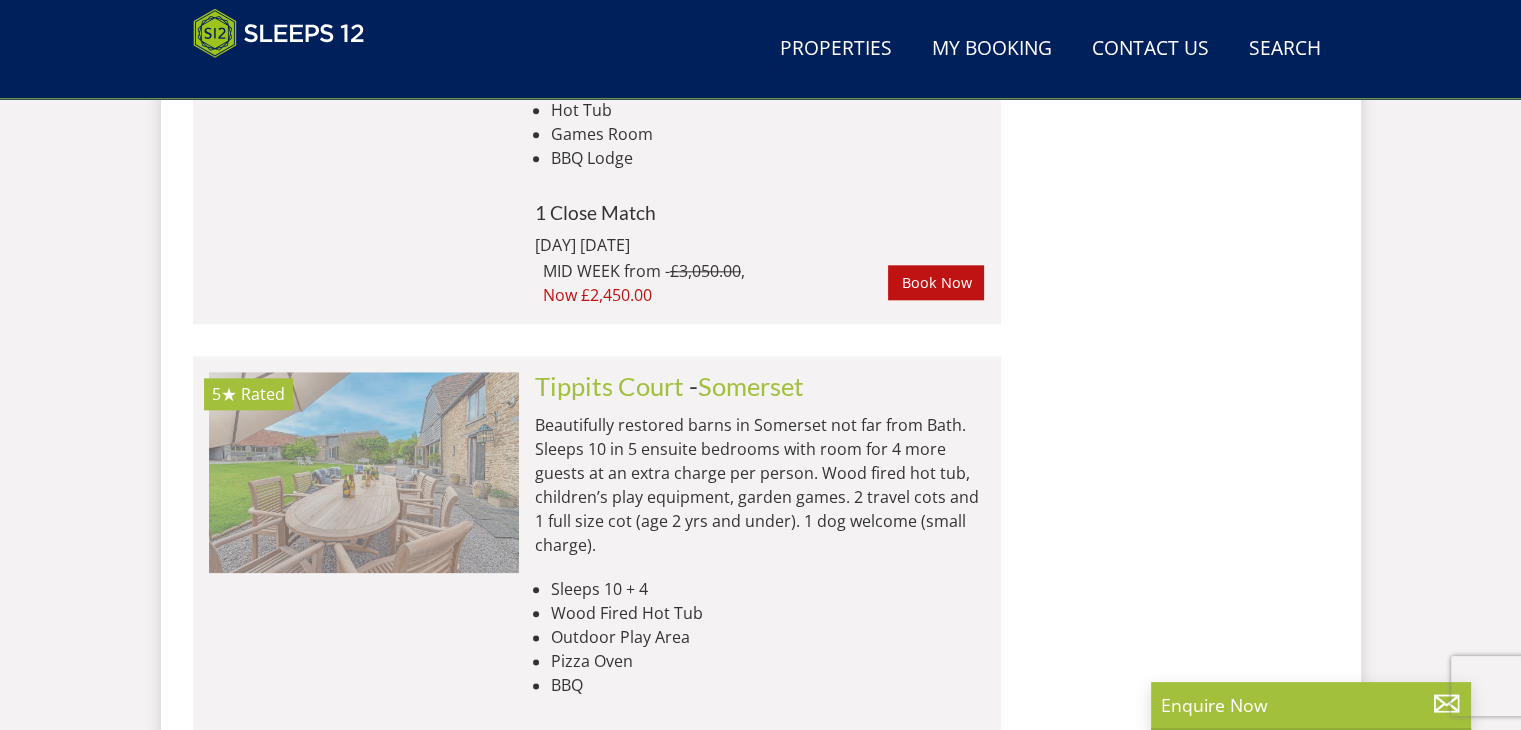 click at bounding box center (364, 472) 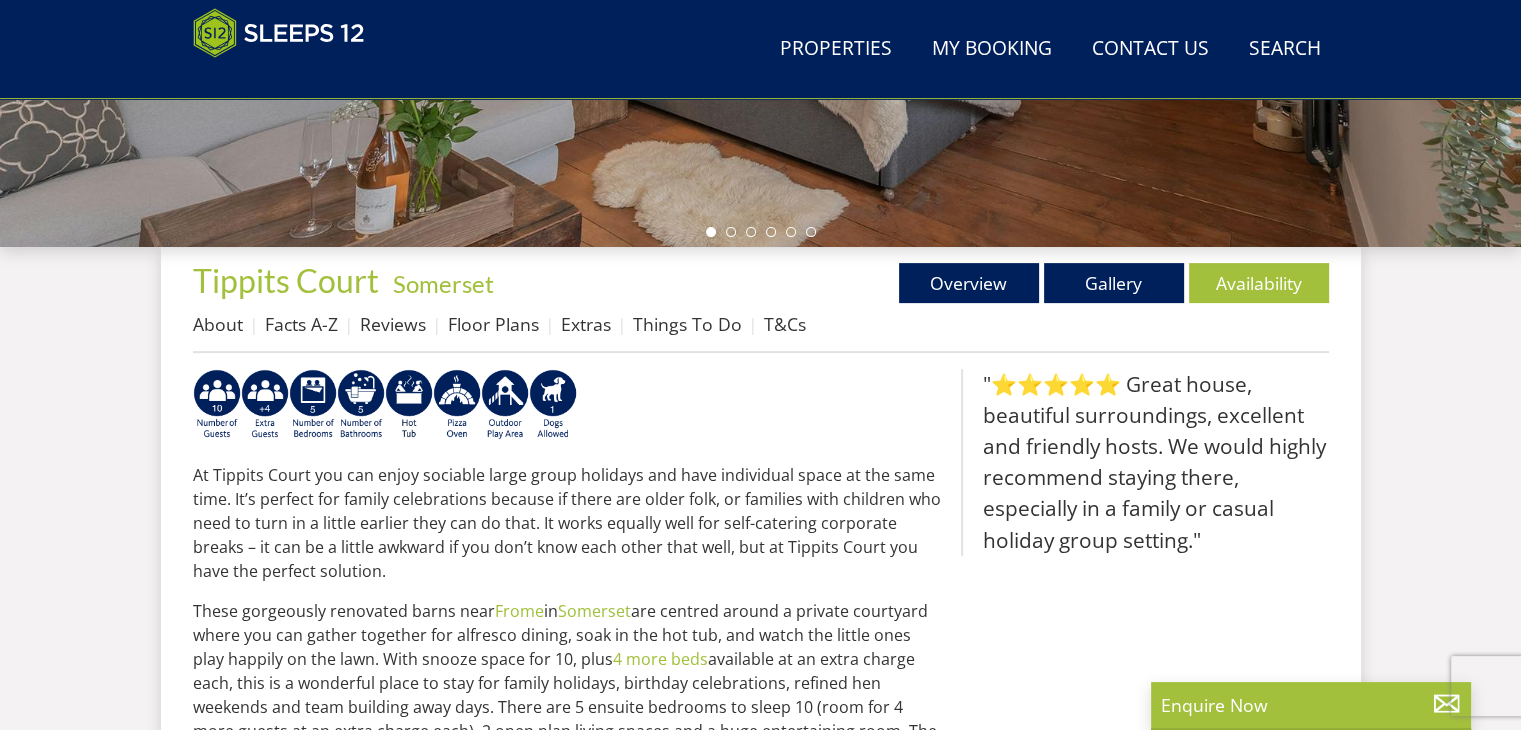 scroll, scrollTop: 592, scrollLeft: 0, axis: vertical 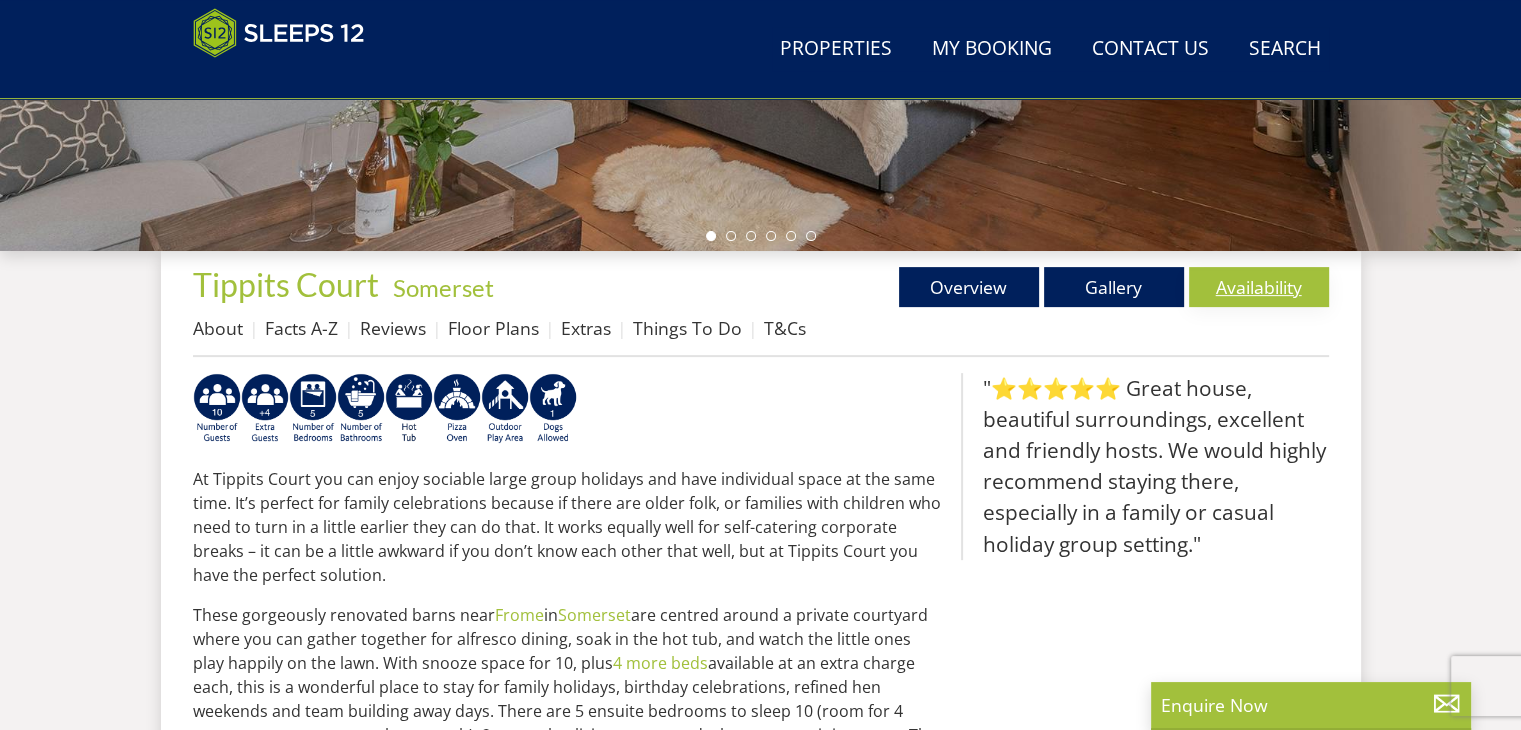 click on "Availability" at bounding box center [1259, 287] 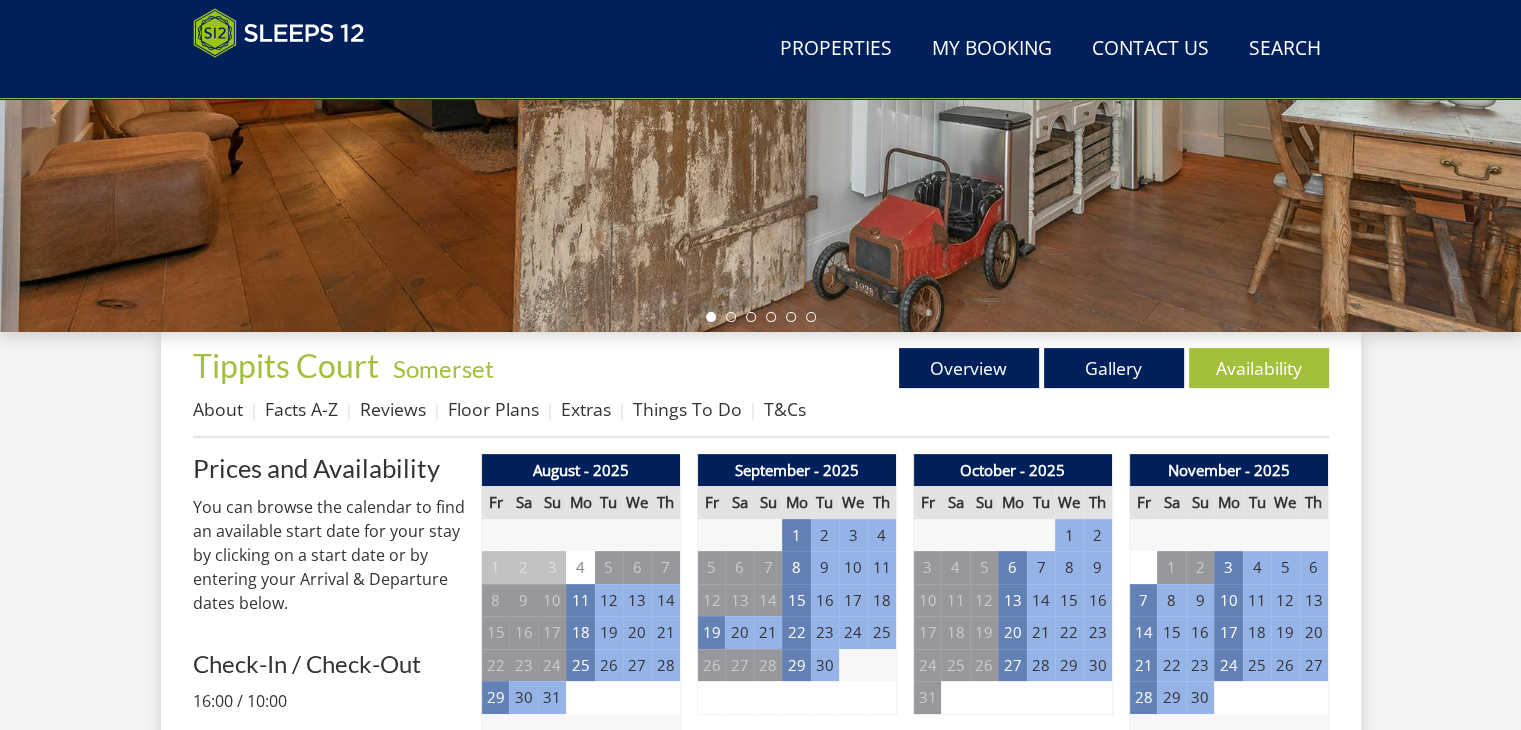 scroll, scrollTop: 510, scrollLeft: 0, axis: vertical 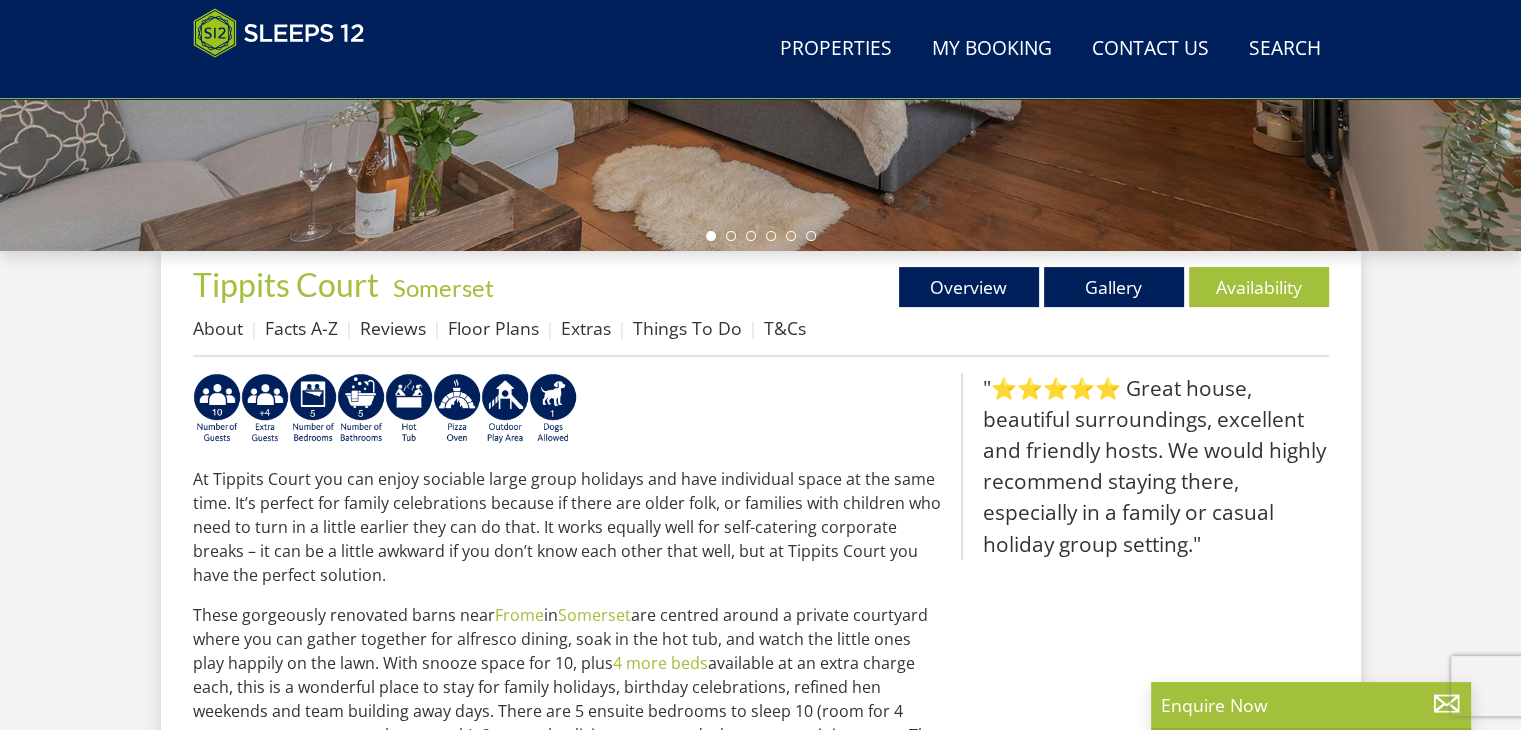 select on "5" 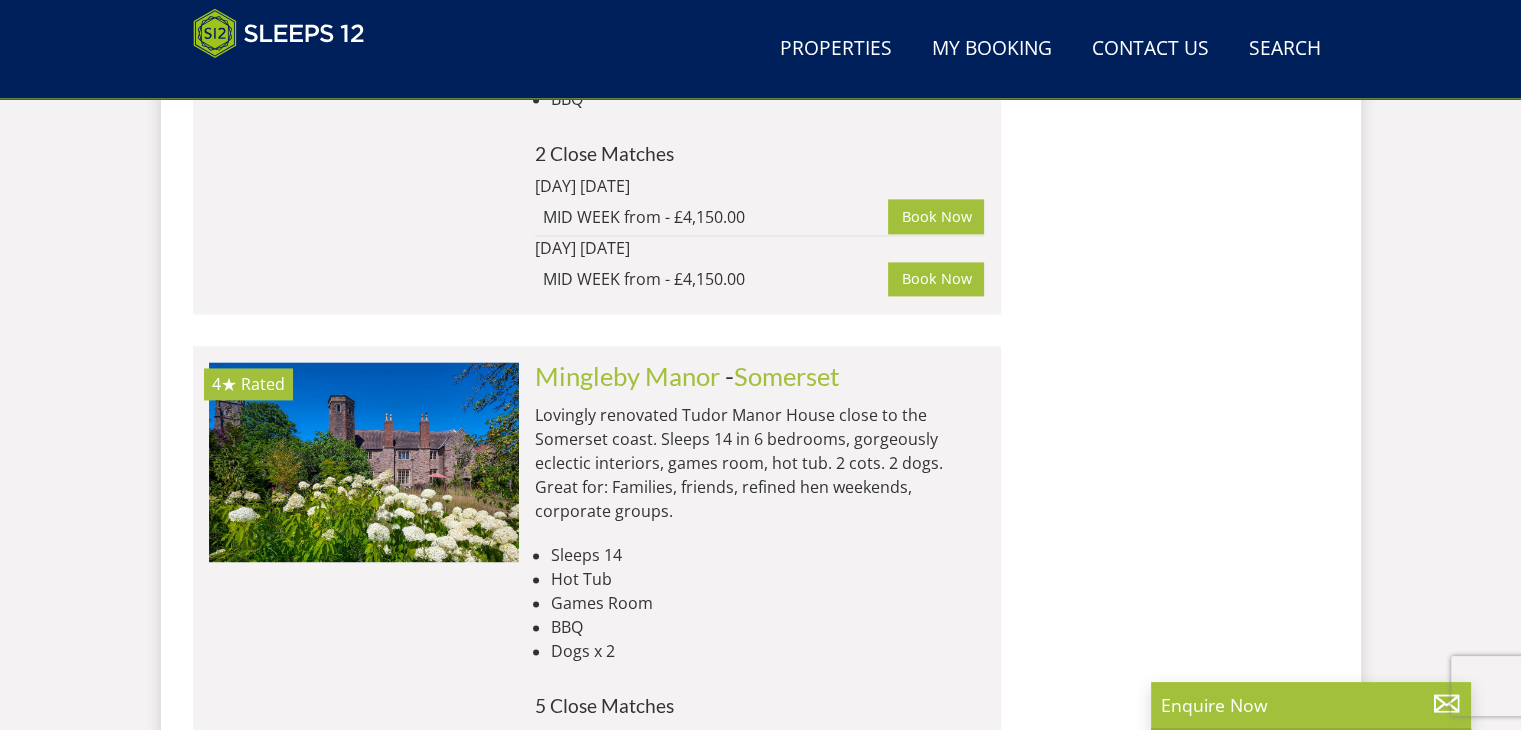 scroll, scrollTop: 2815, scrollLeft: 0, axis: vertical 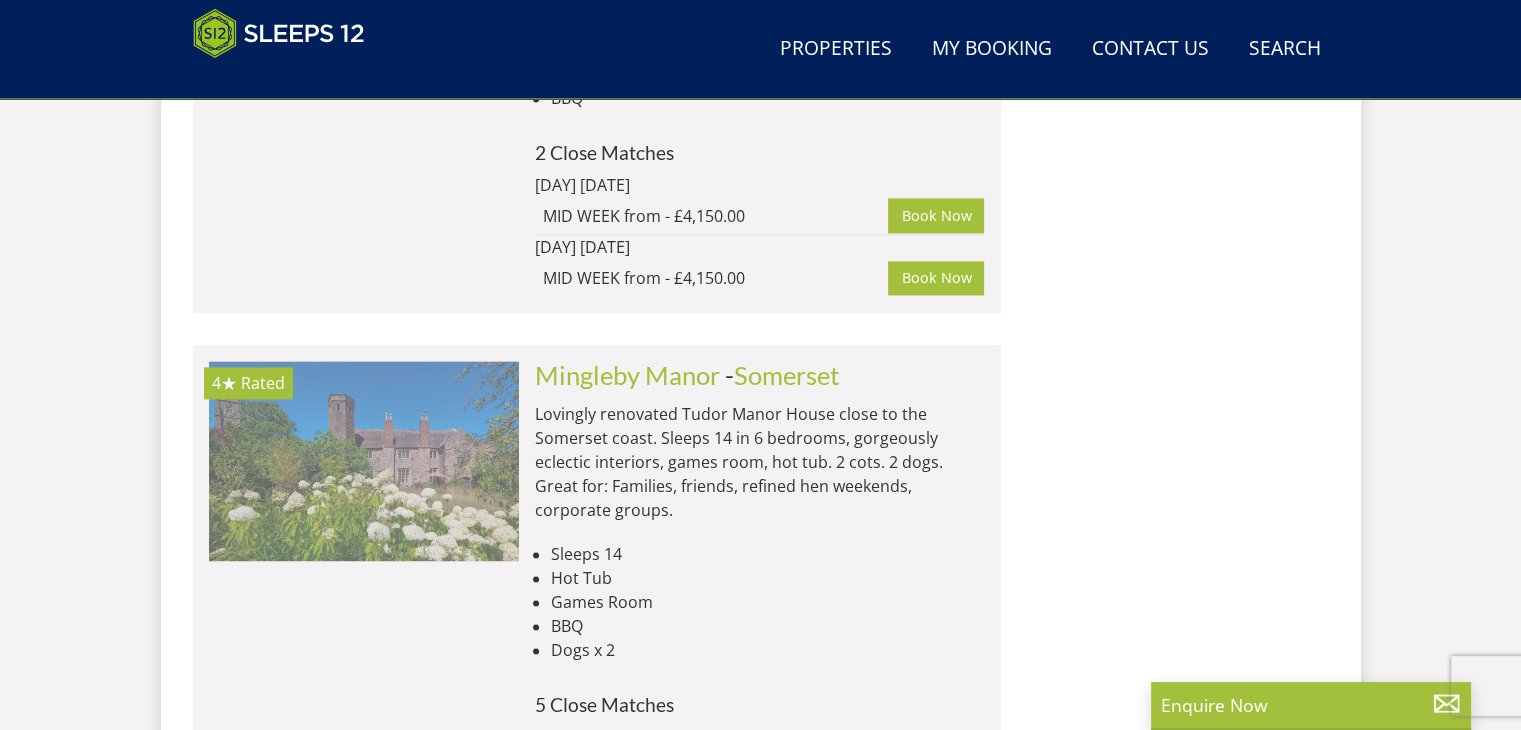 click at bounding box center (364, 461) 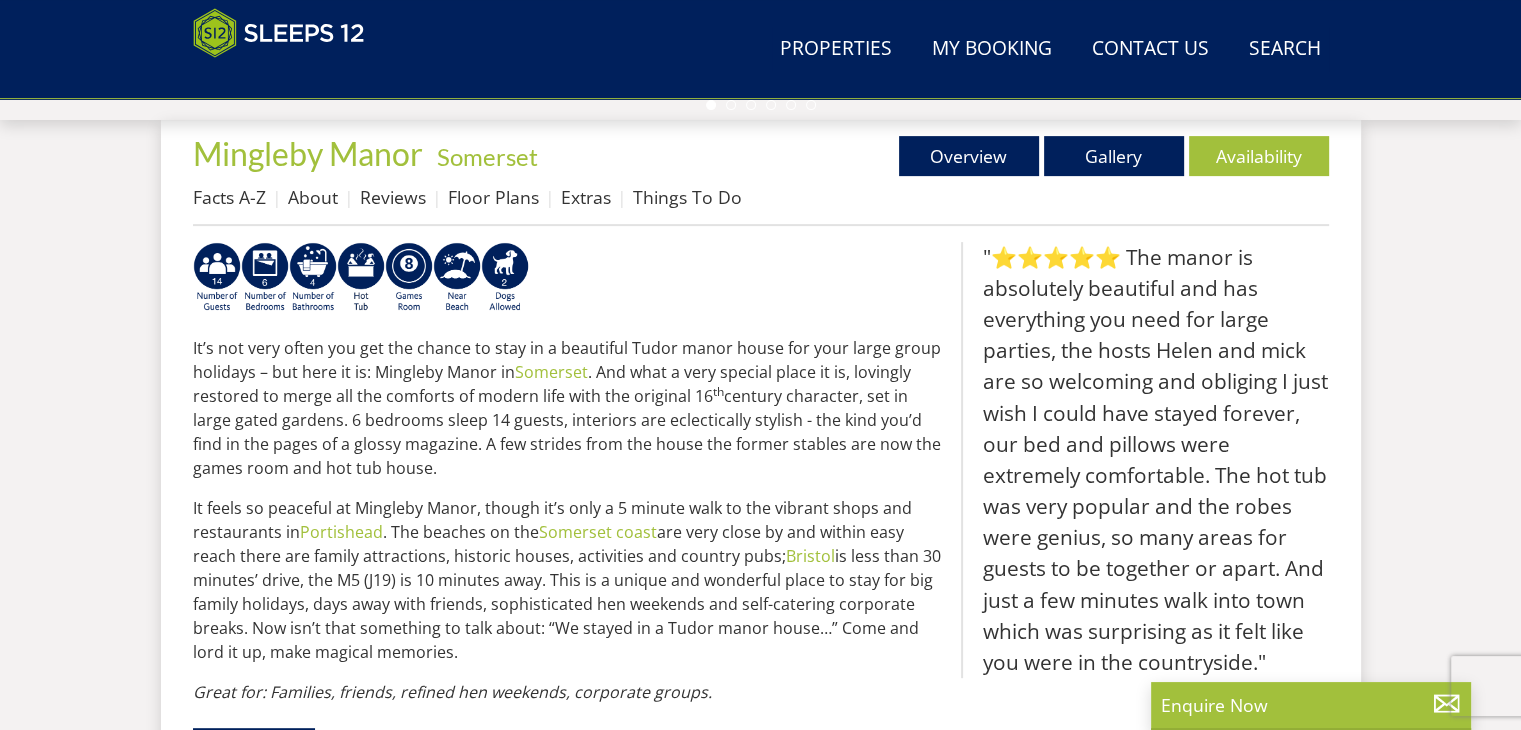 scroll, scrollTop: 724, scrollLeft: 0, axis: vertical 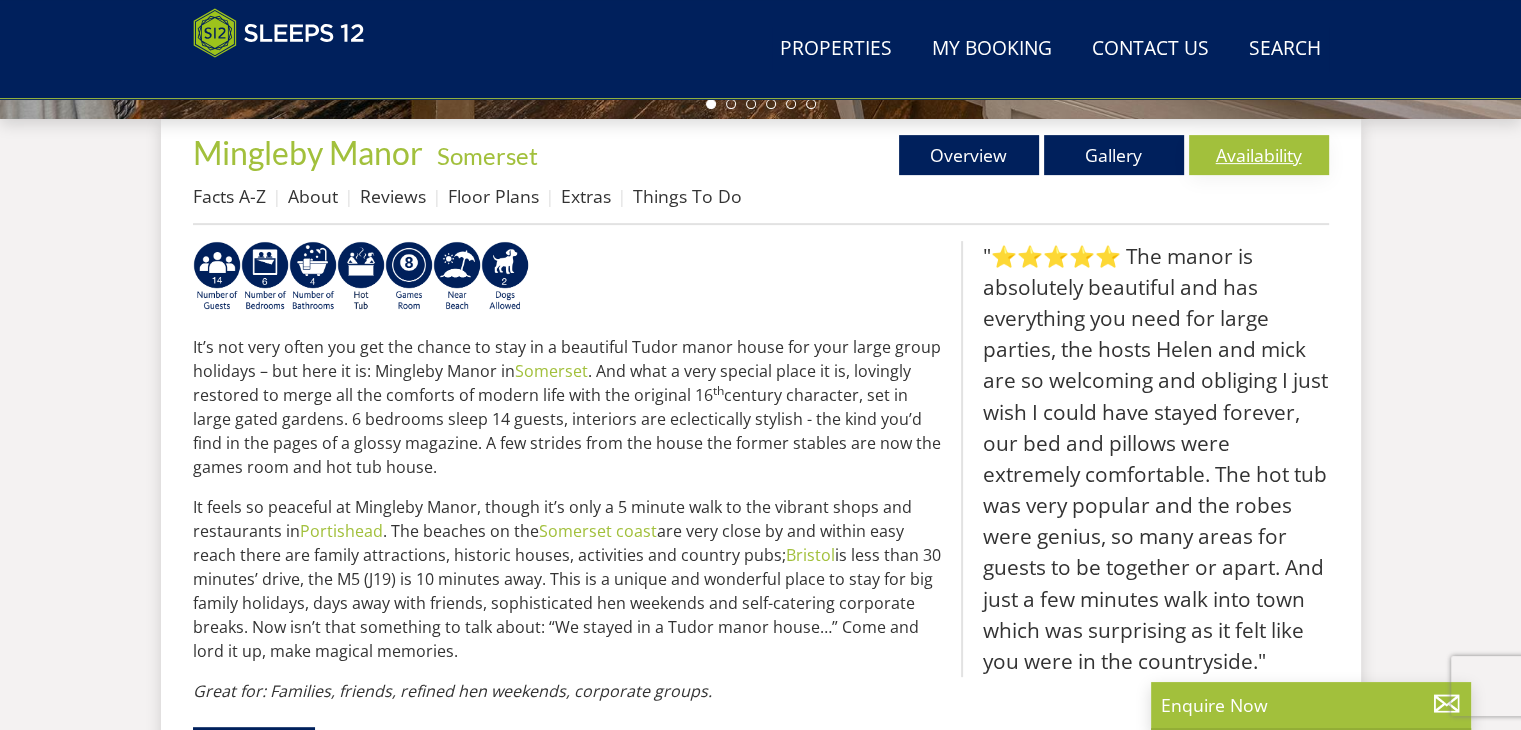 click on "Availability" at bounding box center (1259, 155) 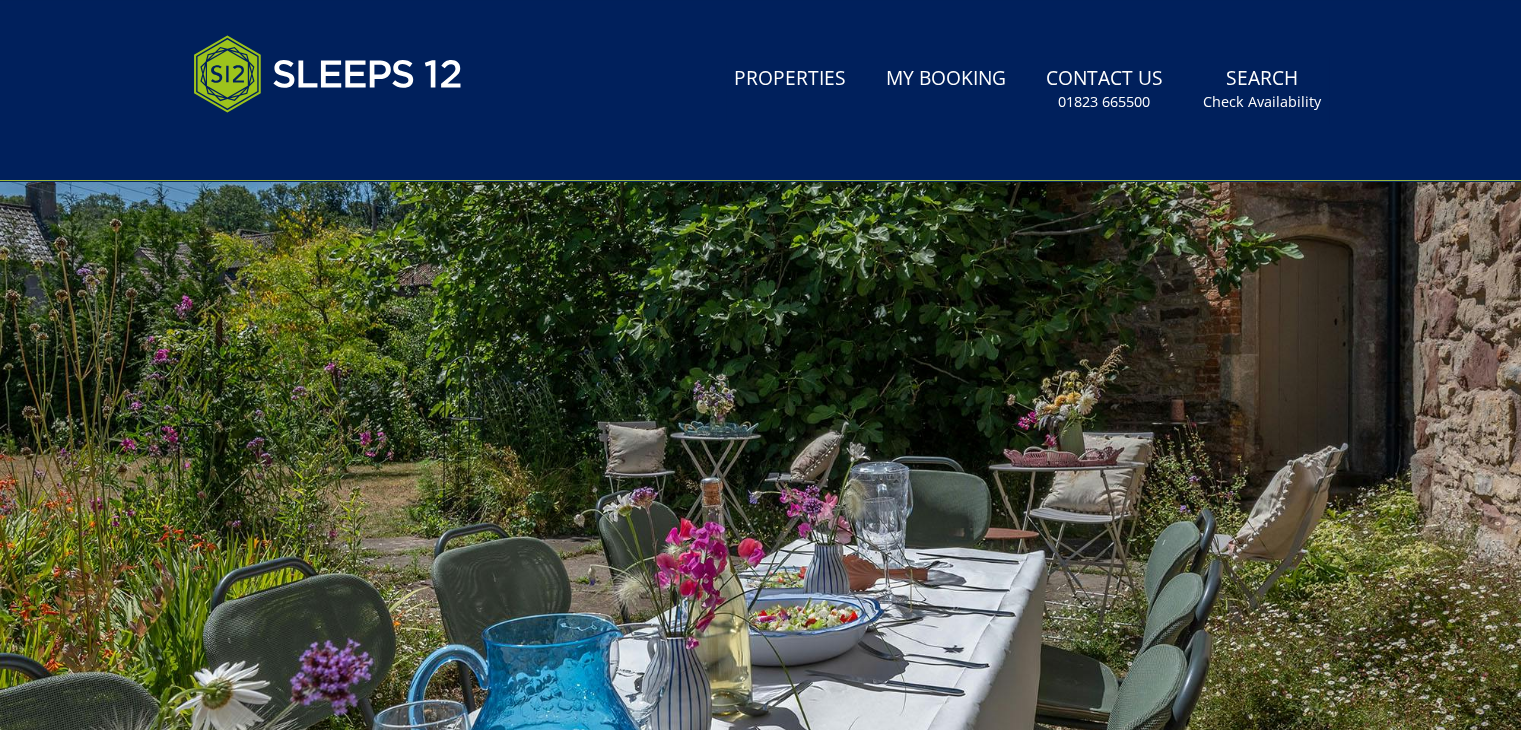 scroll, scrollTop: 0, scrollLeft: 0, axis: both 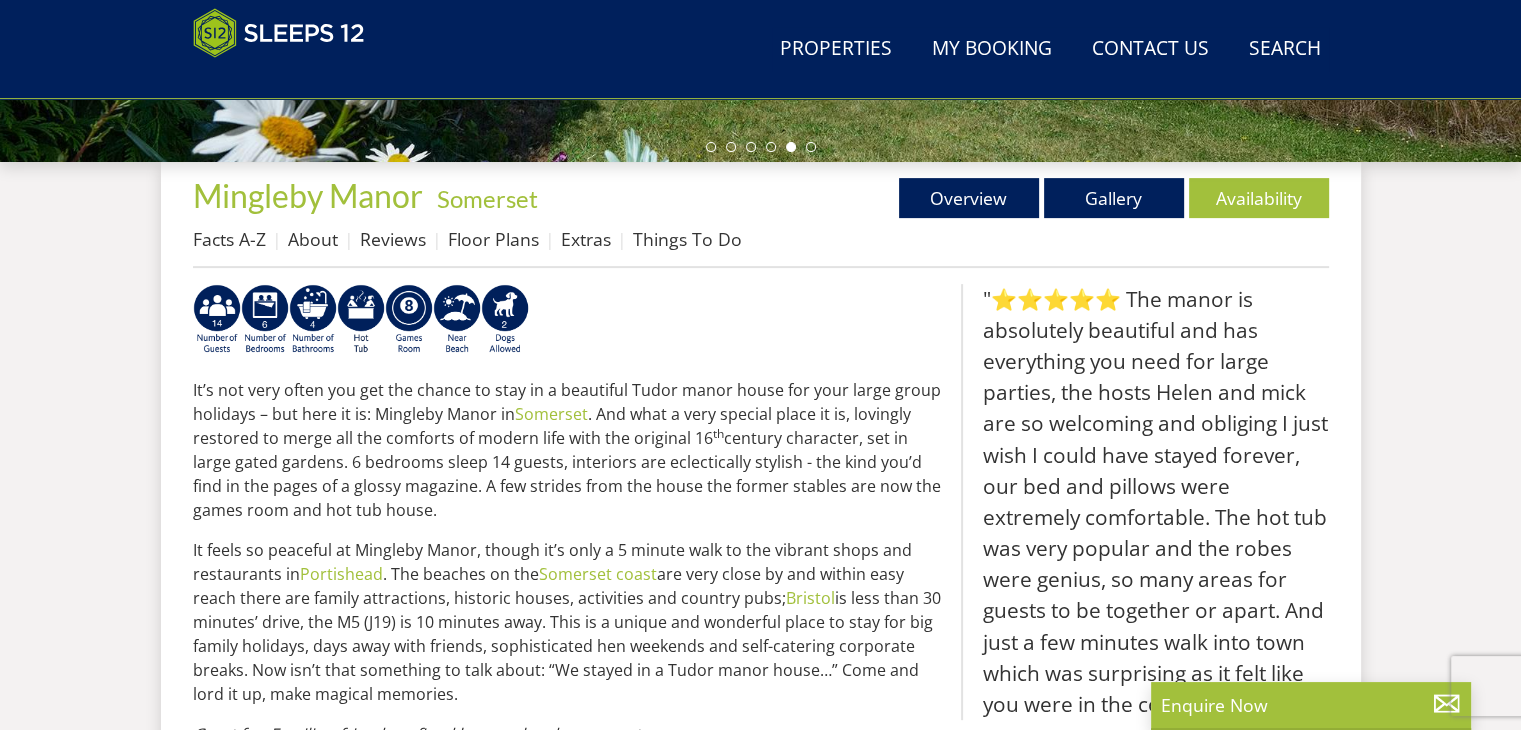 select on "5" 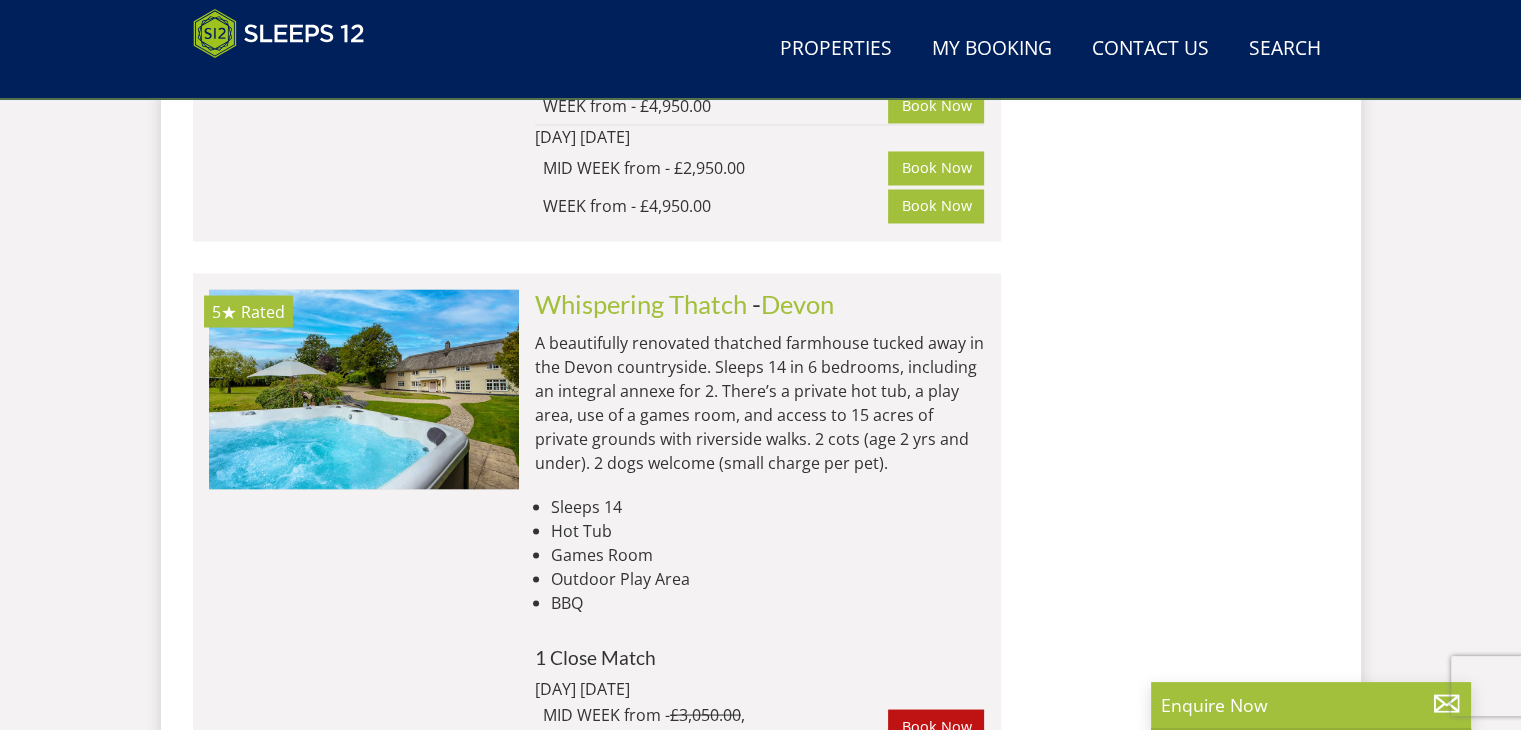 scroll, scrollTop: 3552, scrollLeft: 0, axis: vertical 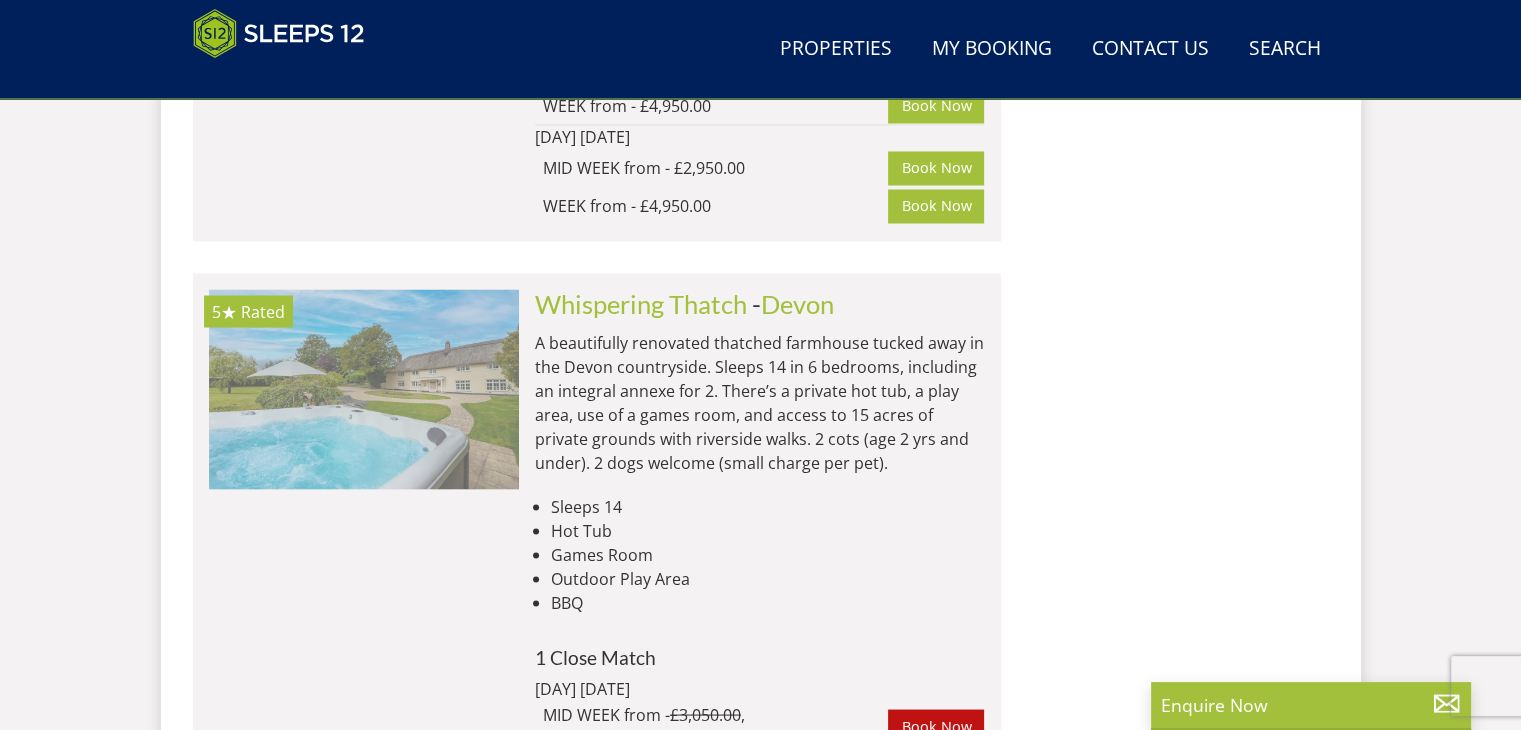 click at bounding box center (364, 389) 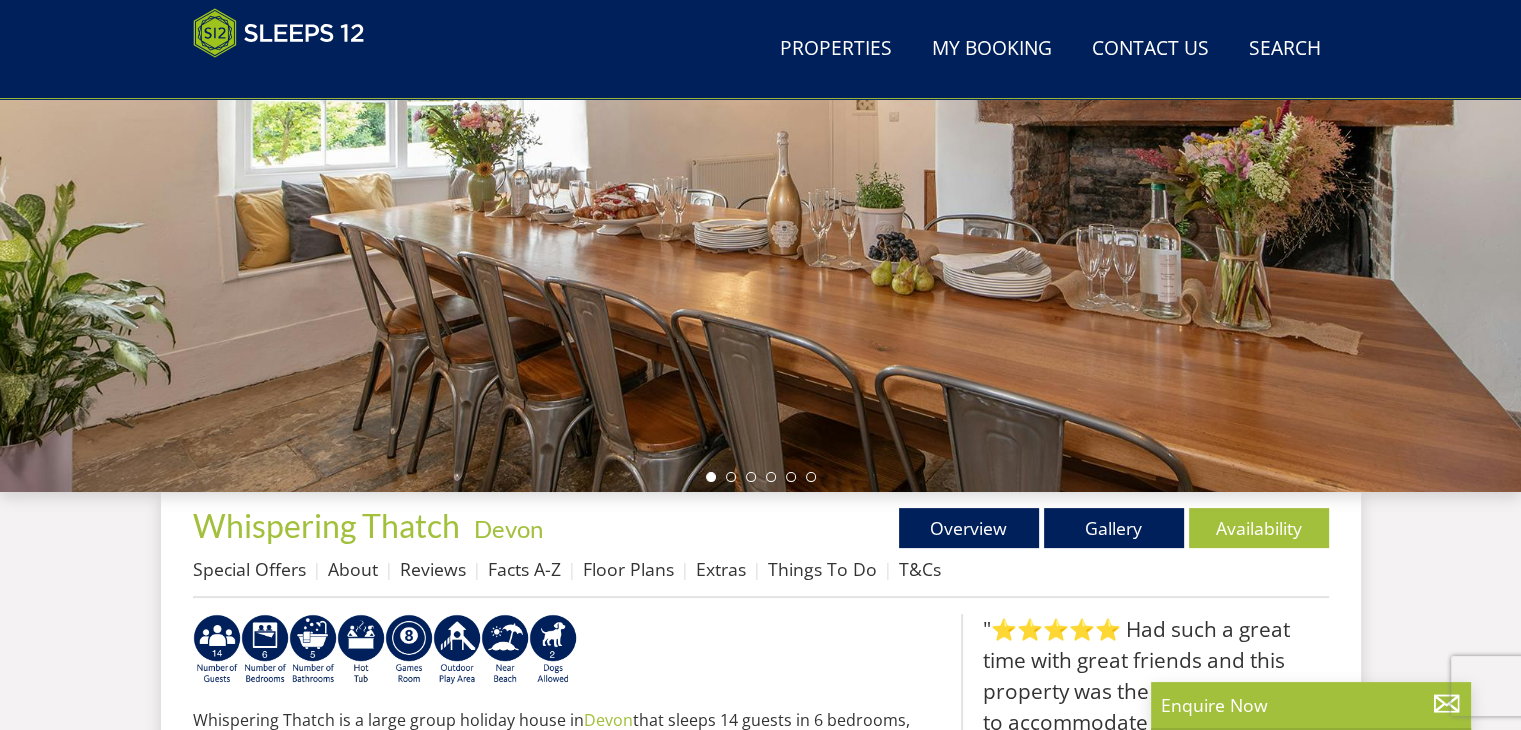 scroll, scrollTop: 353, scrollLeft: 0, axis: vertical 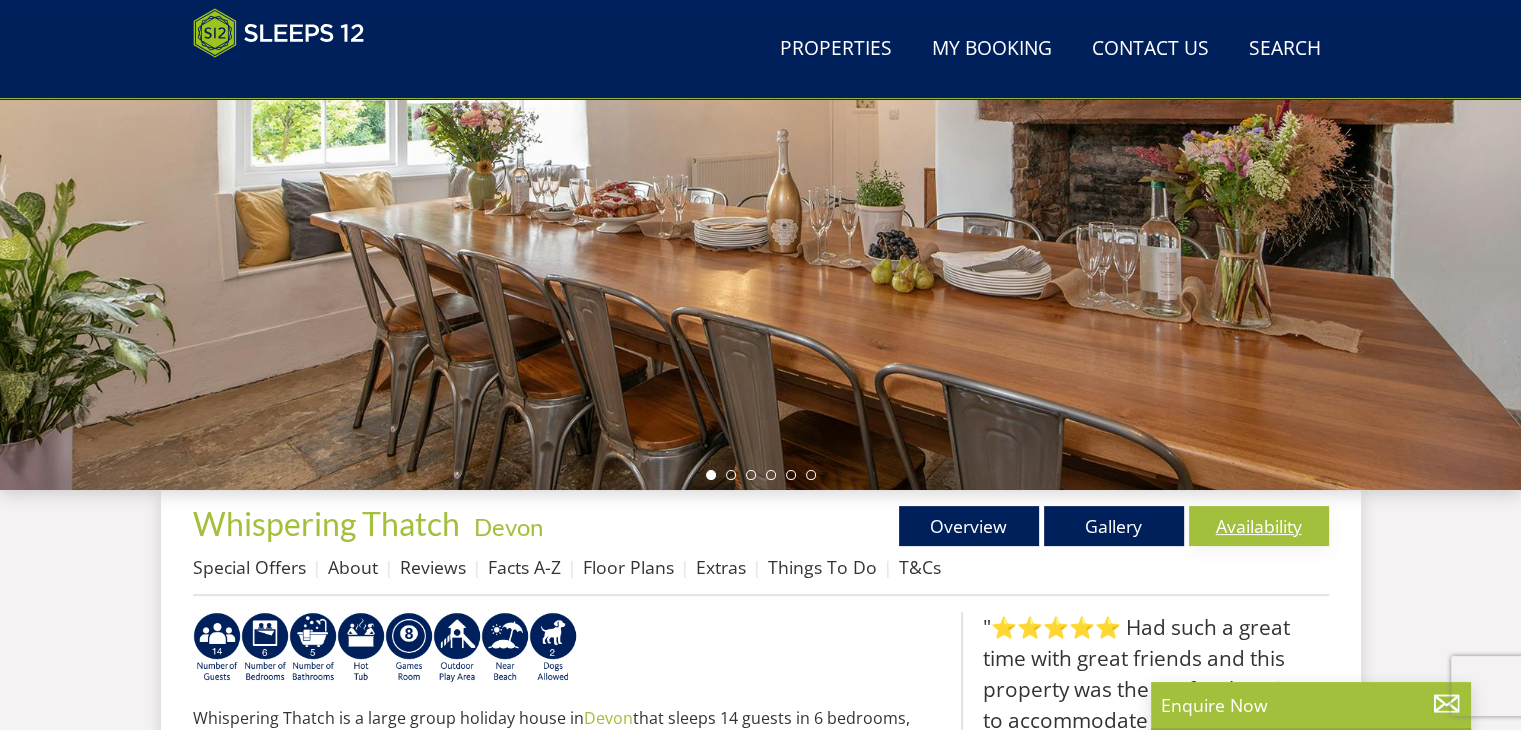 click on "Availability" at bounding box center [1259, 526] 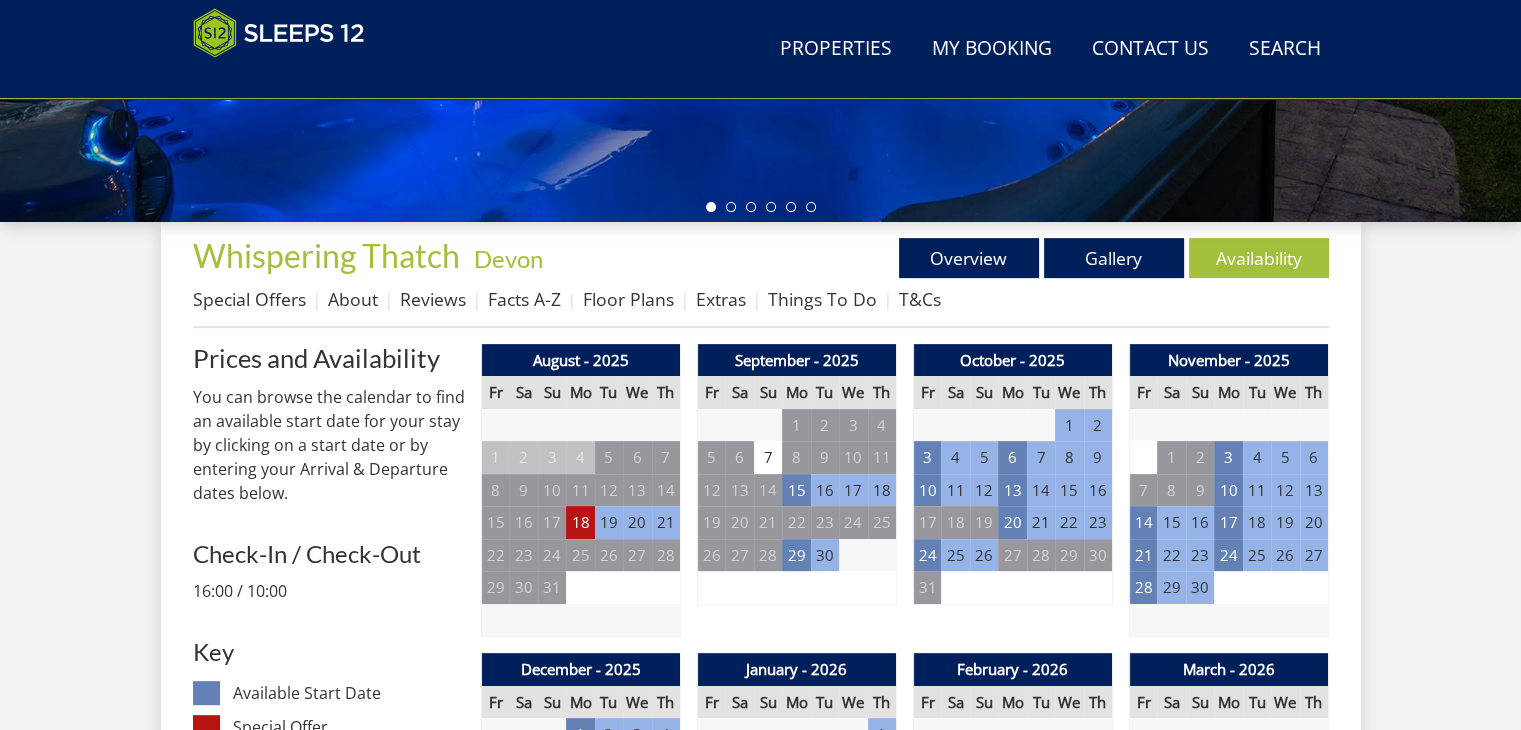 scroll, scrollTop: 622, scrollLeft: 0, axis: vertical 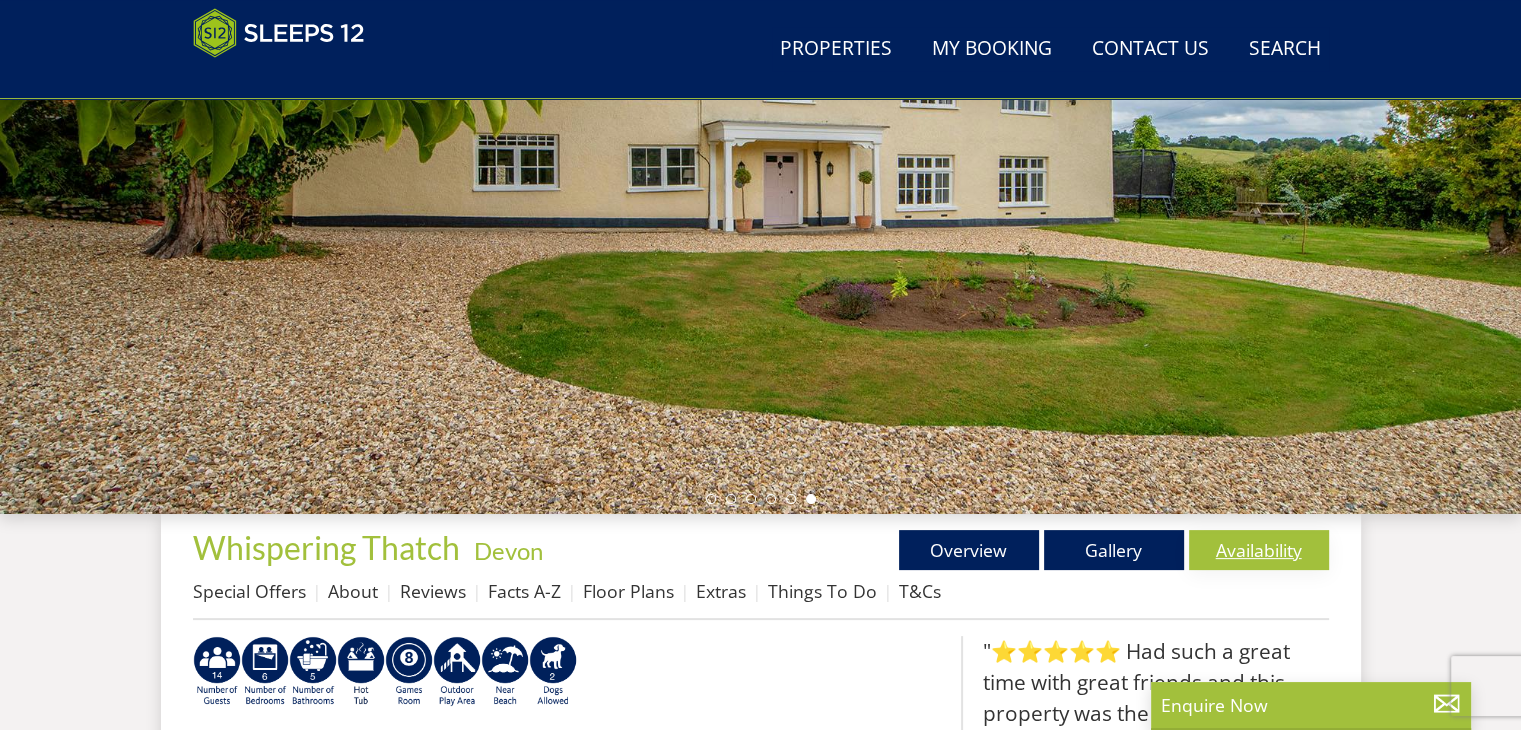 click on "Availability" at bounding box center (1259, 550) 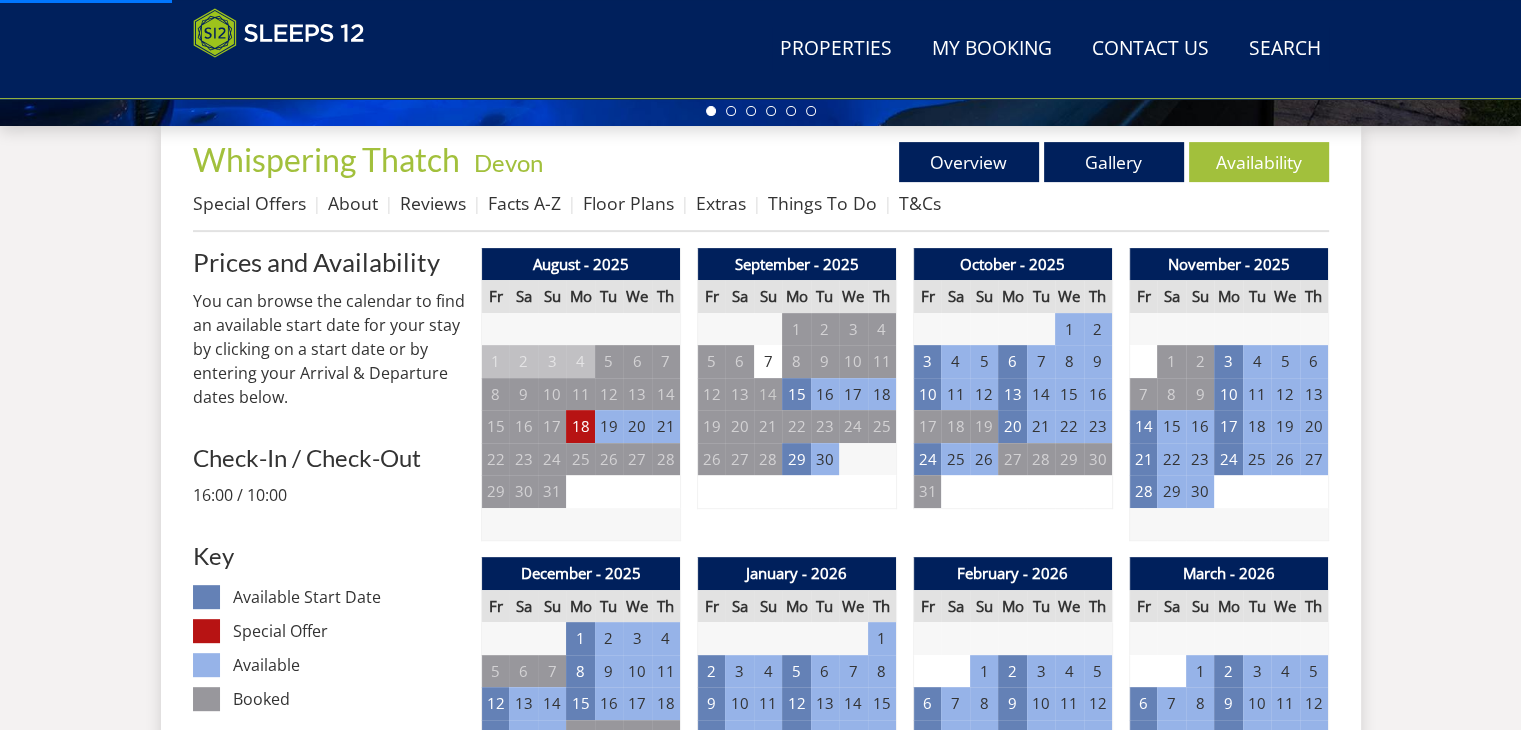 scroll, scrollTop: 716, scrollLeft: 0, axis: vertical 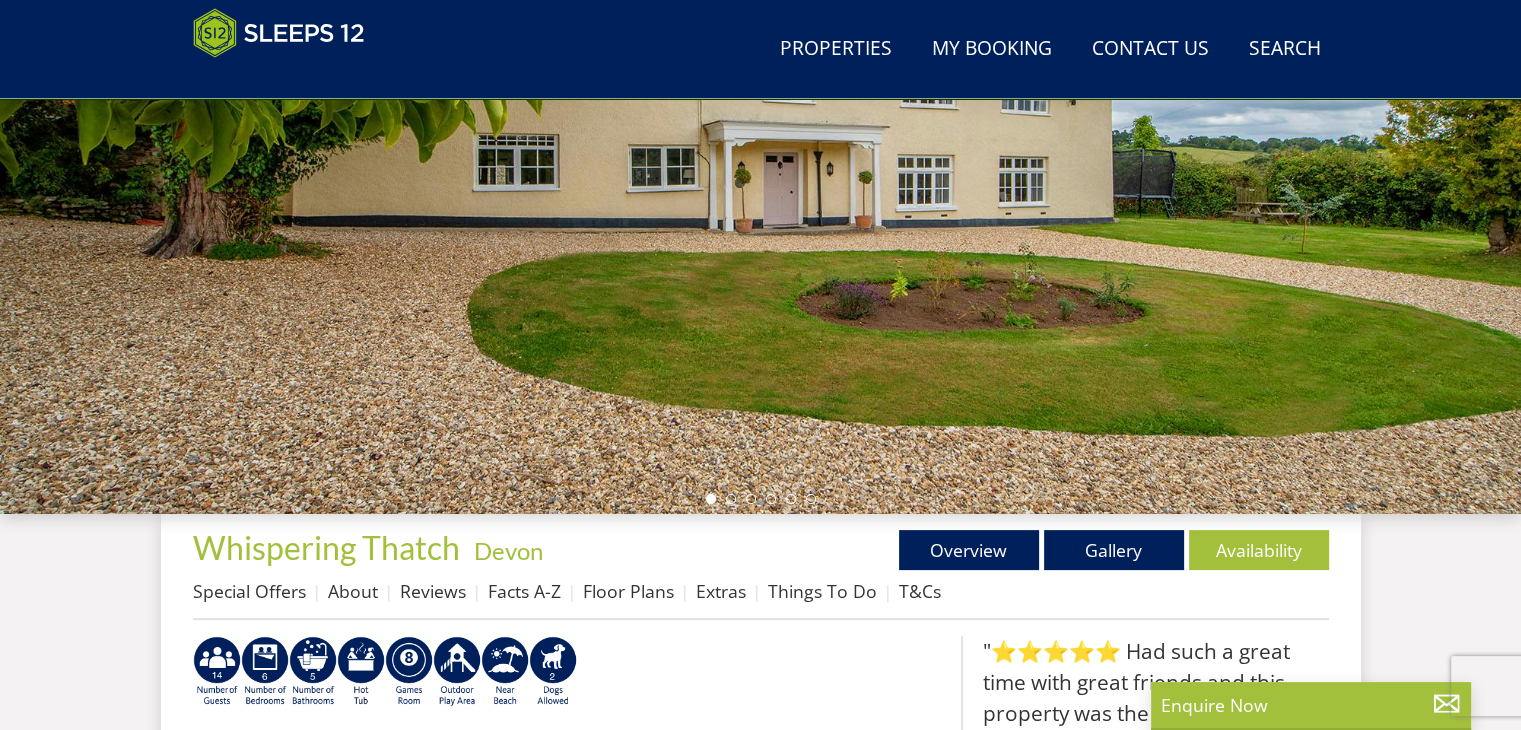 select on "5" 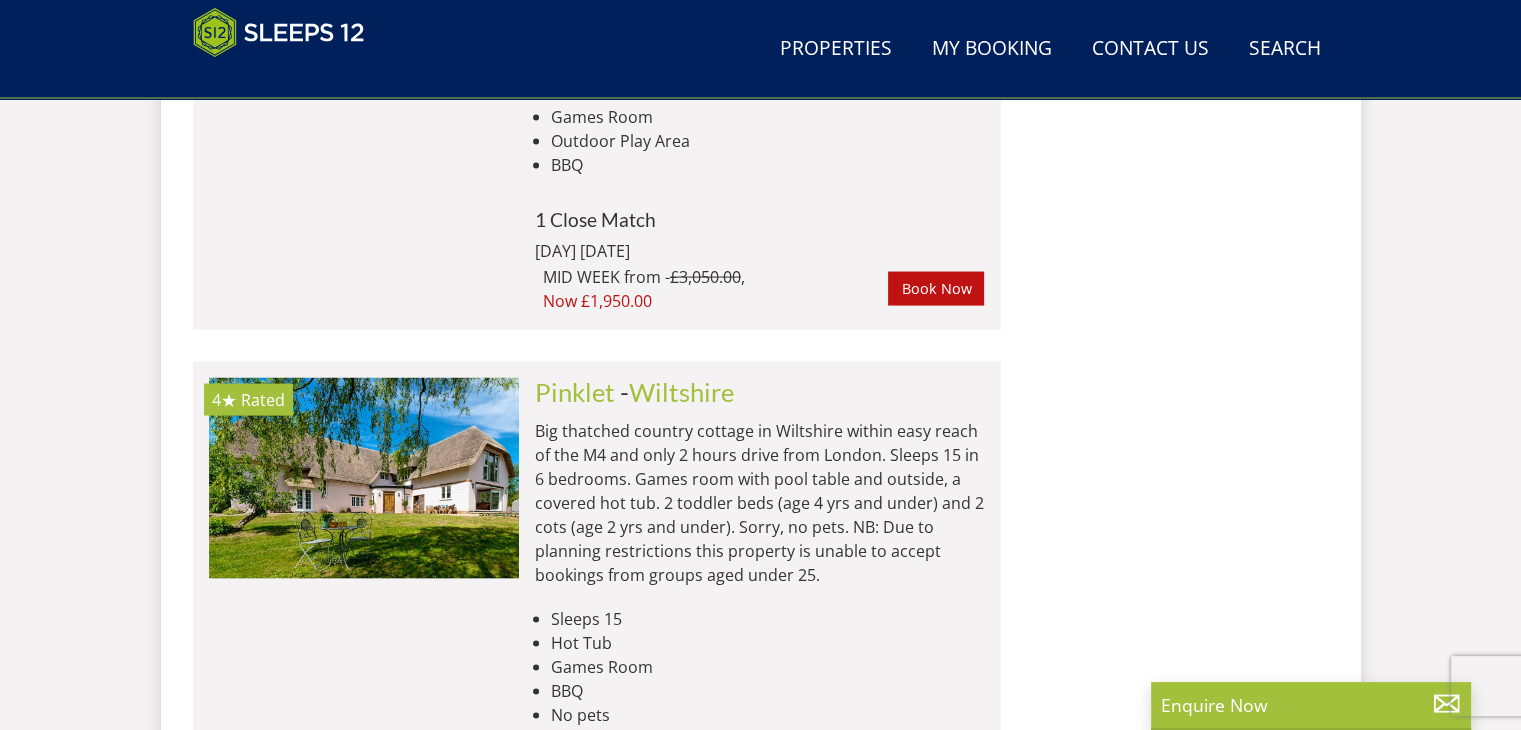 scroll, scrollTop: 3988, scrollLeft: 0, axis: vertical 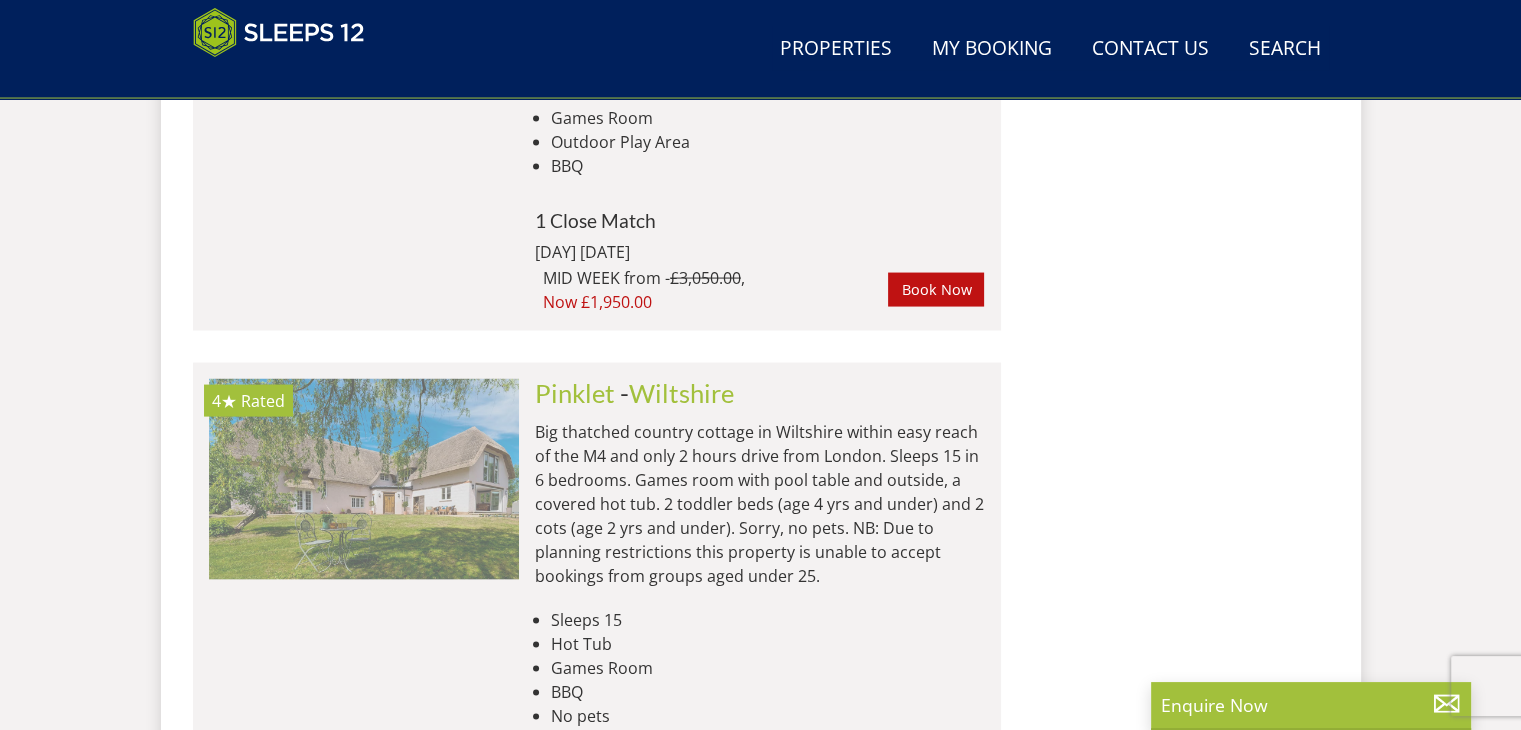 click at bounding box center [364, 479] 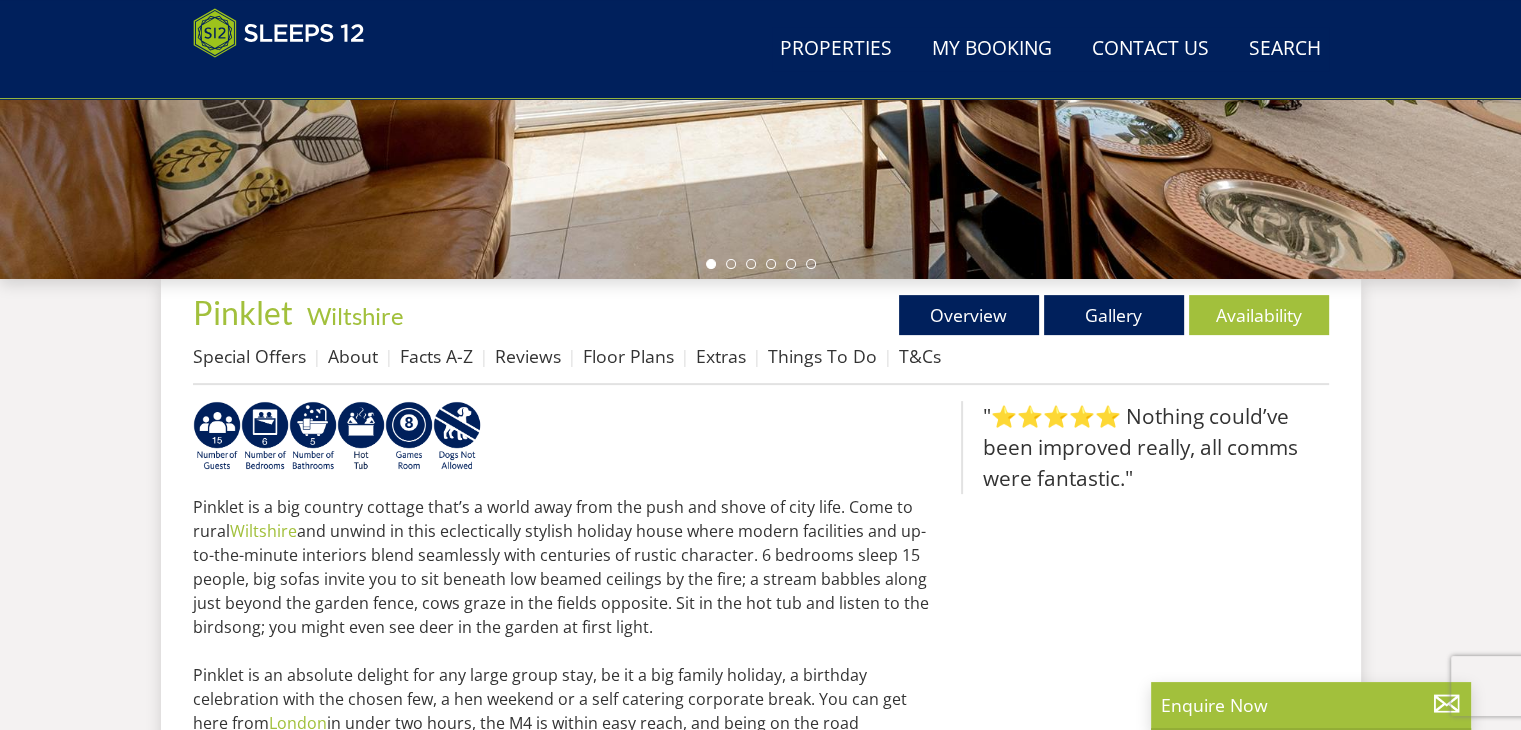 scroll, scrollTop: 620, scrollLeft: 0, axis: vertical 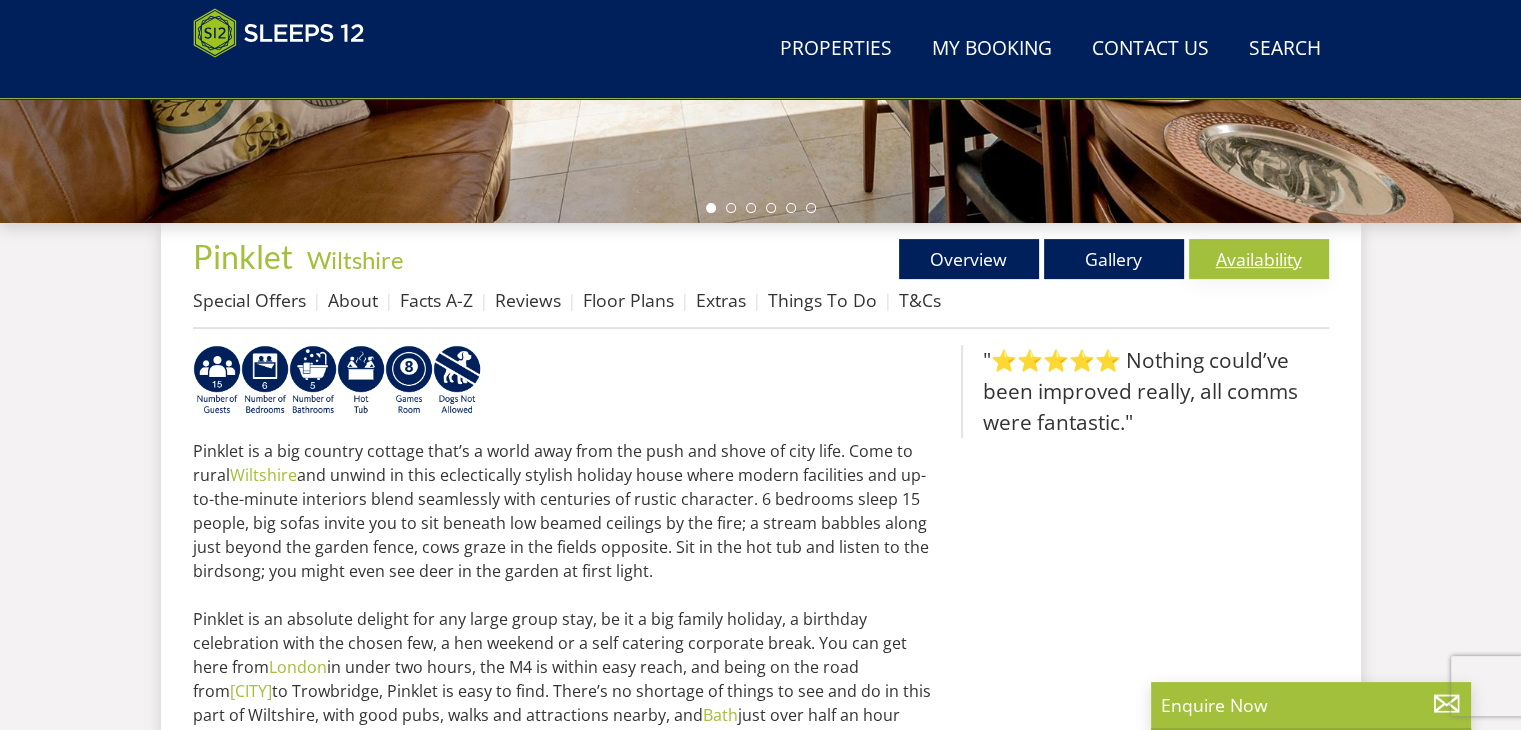 click on "Availability" at bounding box center (1259, 259) 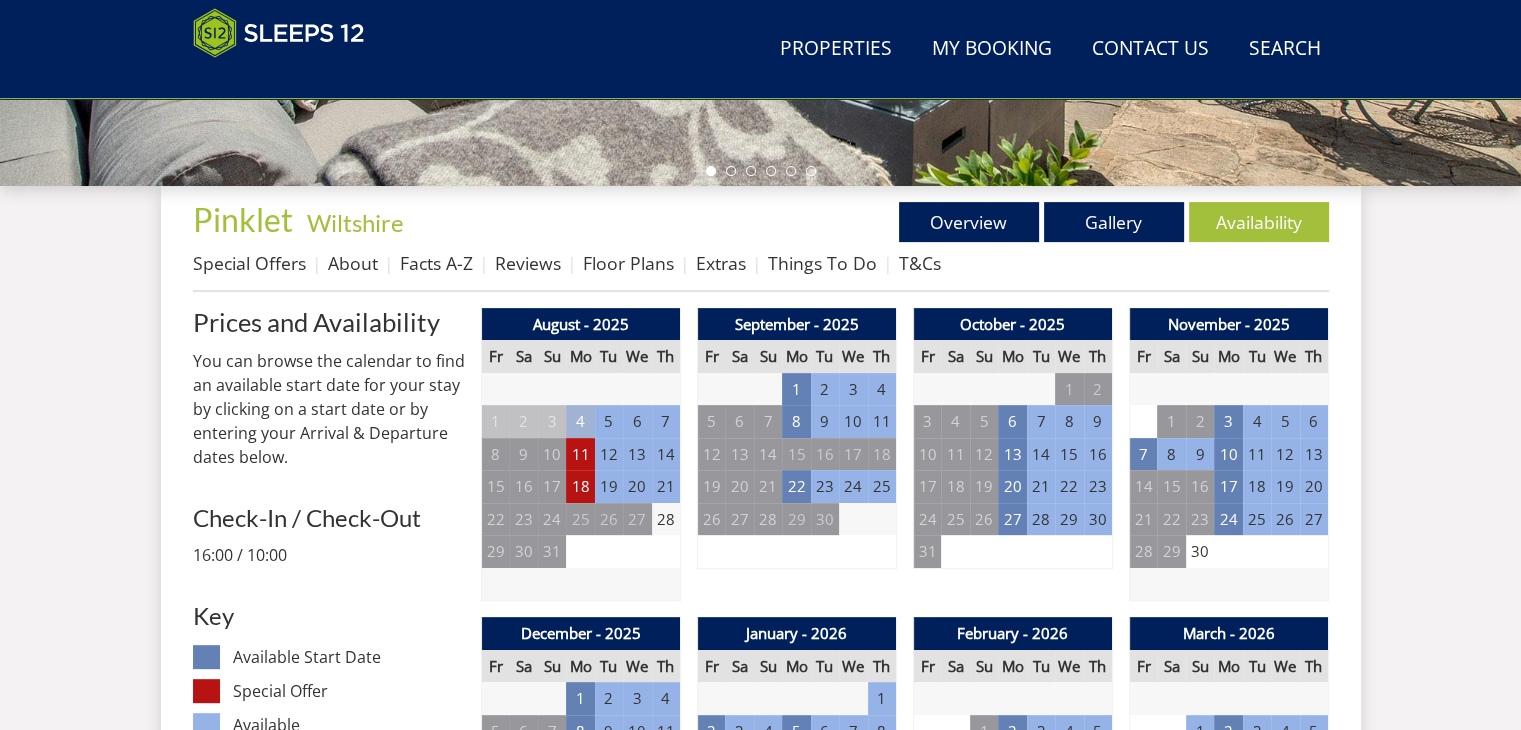 scroll, scrollTop: 656, scrollLeft: 0, axis: vertical 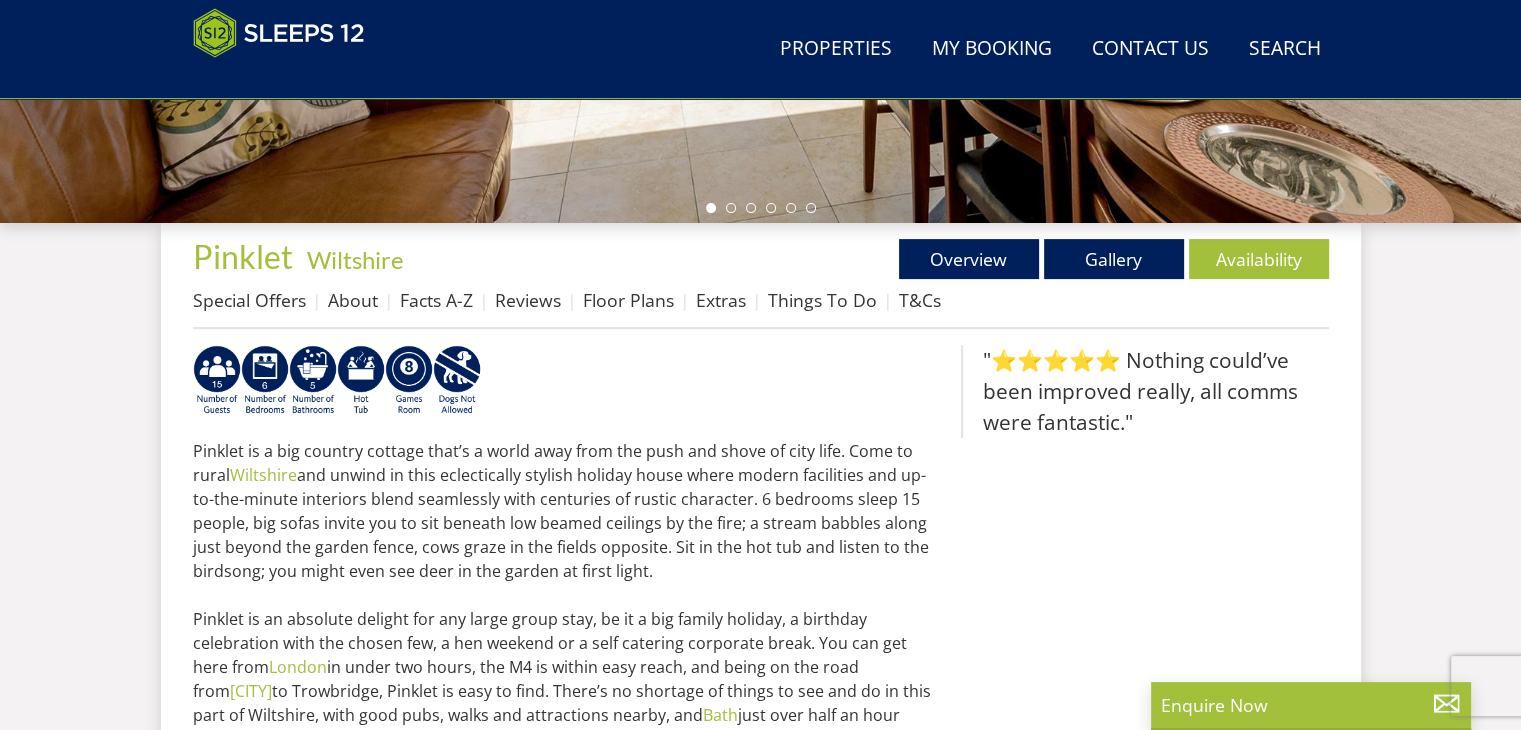 select on "5" 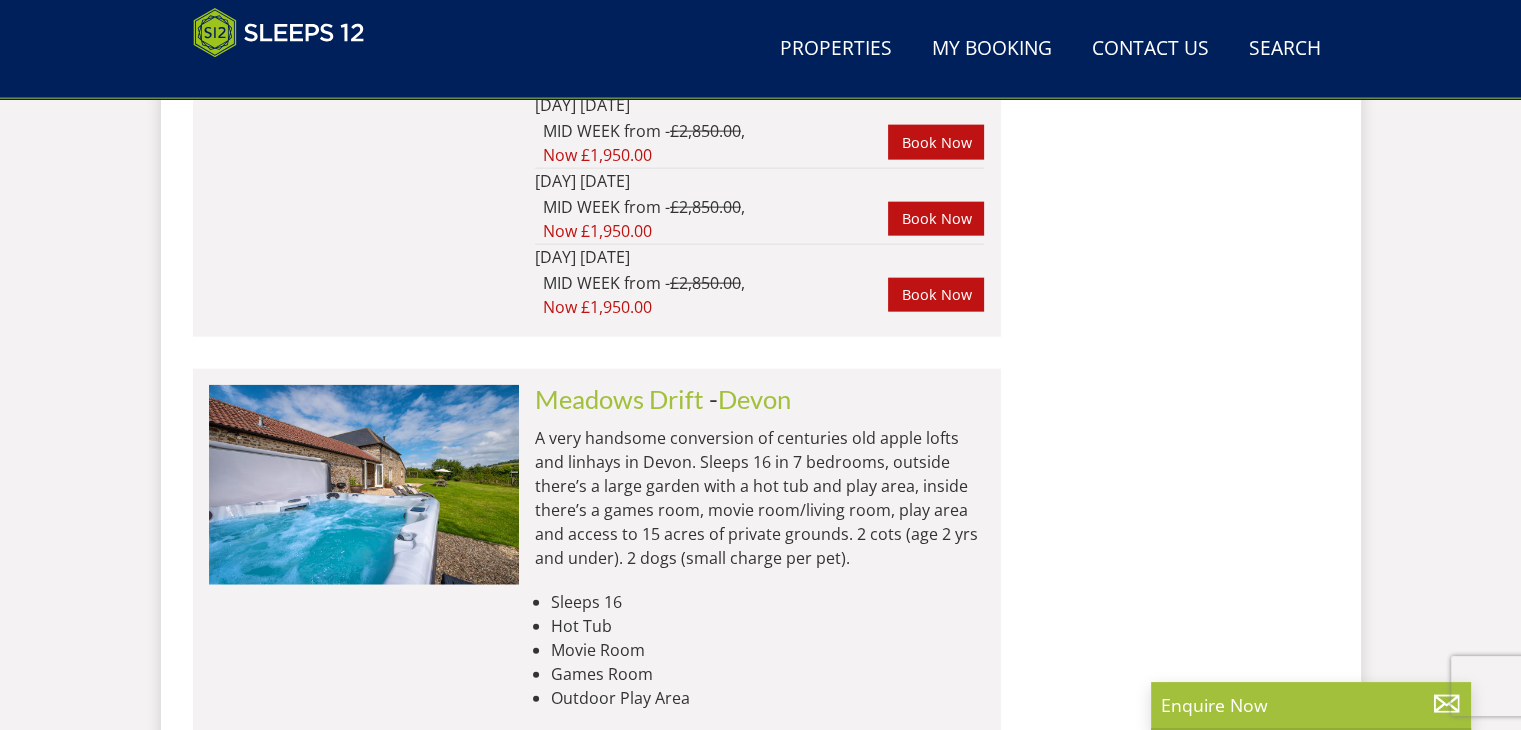 scroll, scrollTop: 4684, scrollLeft: 0, axis: vertical 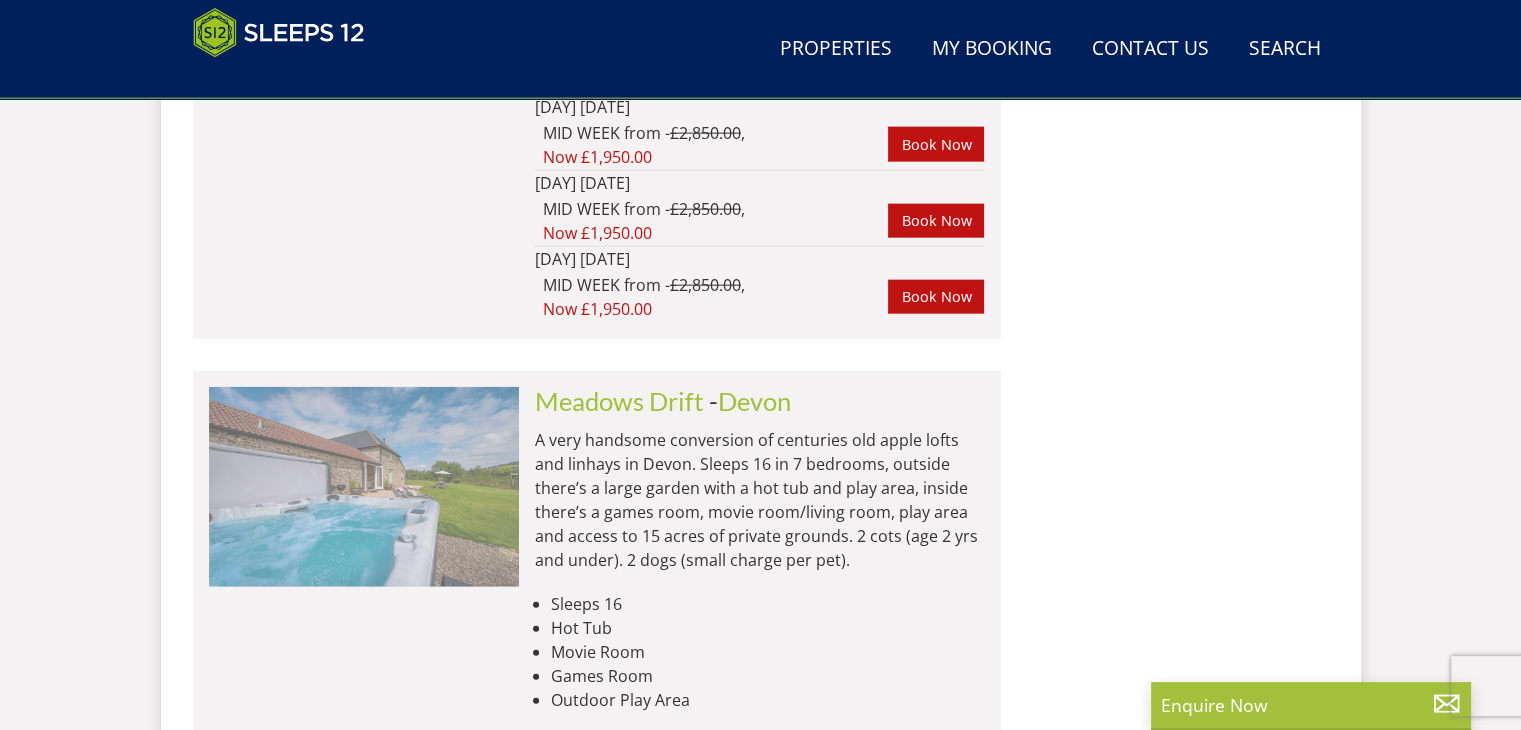 click at bounding box center (364, 487) 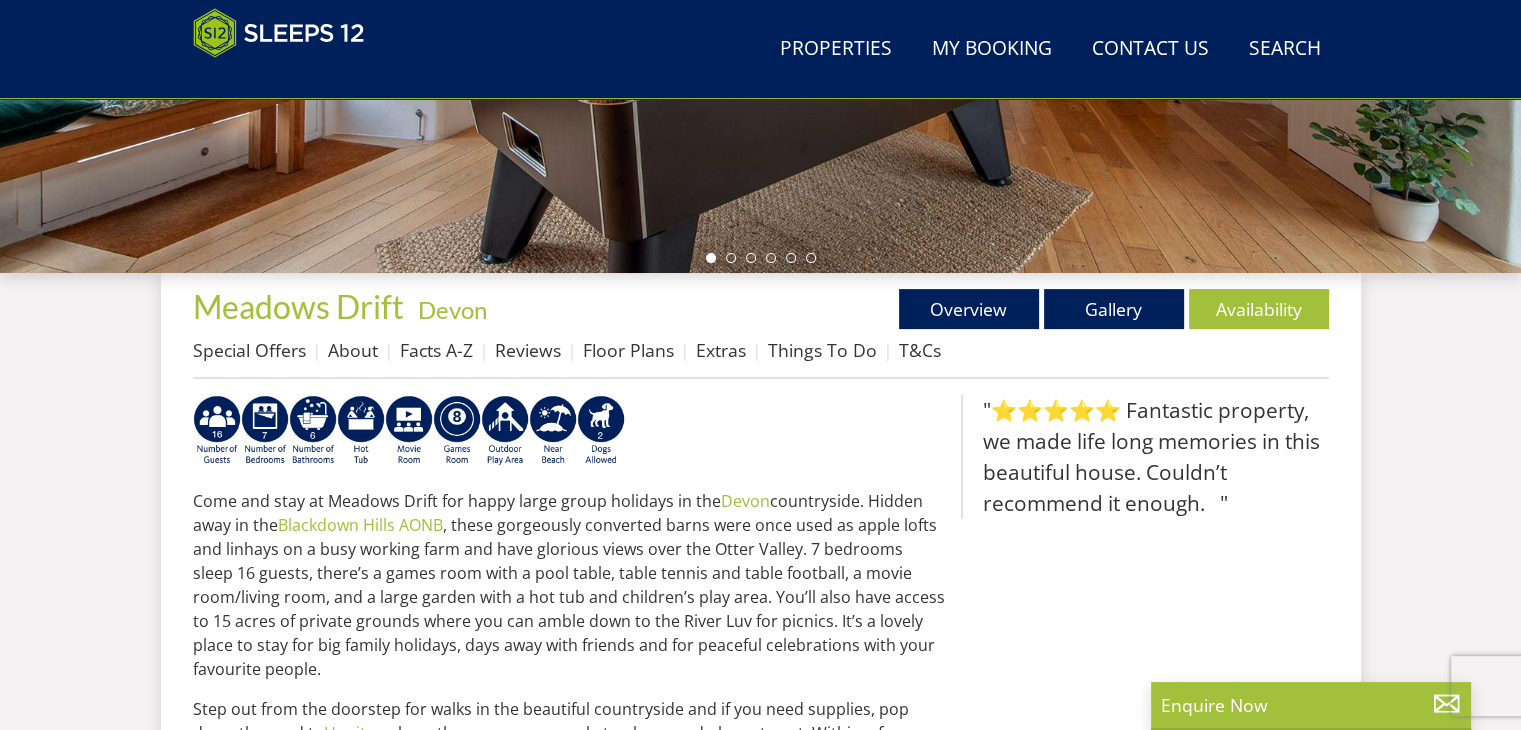 scroll, scrollTop: 571, scrollLeft: 0, axis: vertical 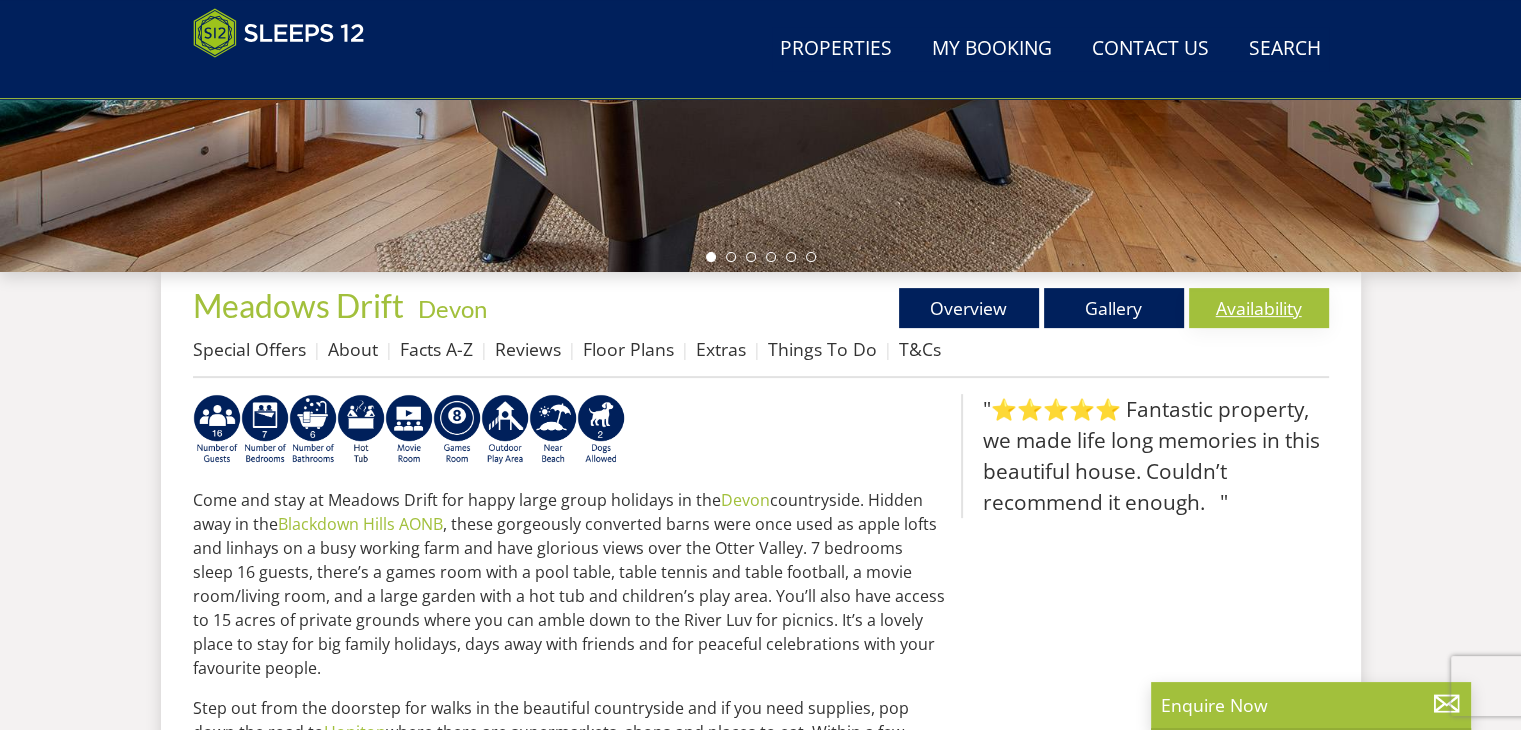 click on "Availability" at bounding box center (1259, 308) 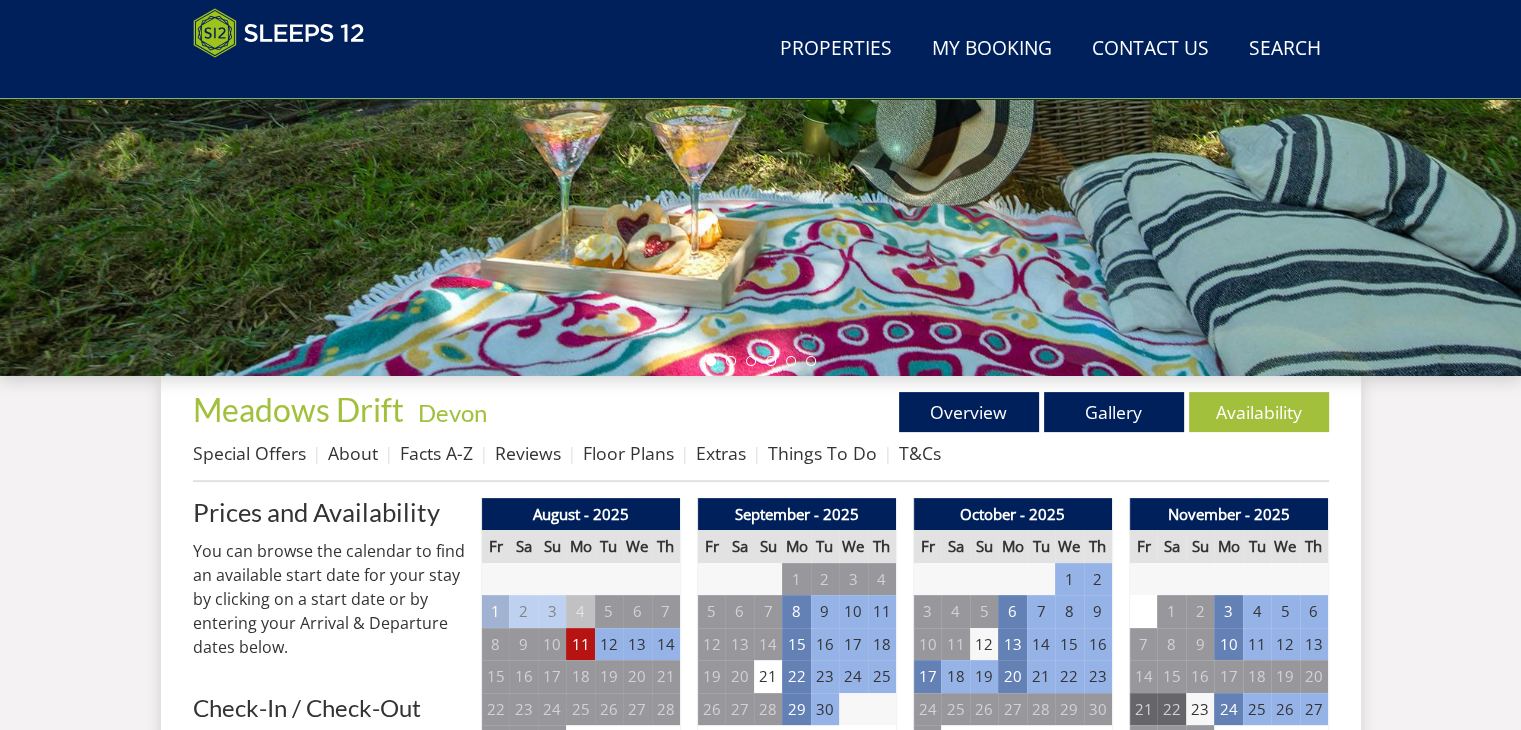 scroll, scrollTop: 468, scrollLeft: 0, axis: vertical 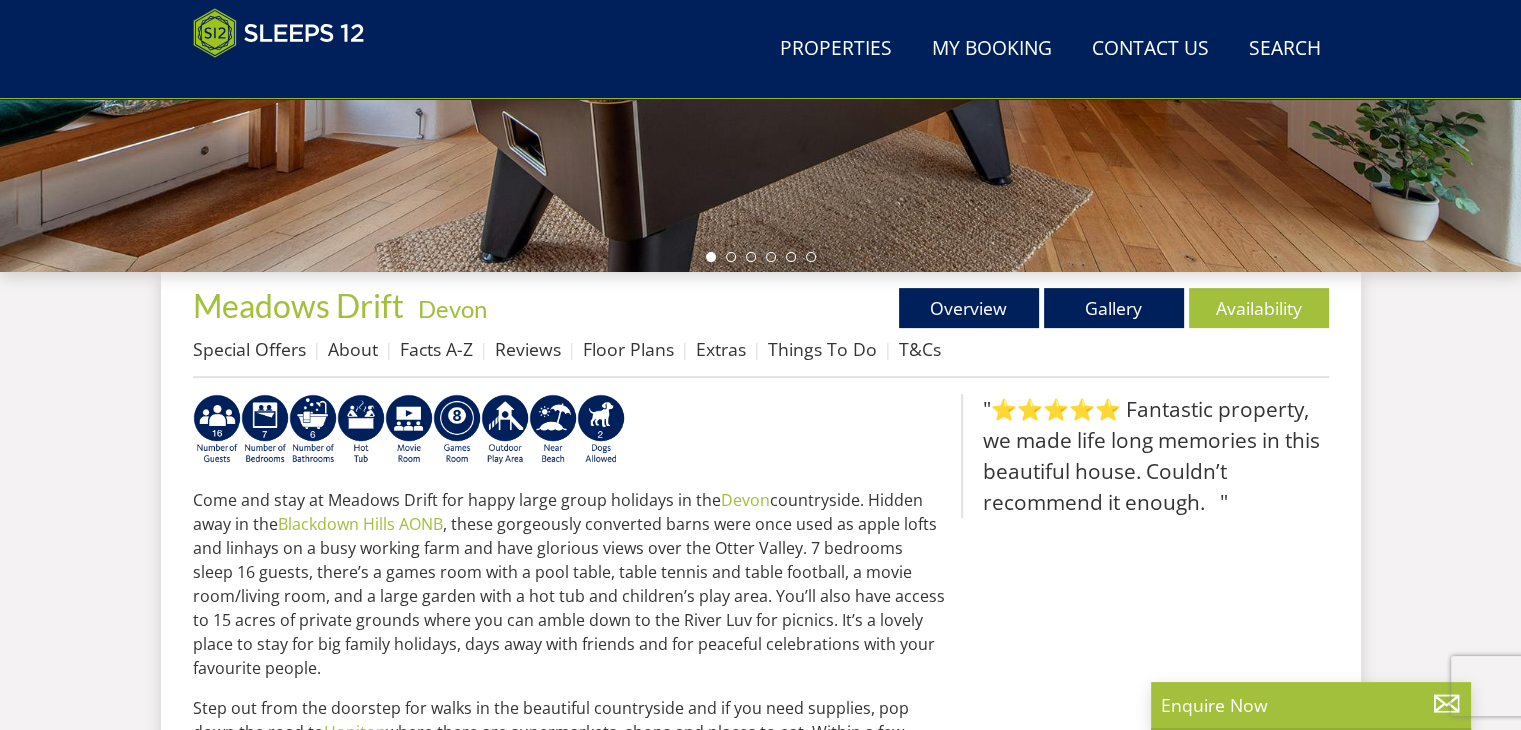 select on "5" 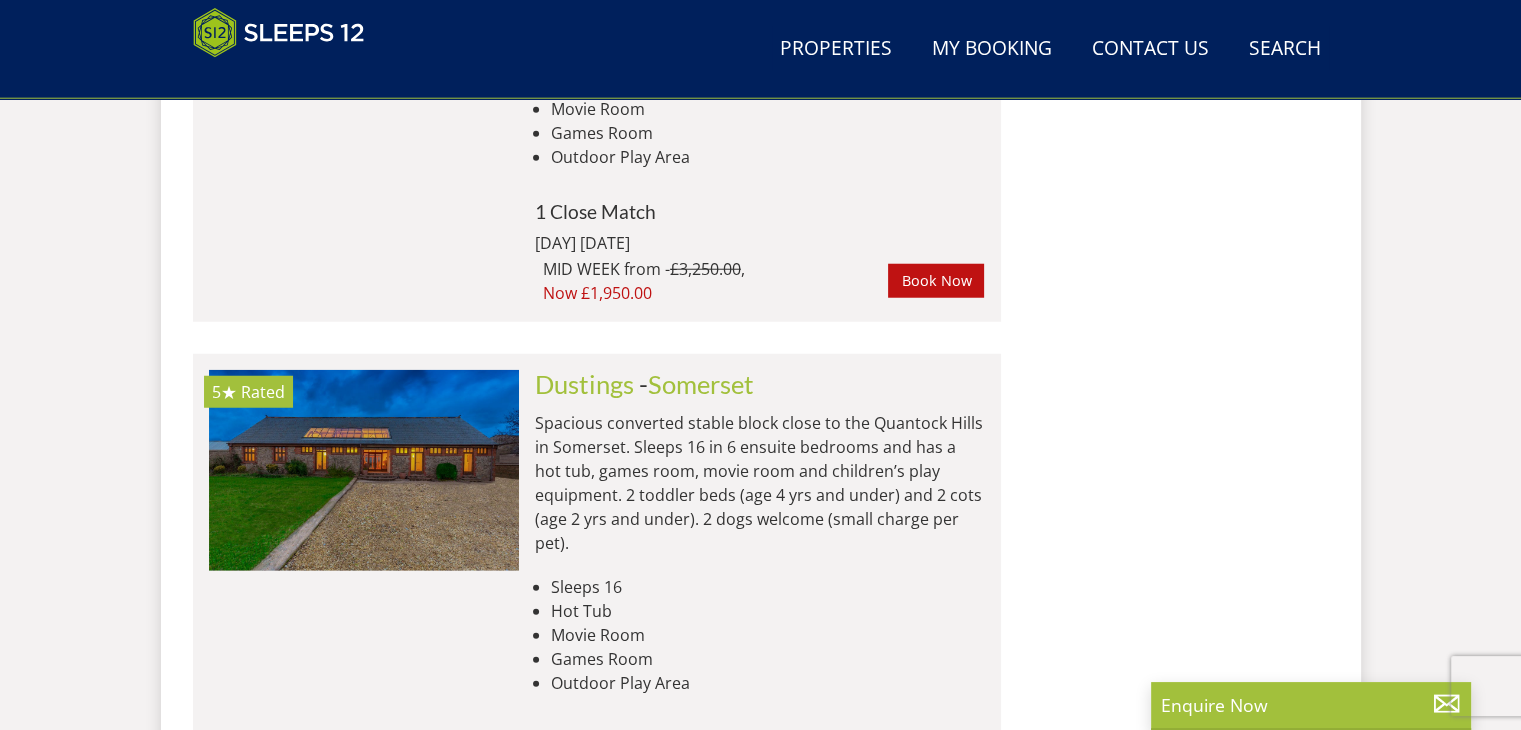 scroll, scrollTop: 5228, scrollLeft: 0, axis: vertical 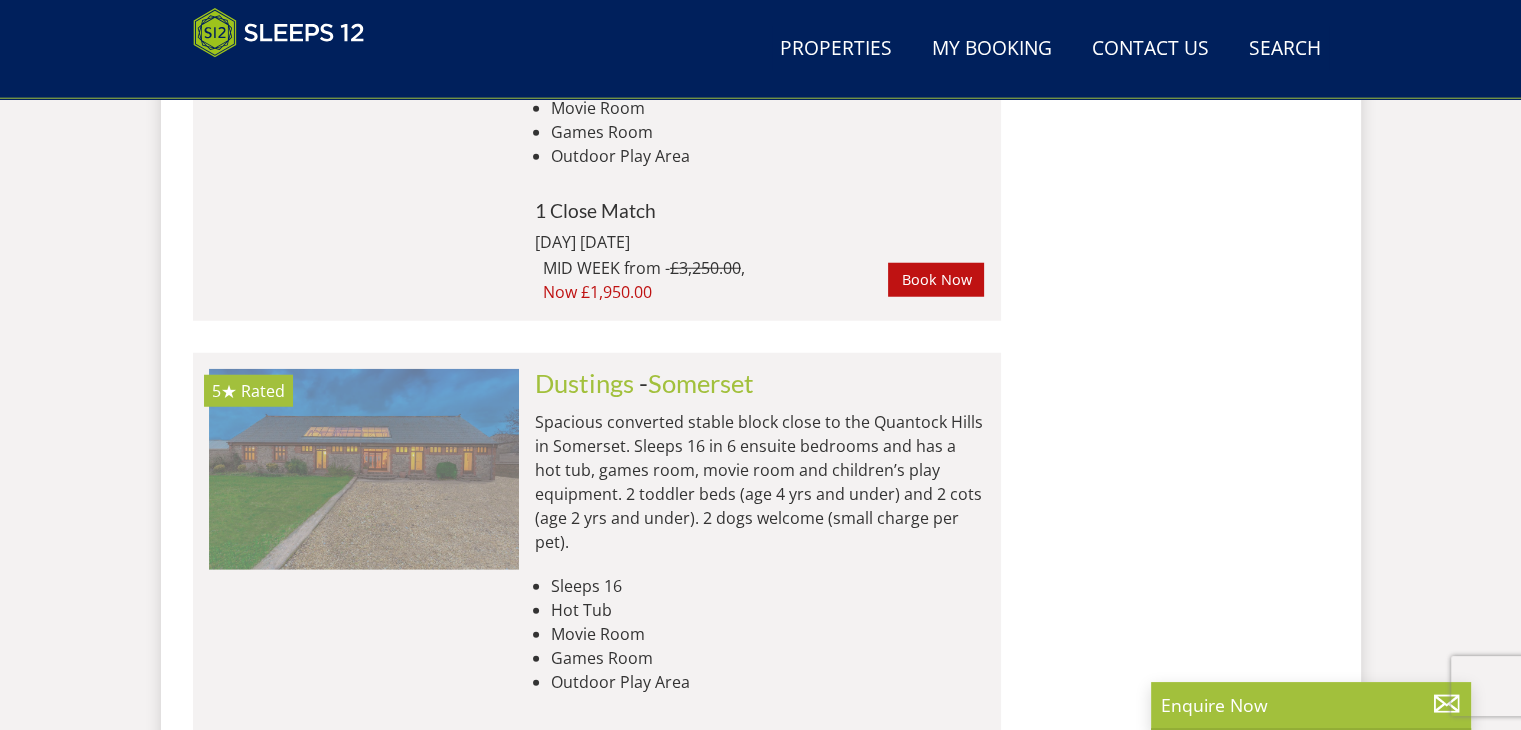 click at bounding box center [364, 469] 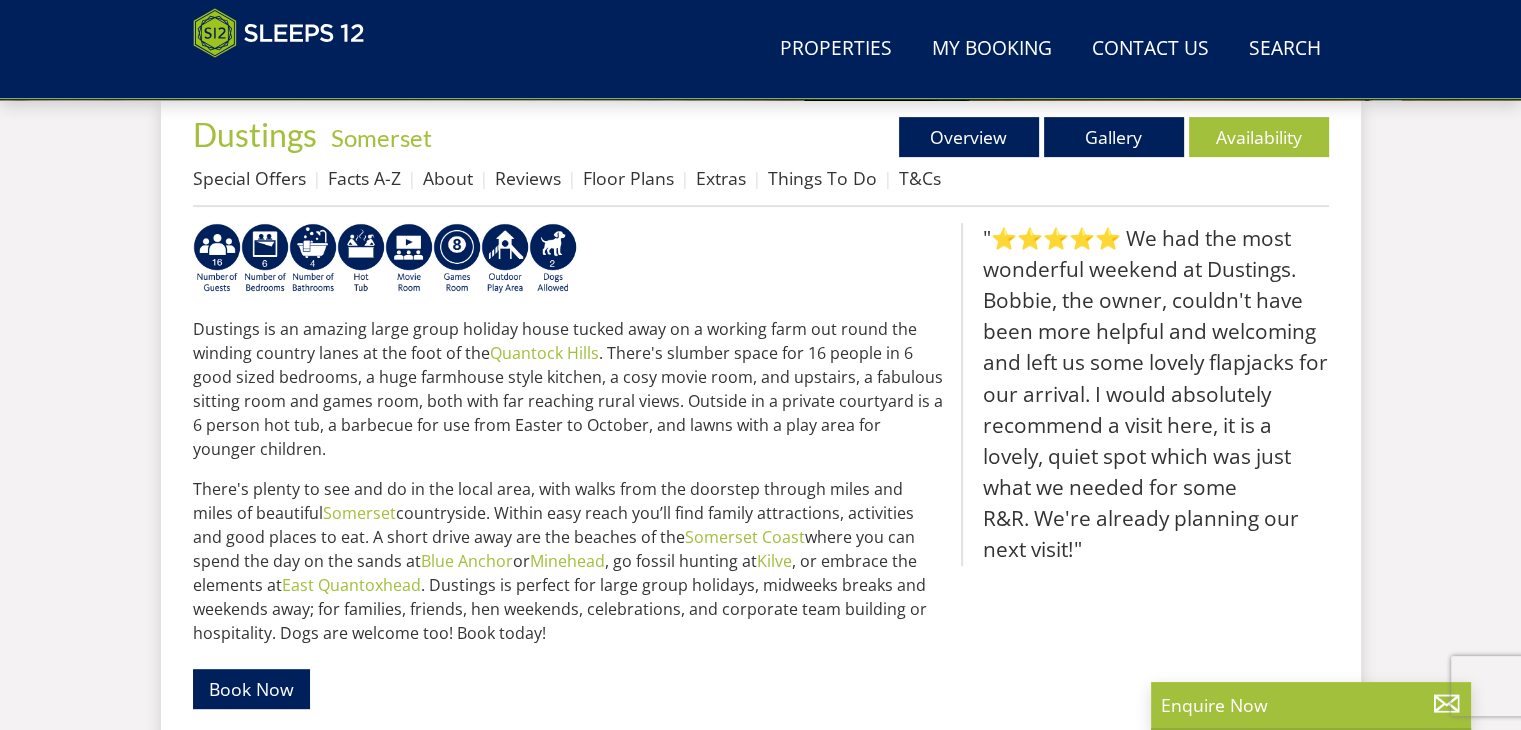 scroll, scrollTop: 743, scrollLeft: 0, axis: vertical 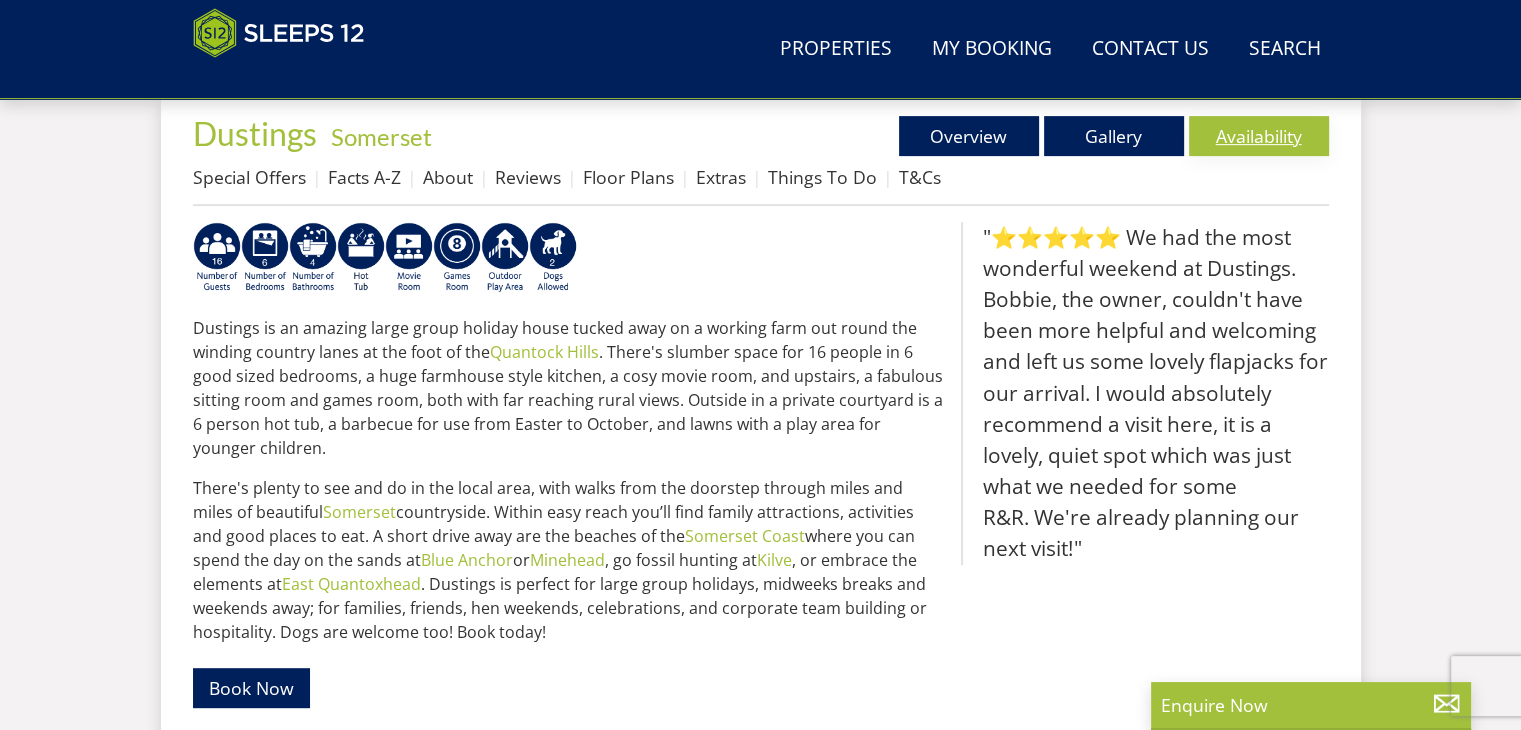 click on "Availability" at bounding box center (1259, 136) 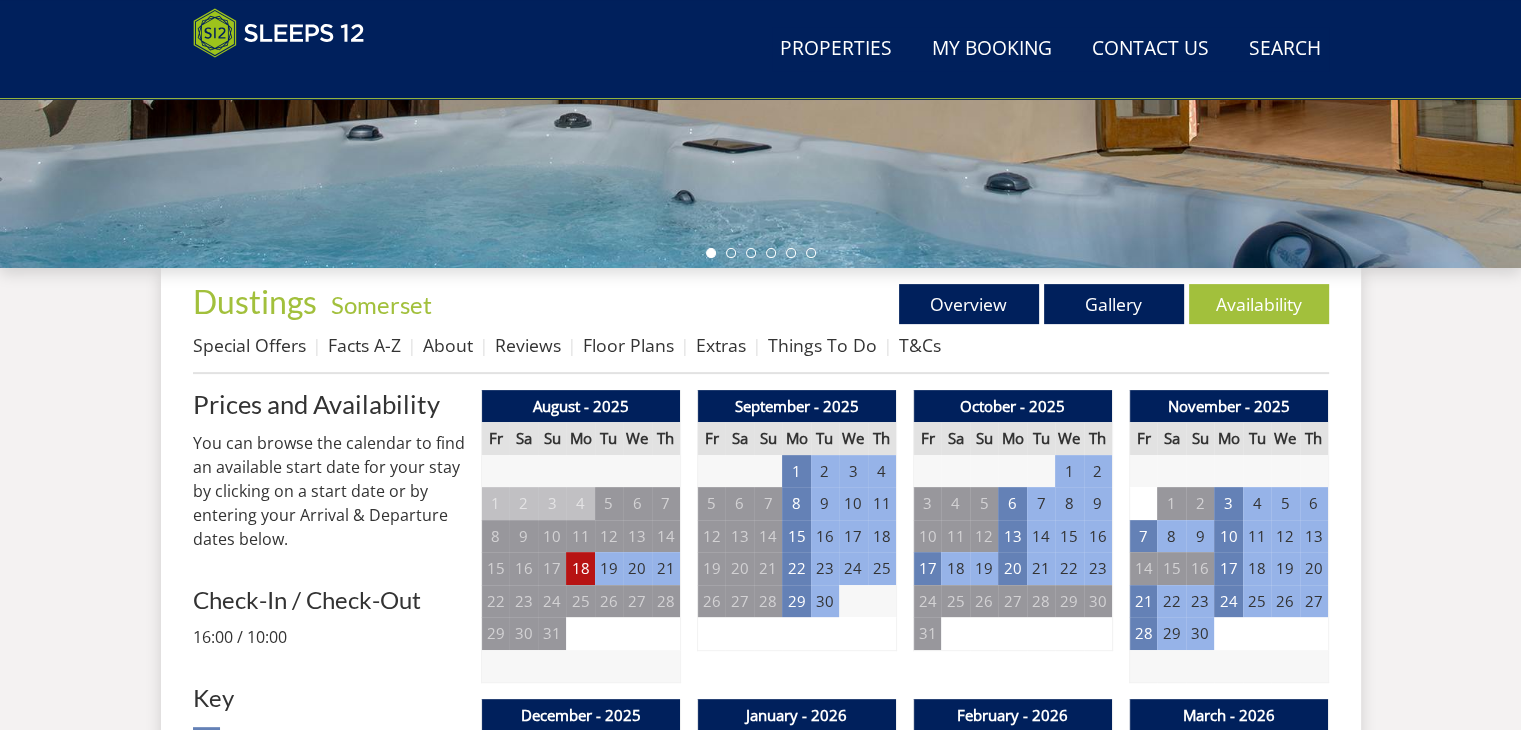 scroll, scrollTop: 576, scrollLeft: 0, axis: vertical 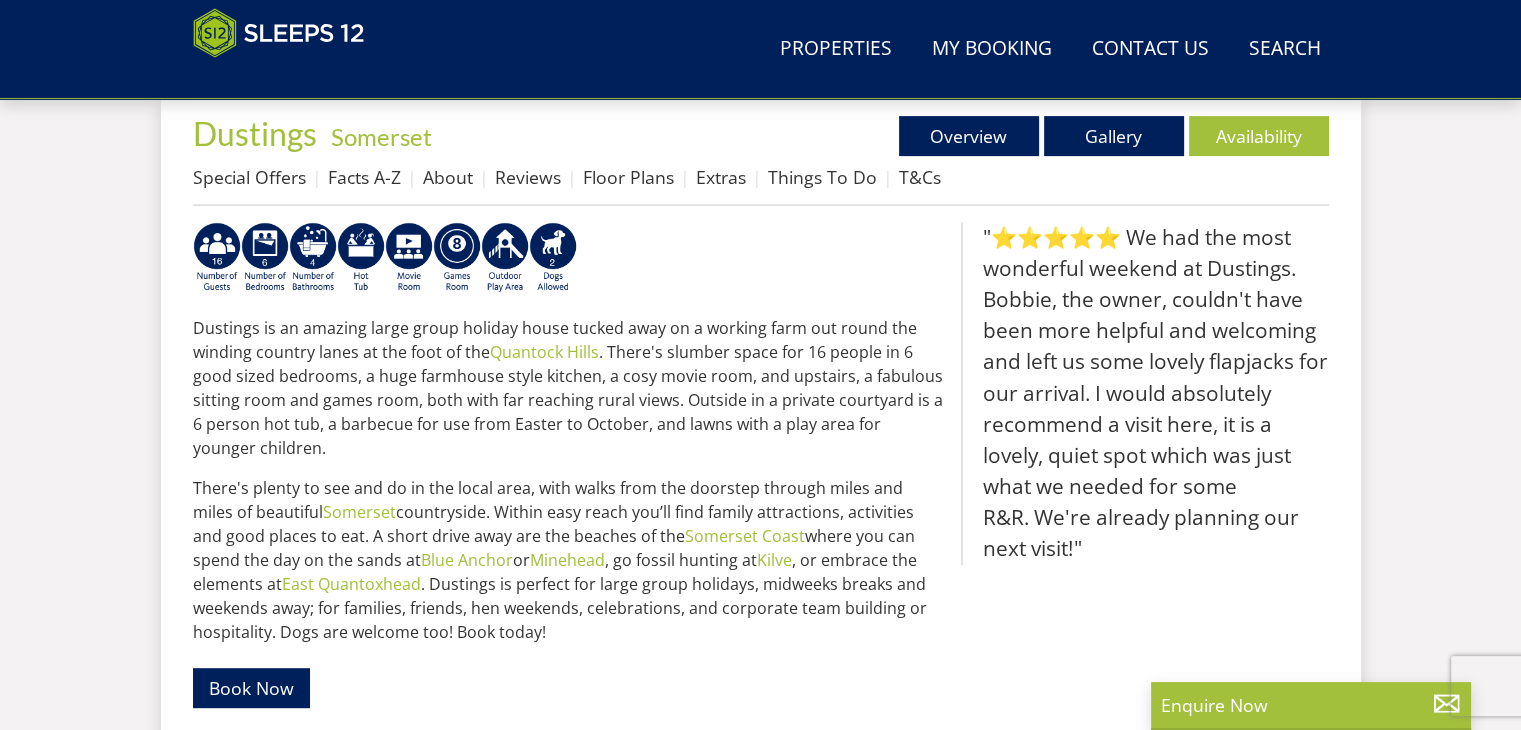 select on "5" 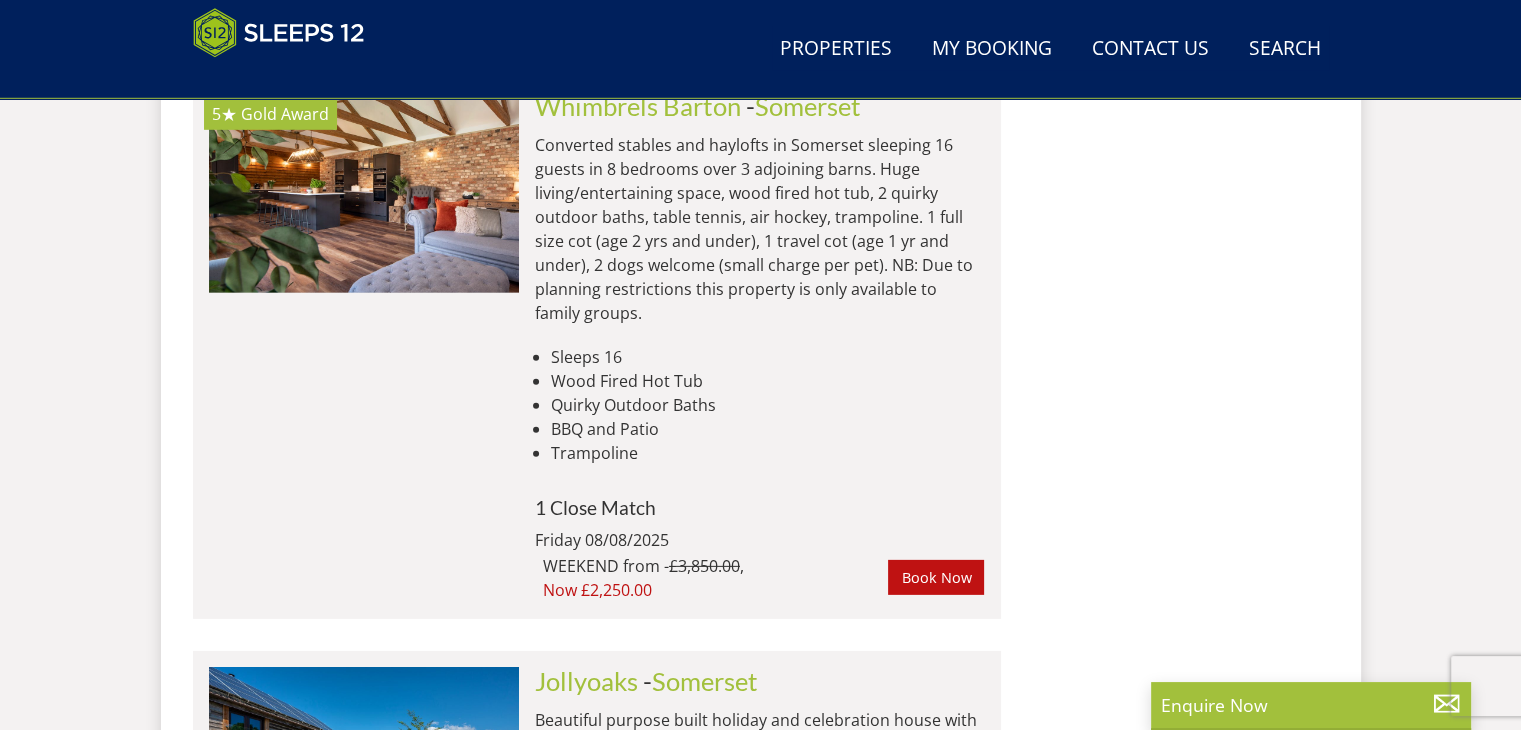 scroll, scrollTop: 5932, scrollLeft: 0, axis: vertical 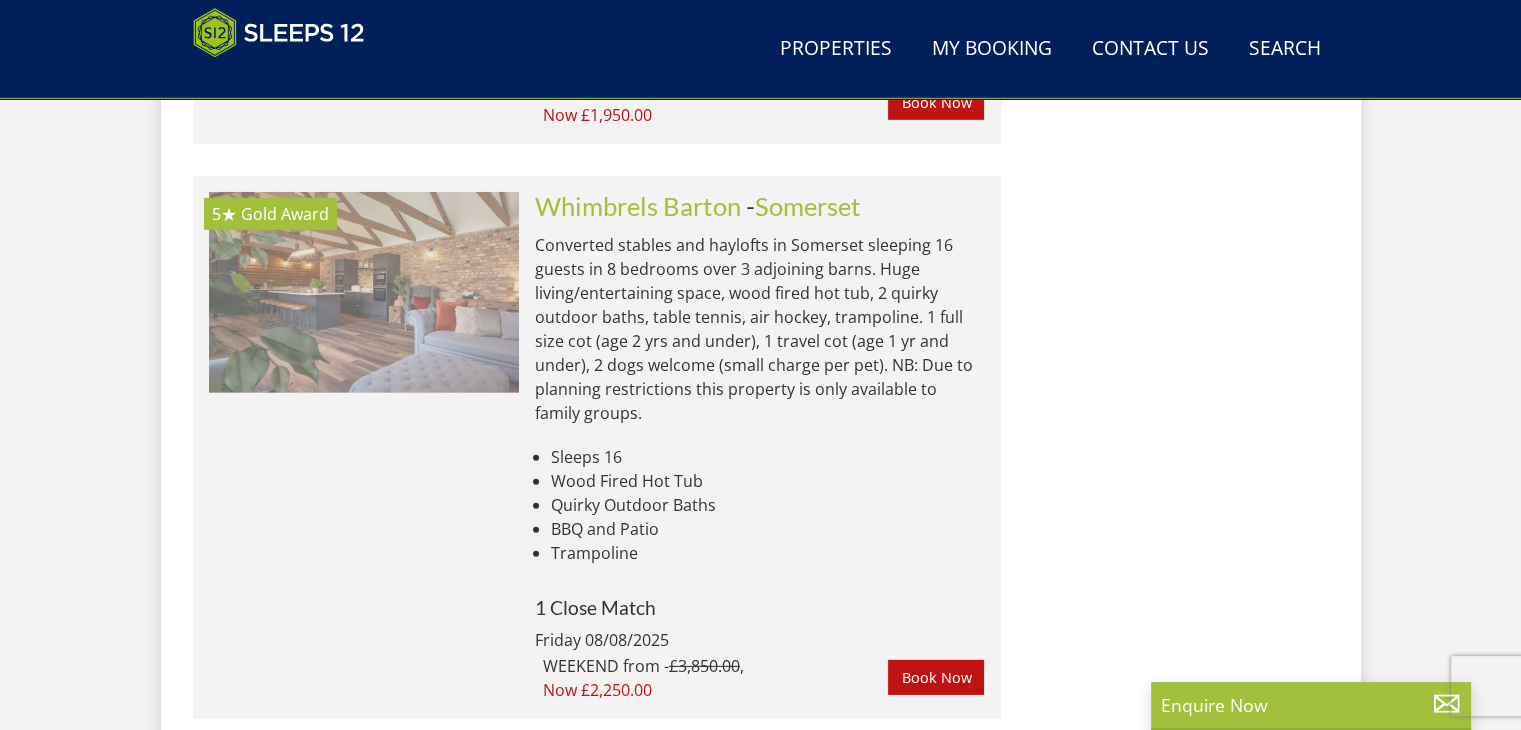 click at bounding box center (364, 292) 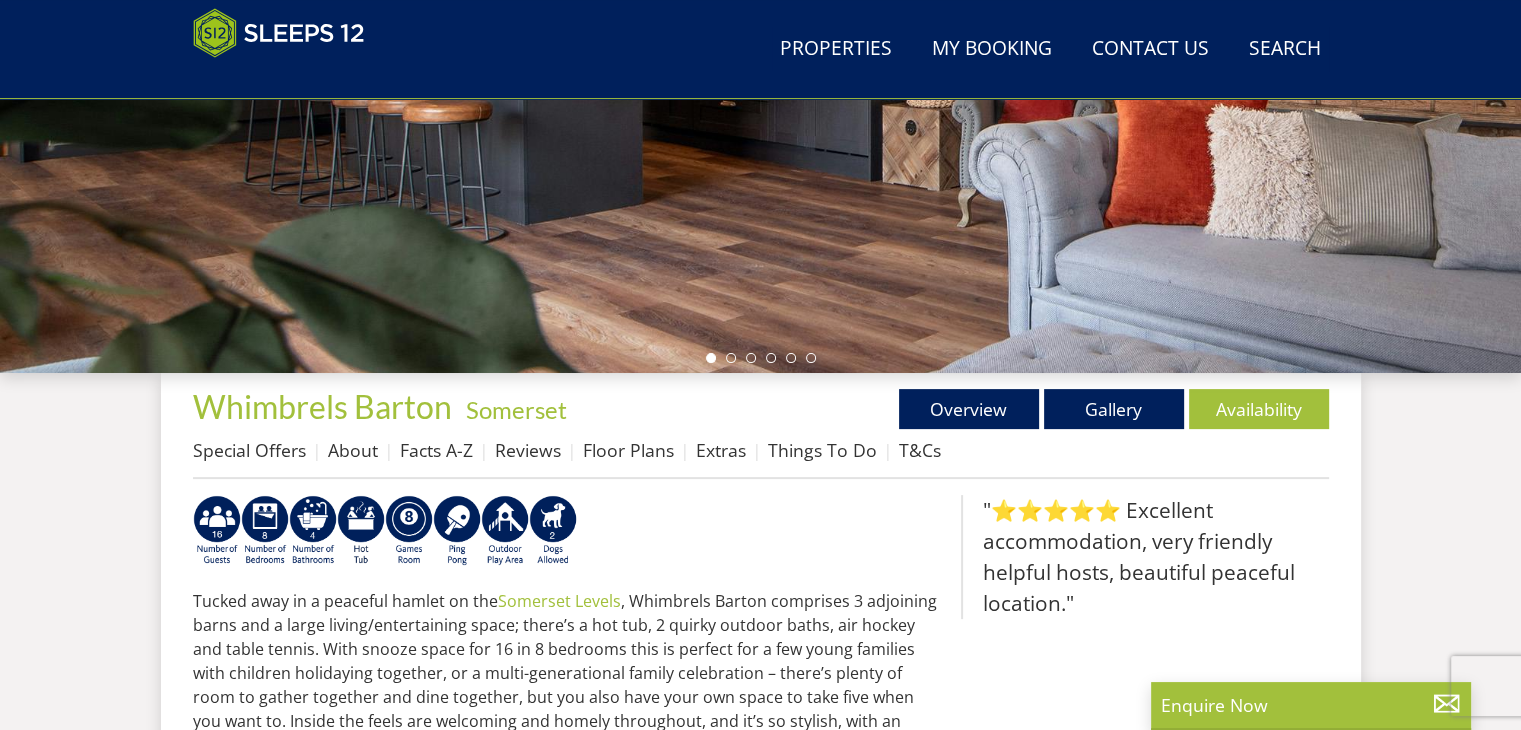 scroll, scrollTop: 479, scrollLeft: 0, axis: vertical 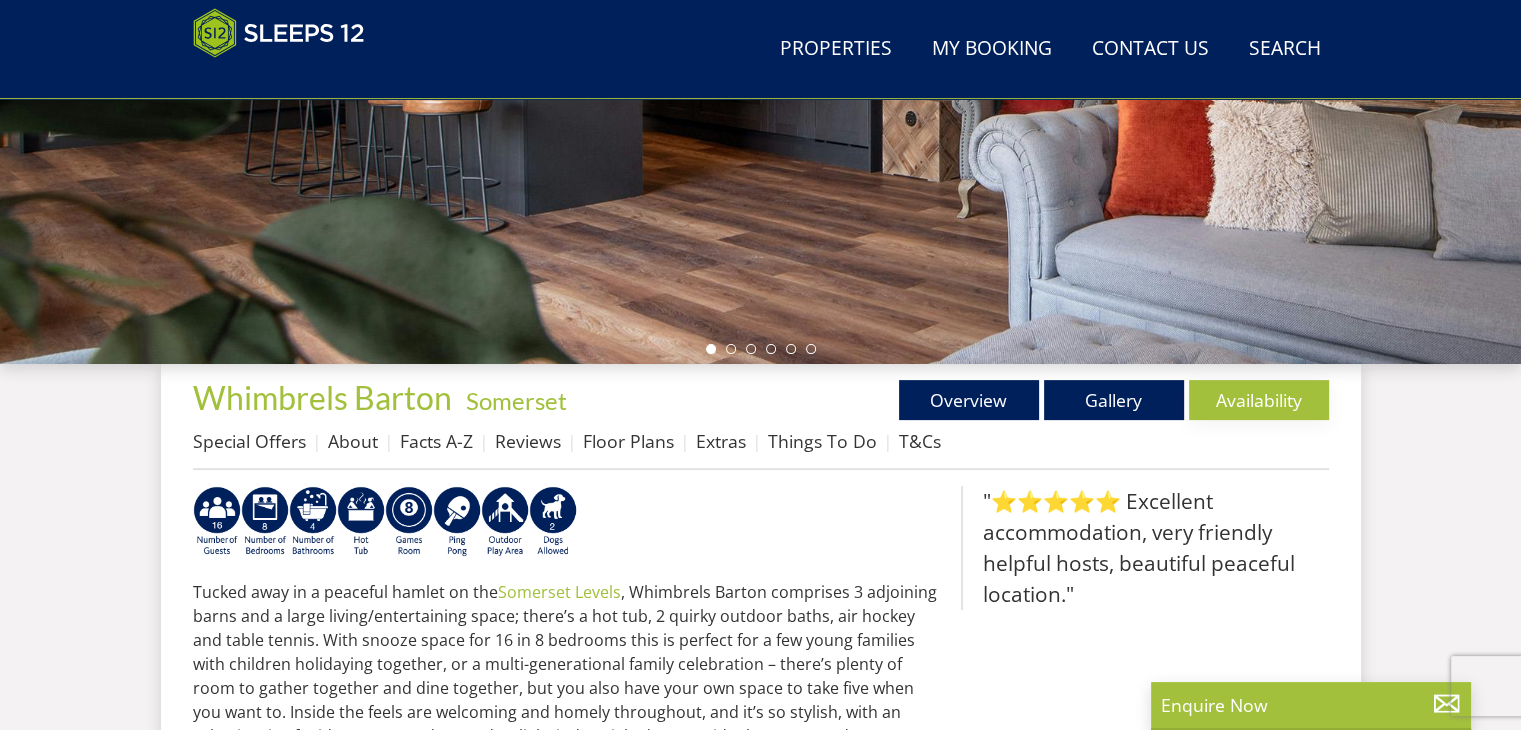 click on "Availability" at bounding box center (1259, 400) 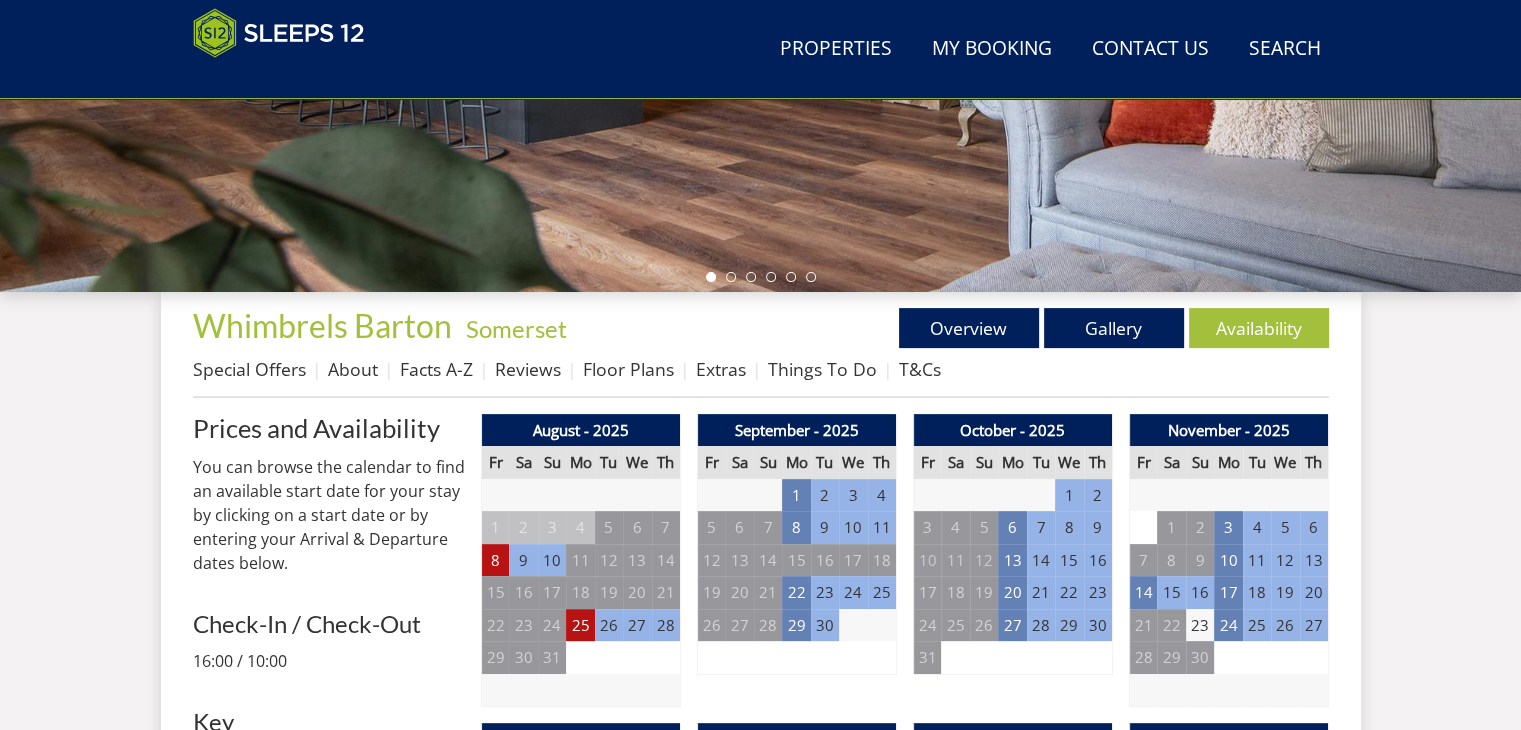 scroll, scrollTop: 552, scrollLeft: 0, axis: vertical 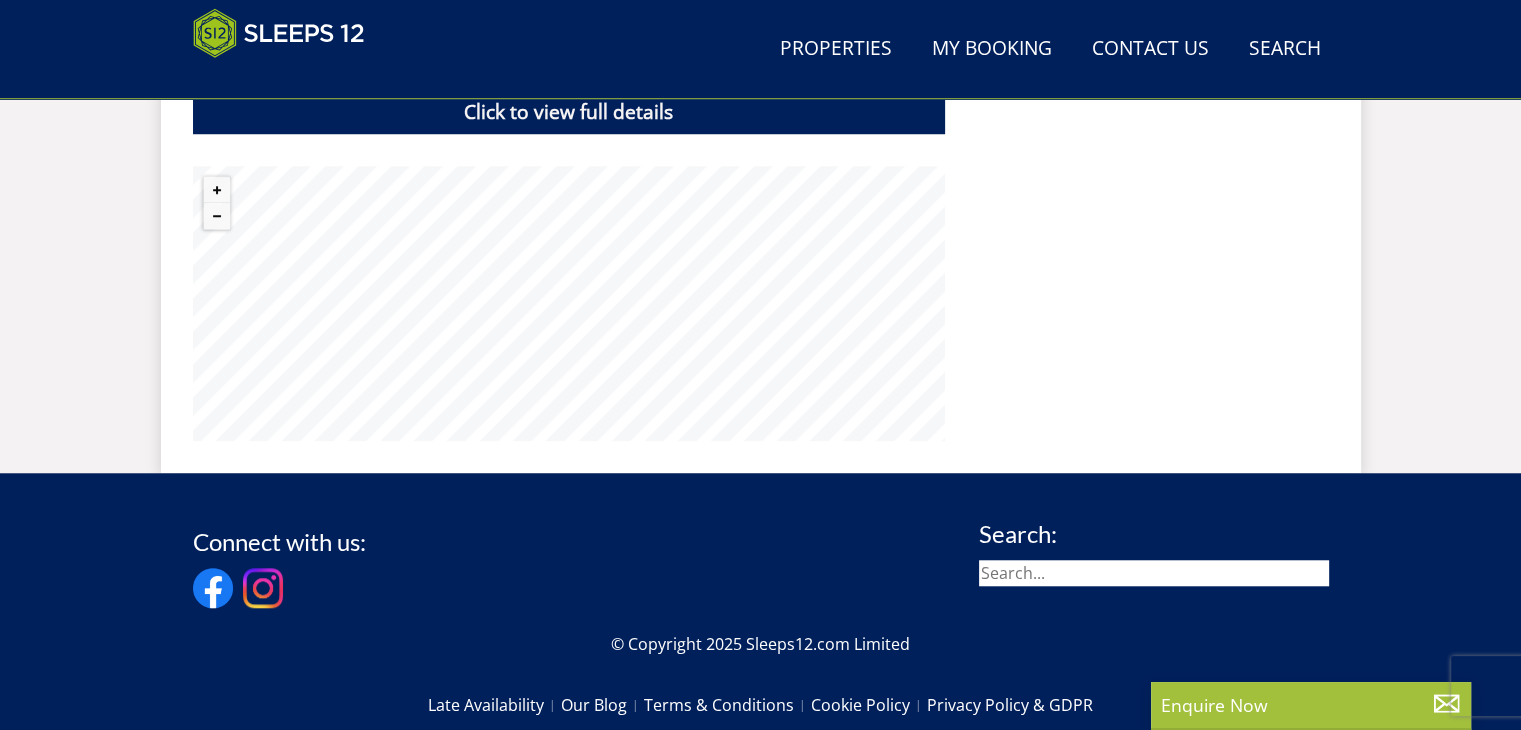 select on "5" 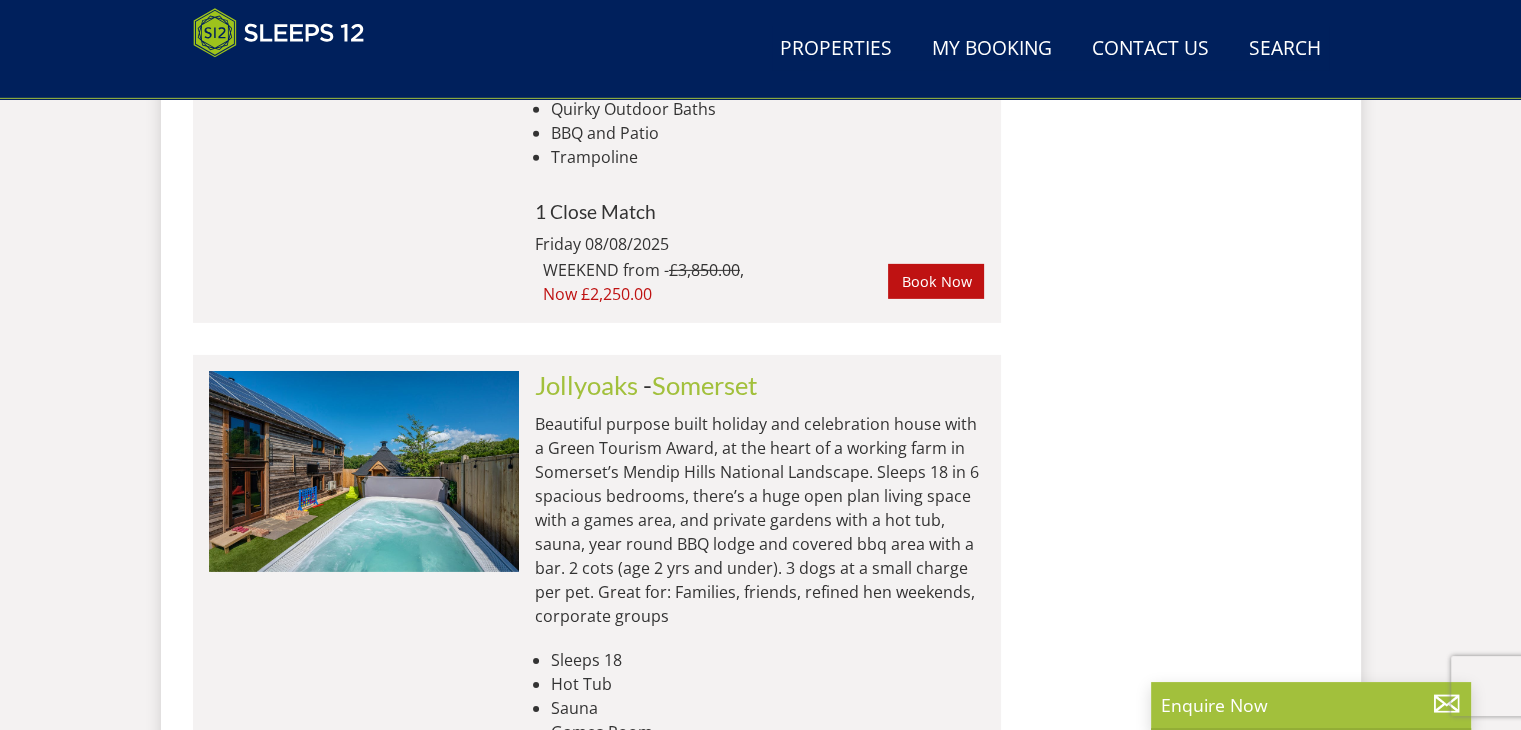 scroll, scrollTop: 6355, scrollLeft: 0, axis: vertical 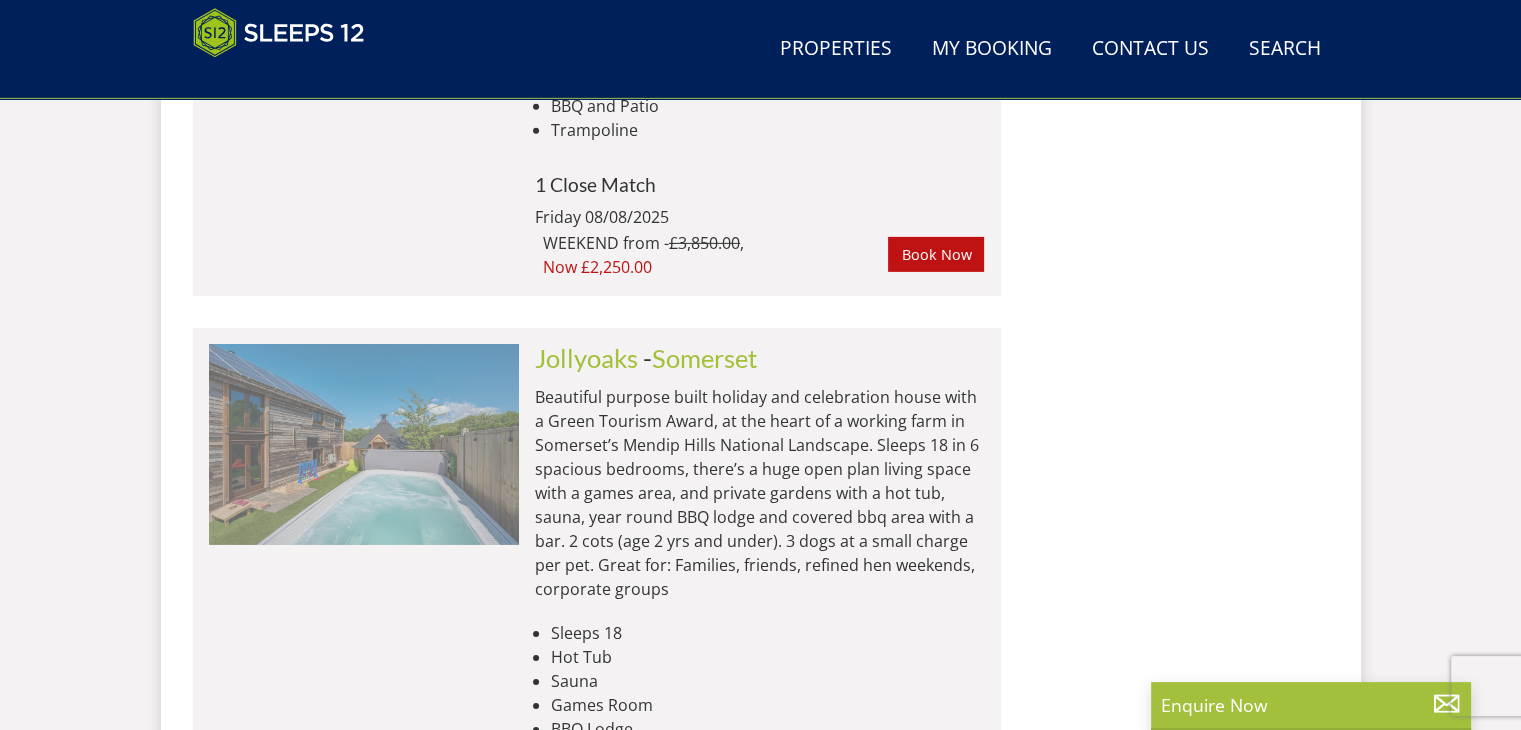 click at bounding box center [364, 444] 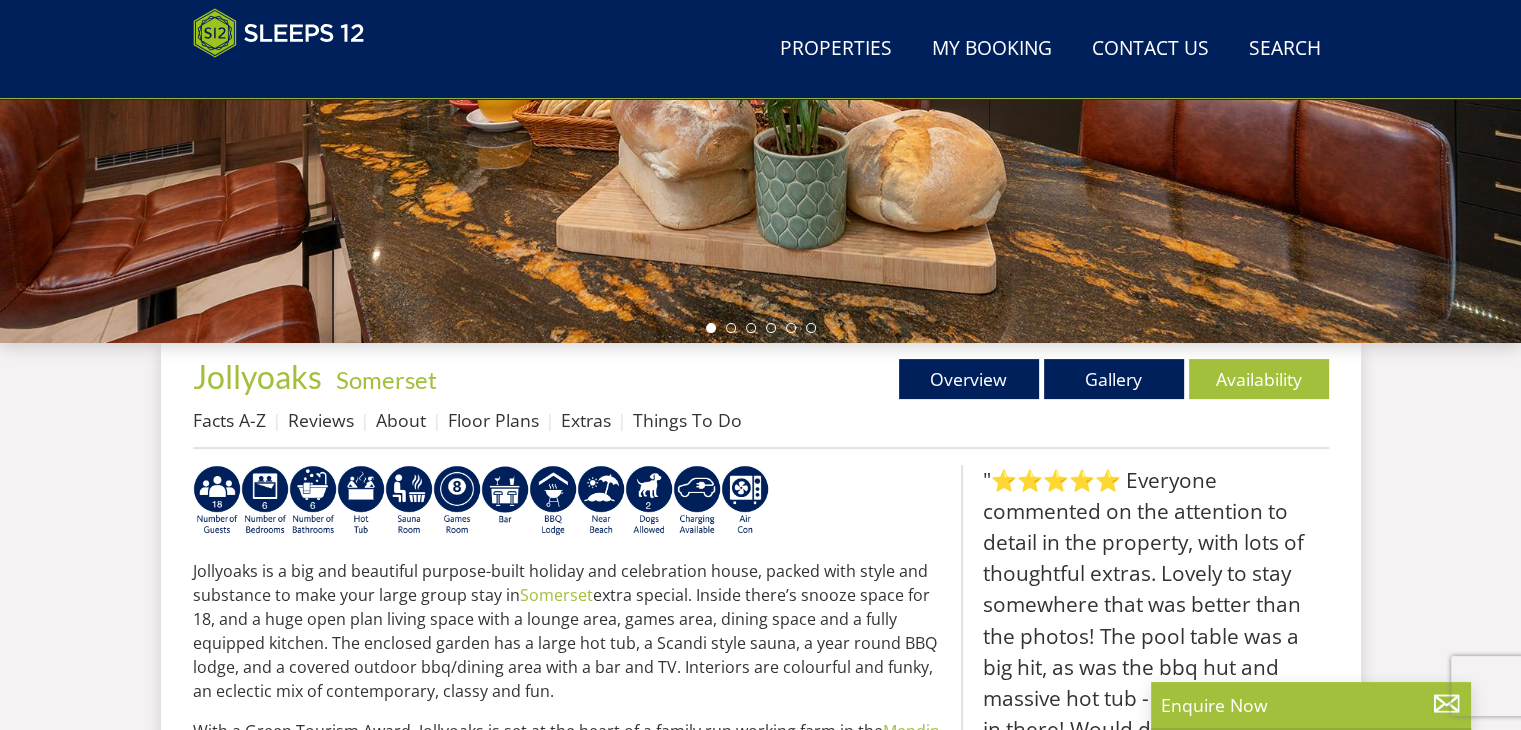 scroll, scrollTop: 502, scrollLeft: 0, axis: vertical 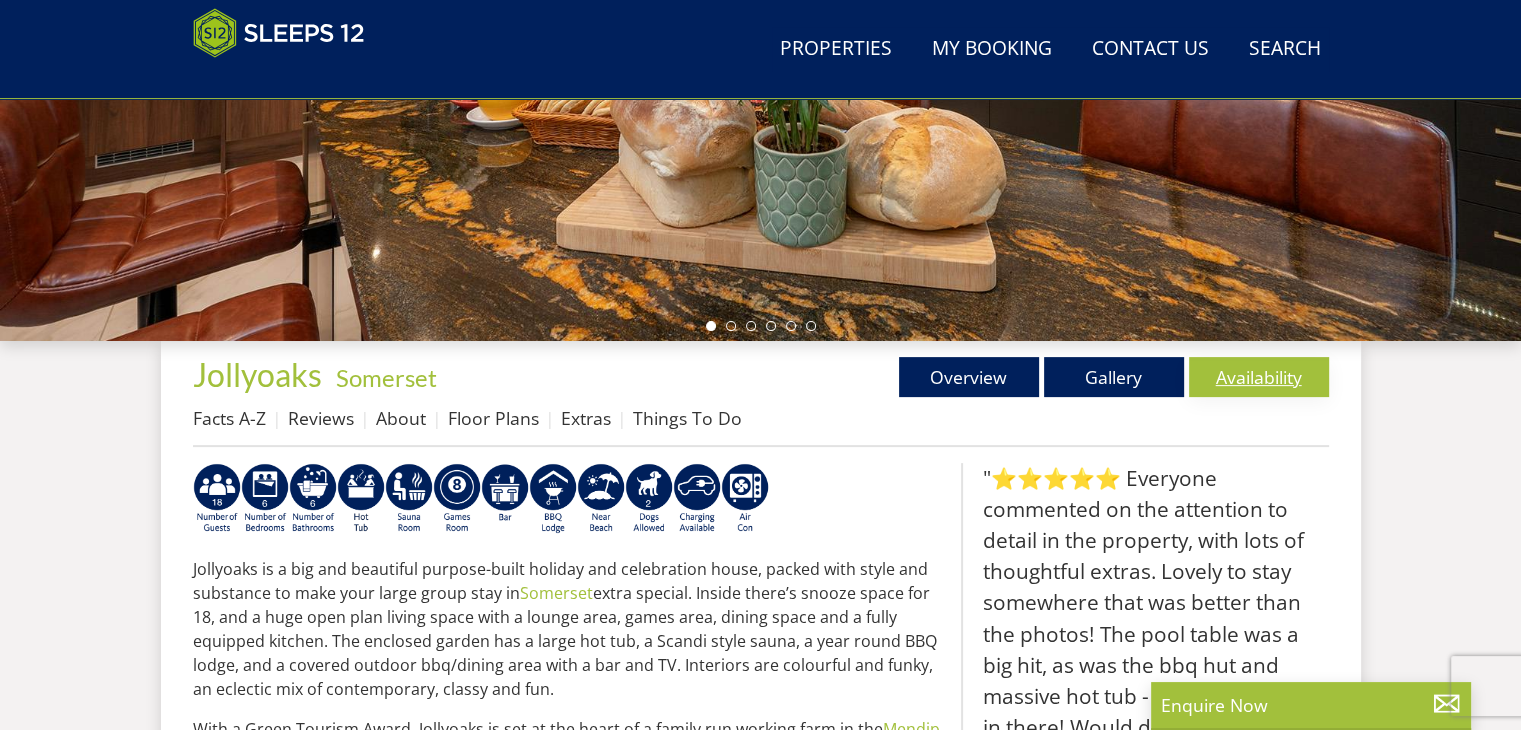 click on "Availability" at bounding box center [1259, 377] 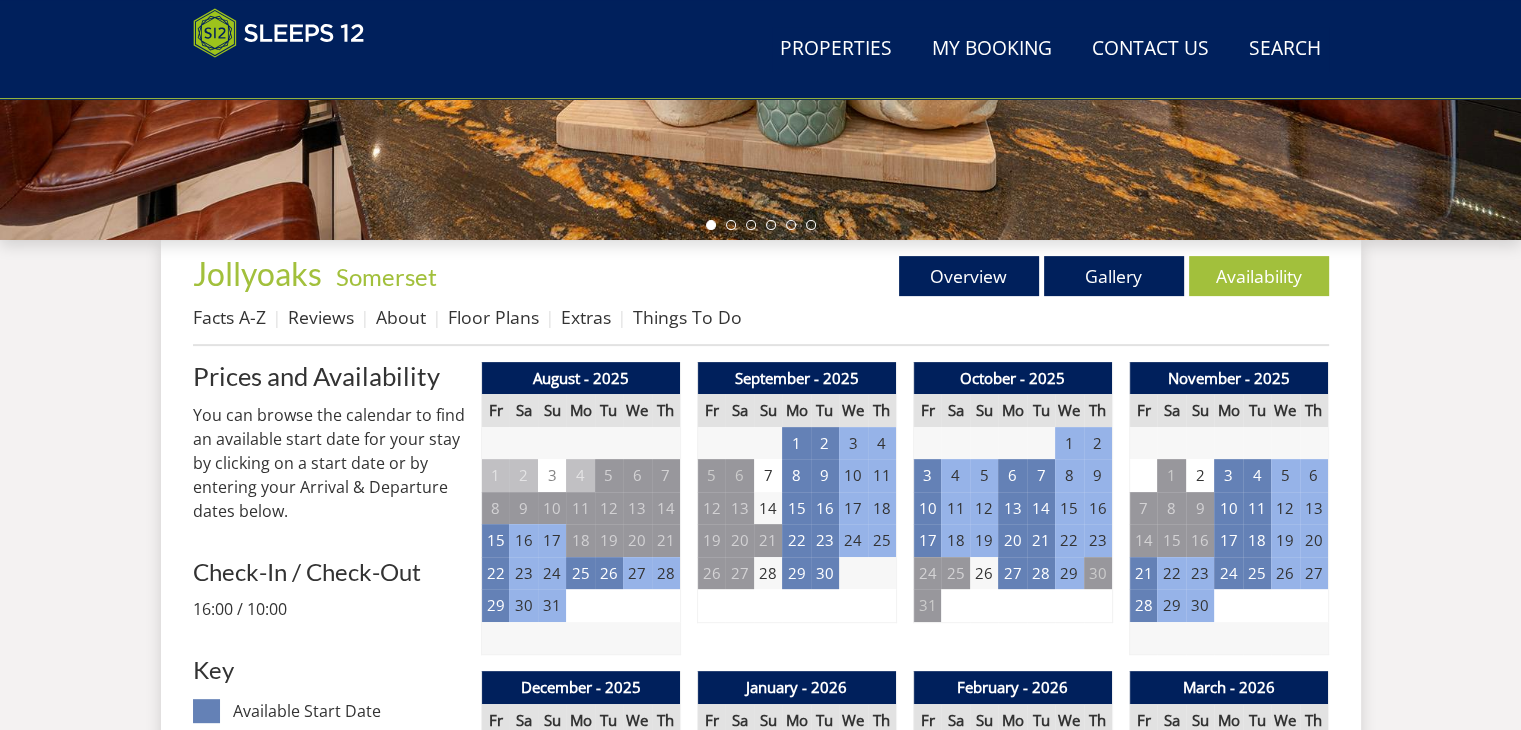 scroll, scrollTop: 604, scrollLeft: 0, axis: vertical 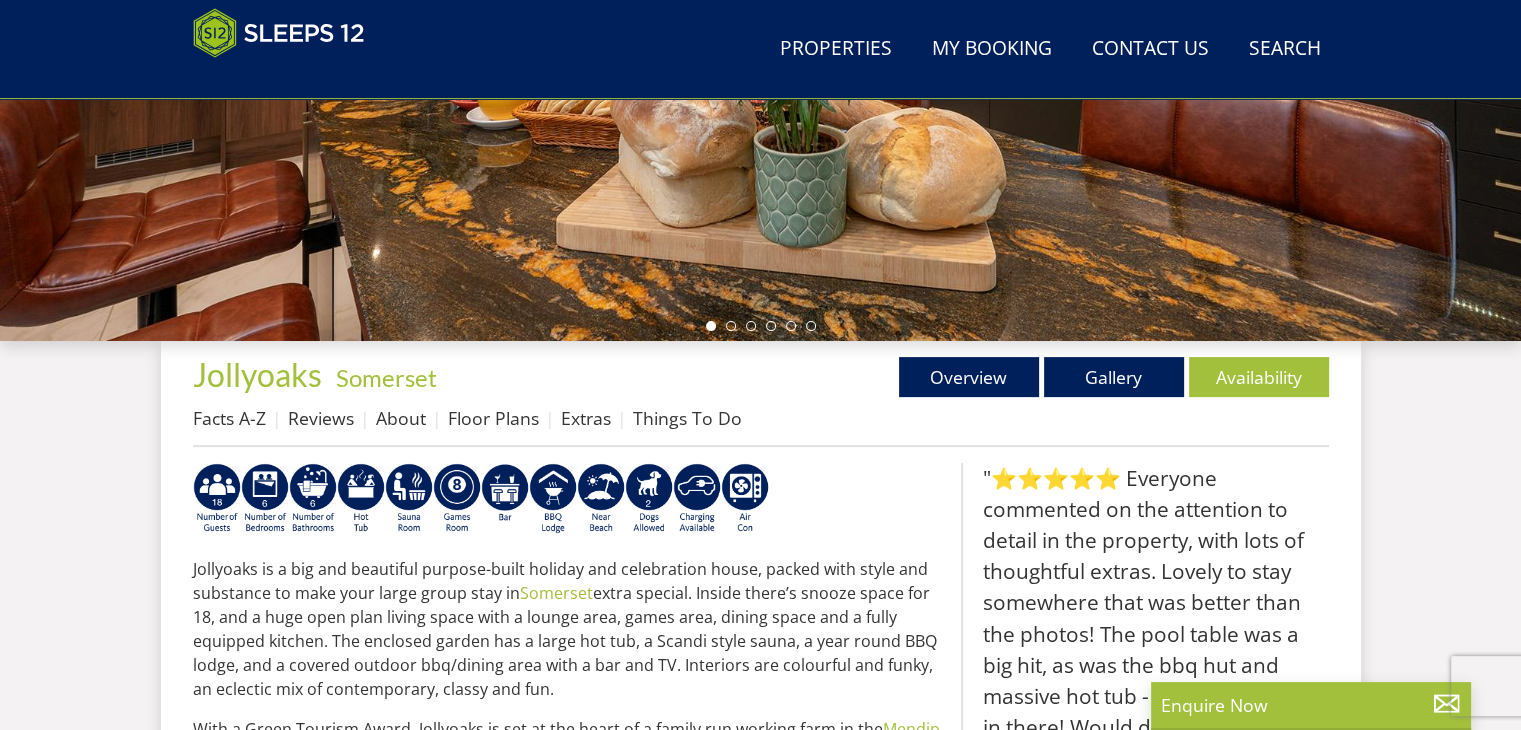 select on "5" 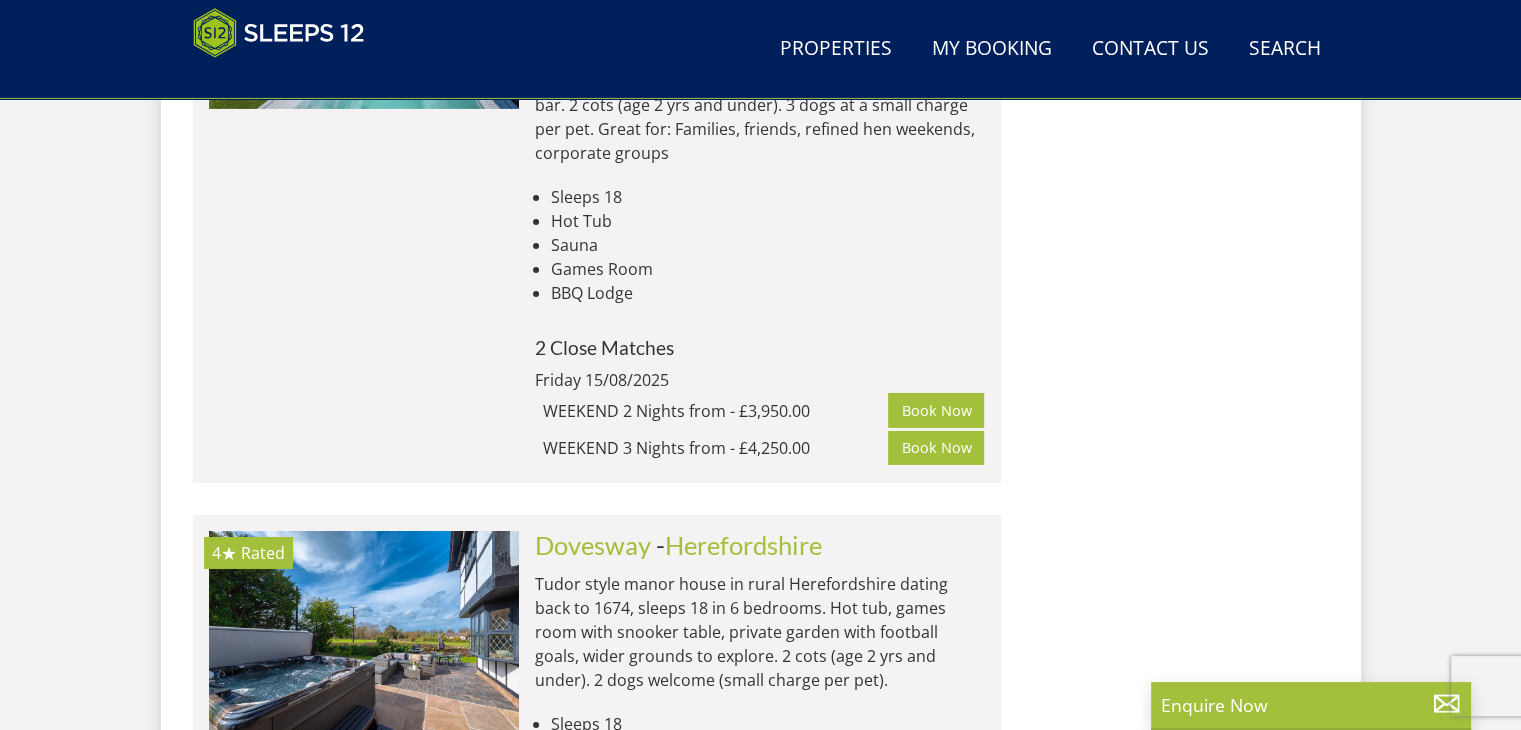scroll, scrollTop: 6795, scrollLeft: 0, axis: vertical 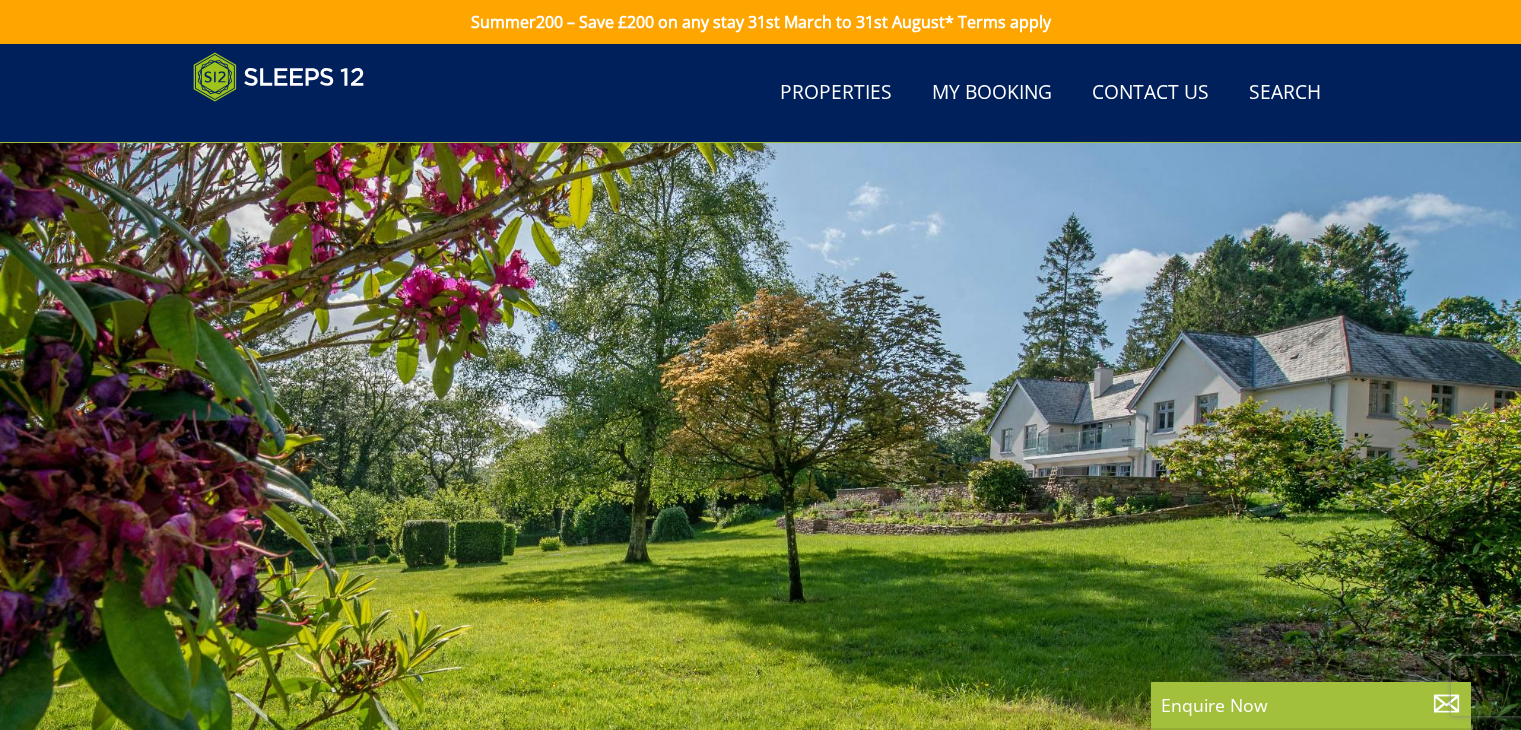 select on "5" 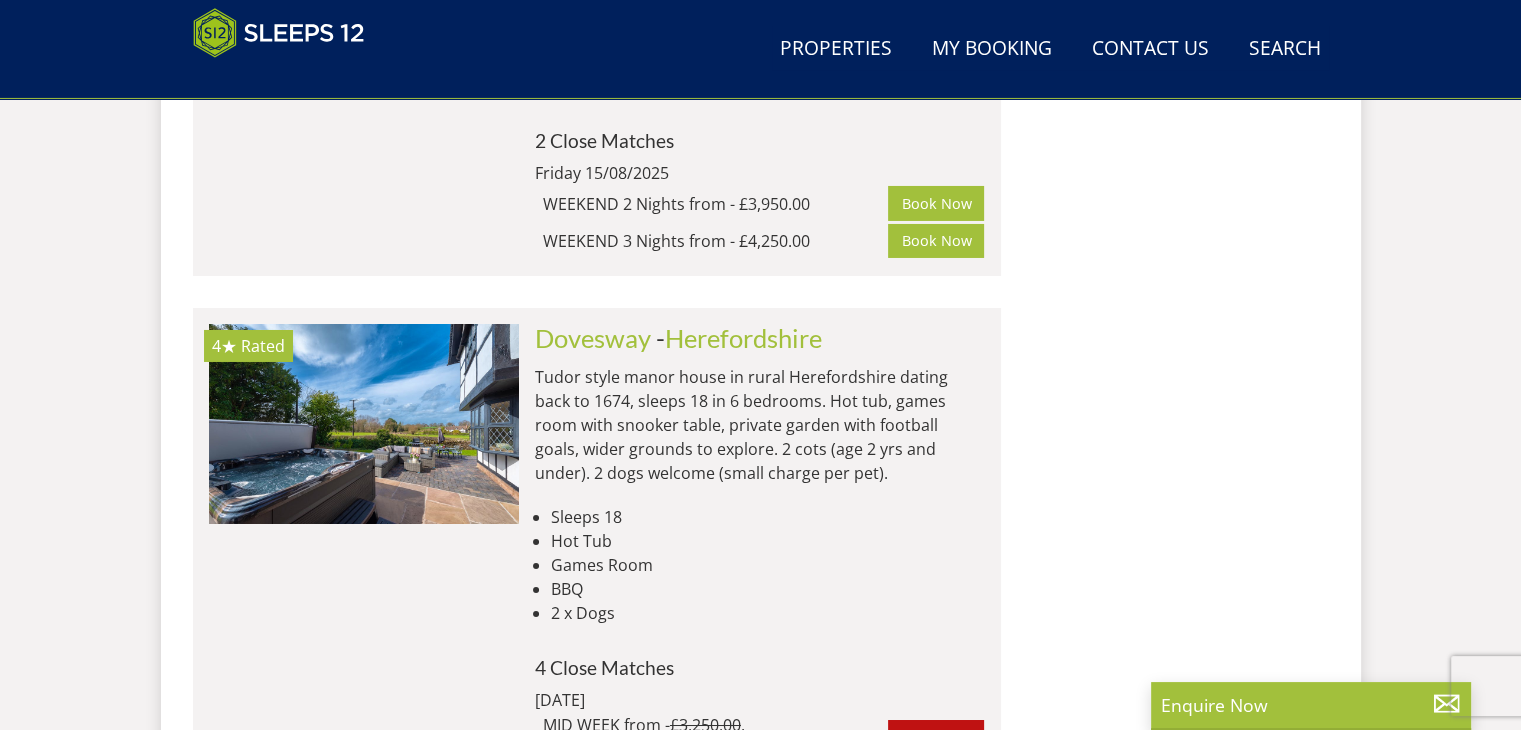 scroll, scrollTop: 7013, scrollLeft: 0, axis: vertical 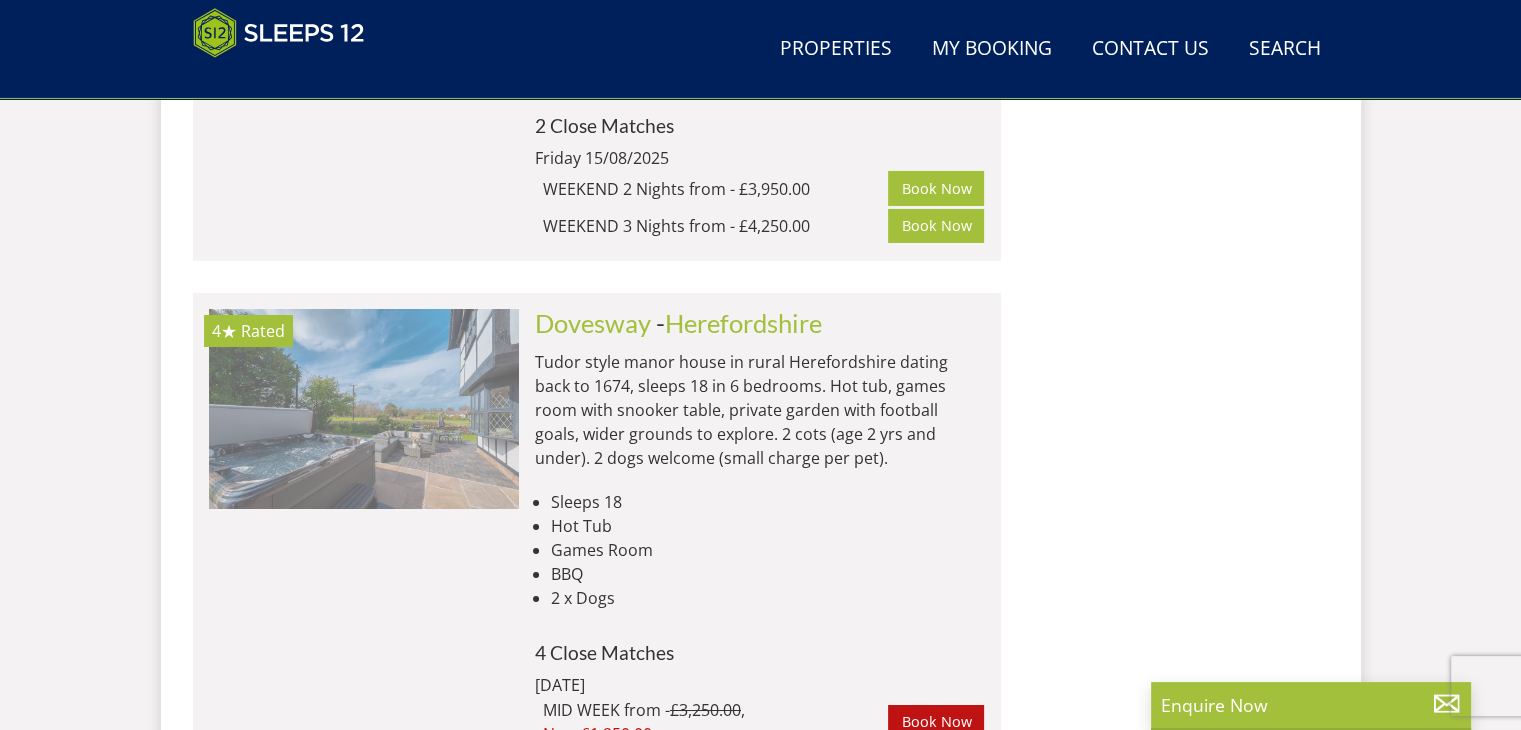 click at bounding box center [364, 409] 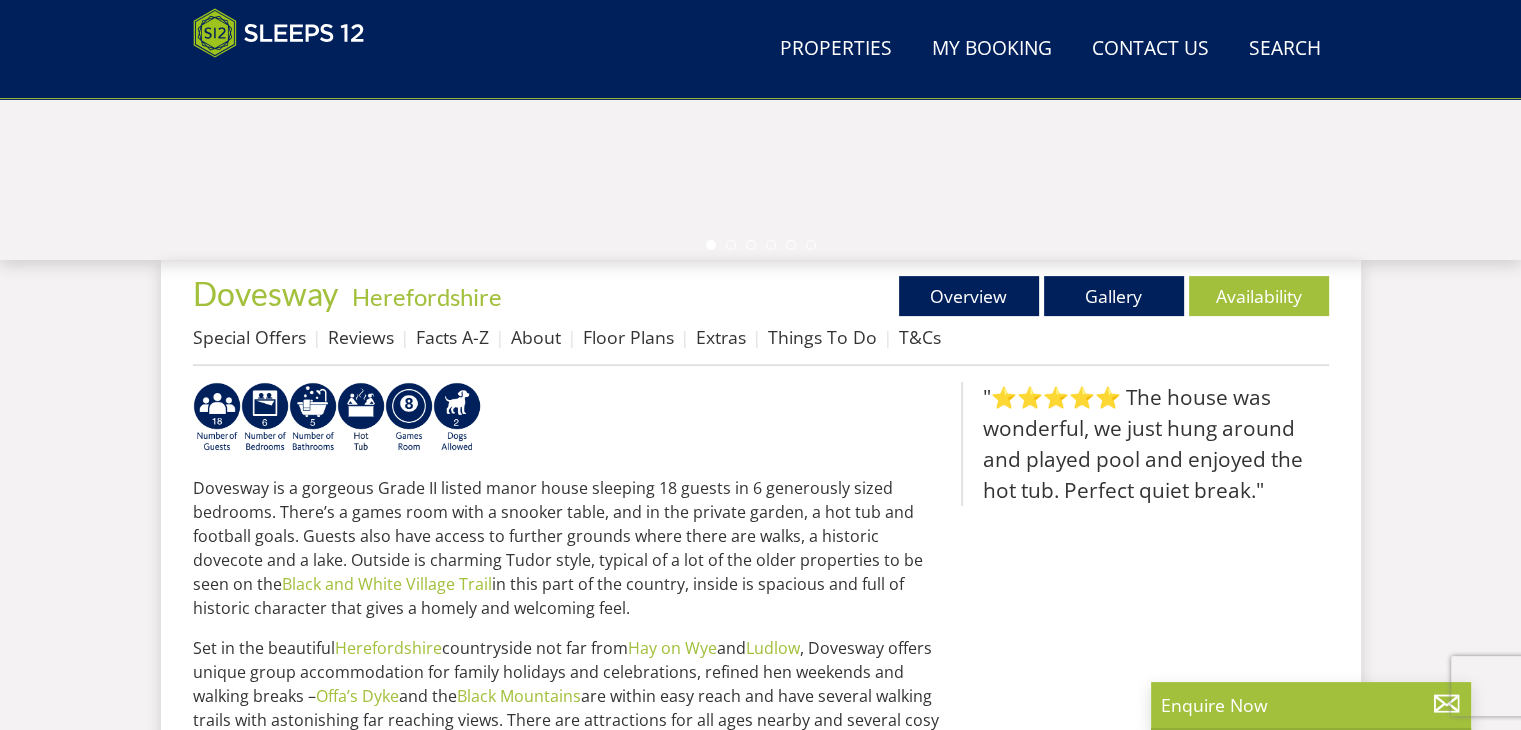 scroll, scrollTop: 582, scrollLeft: 0, axis: vertical 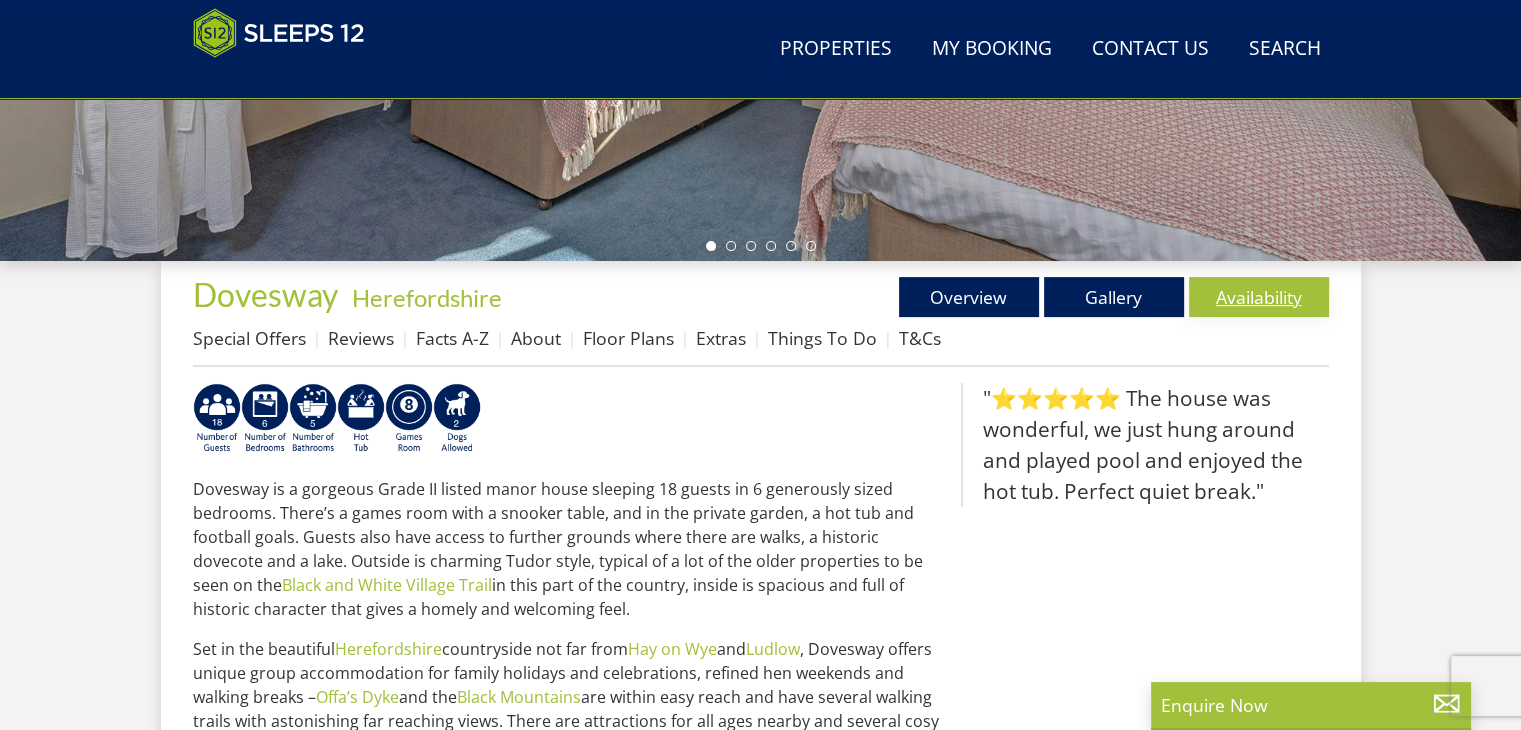 click on "Availability" at bounding box center [1259, 297] 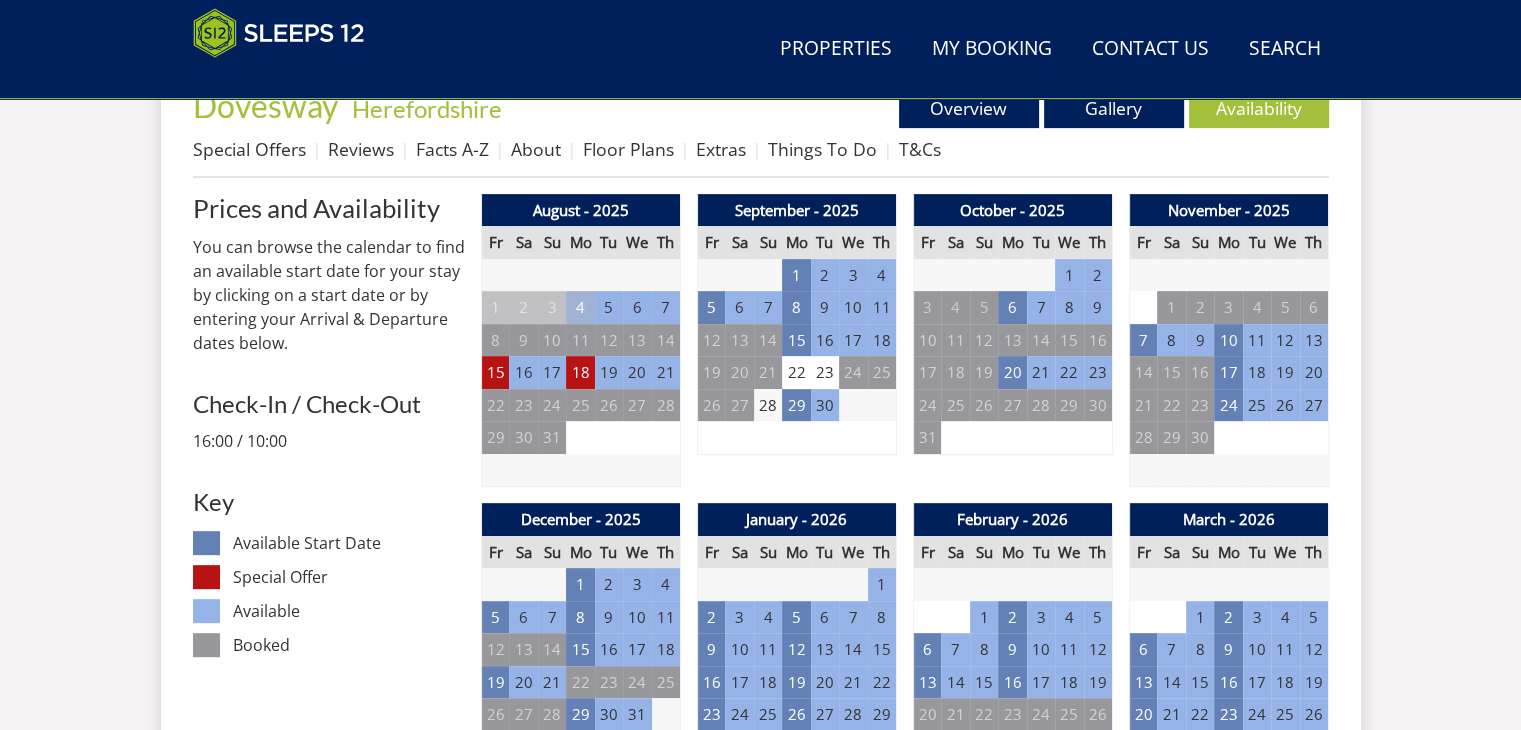 scroll, scrollTop: 775, scrollLeft: 0, axis: vertical 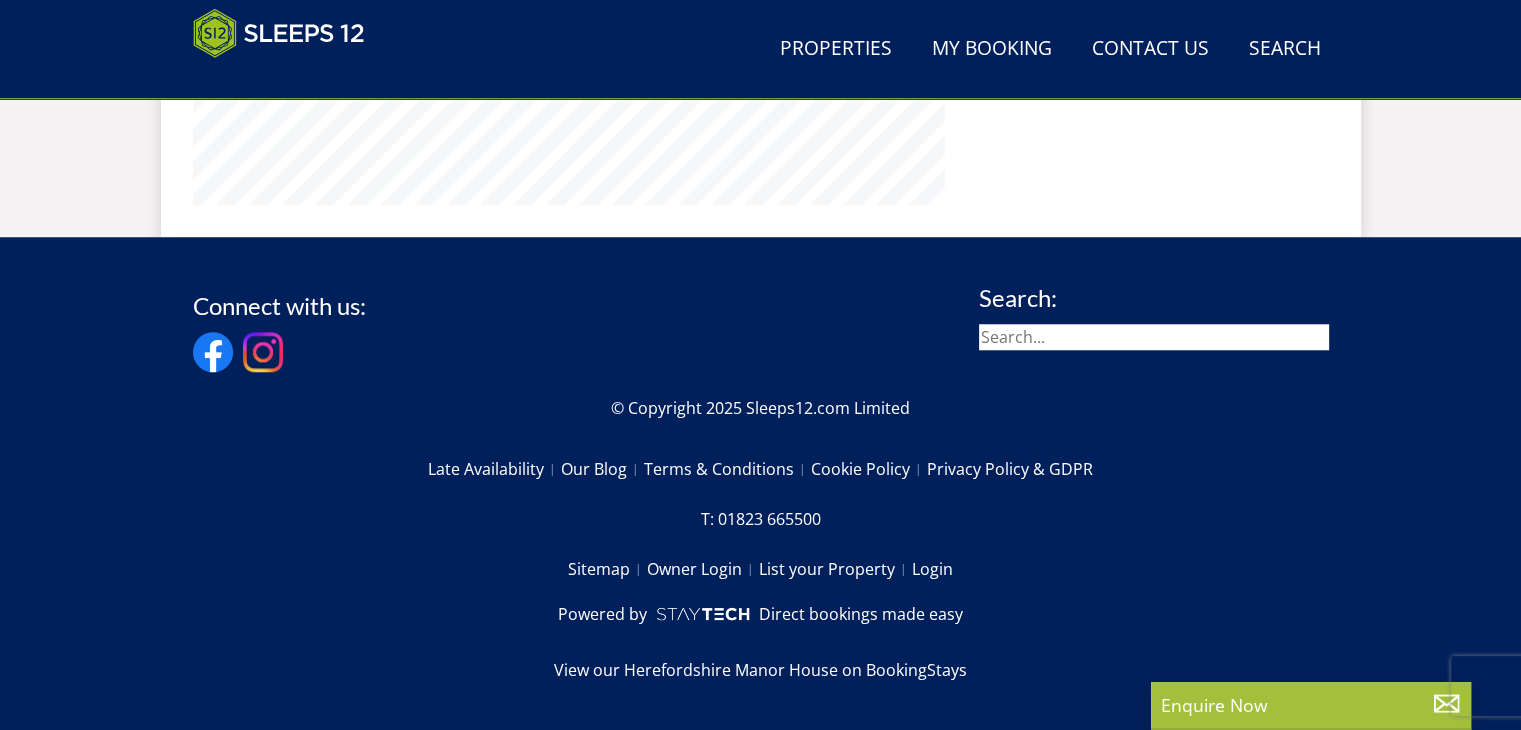 select on "5" 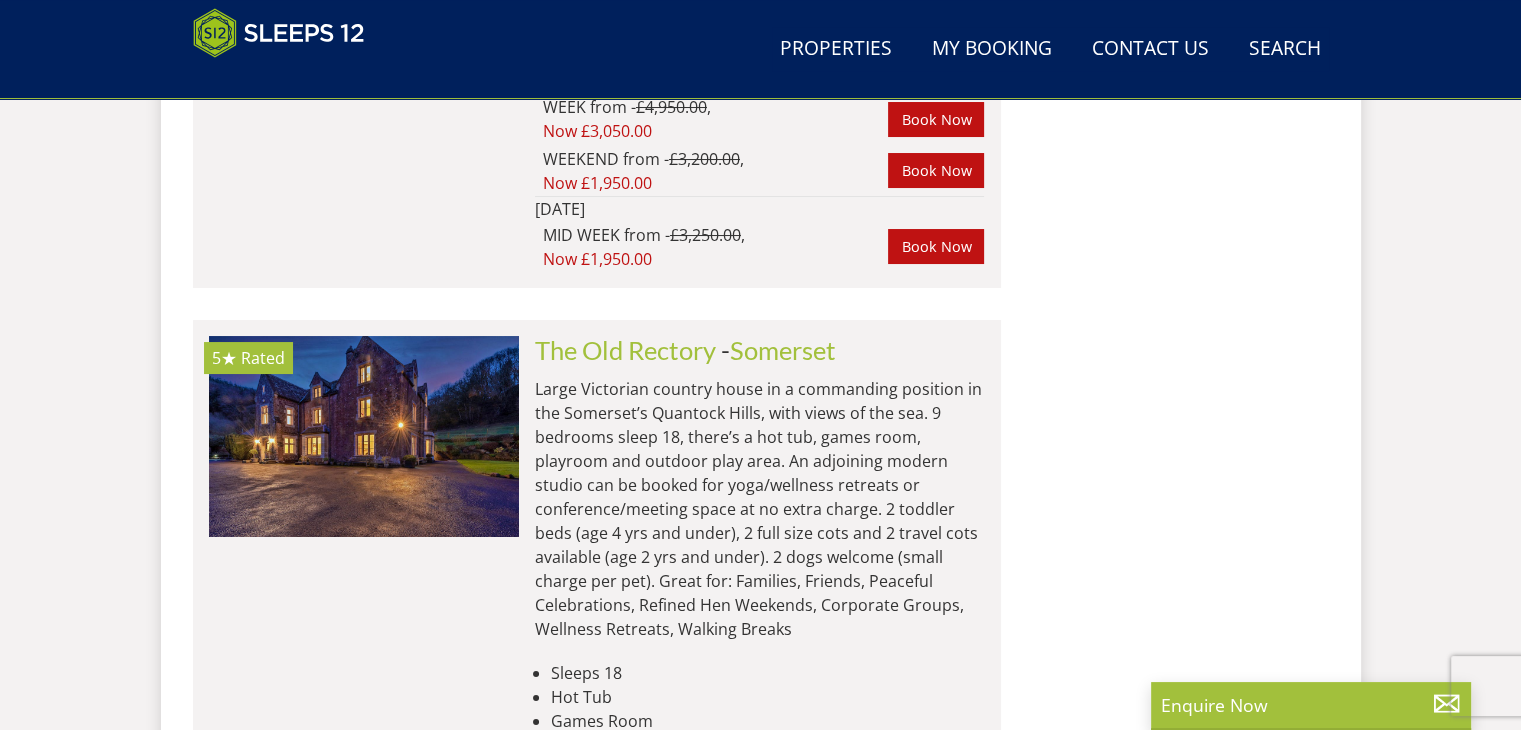 scroll, scrollTop: 7693, scrollLeft: 0, axis: vertical 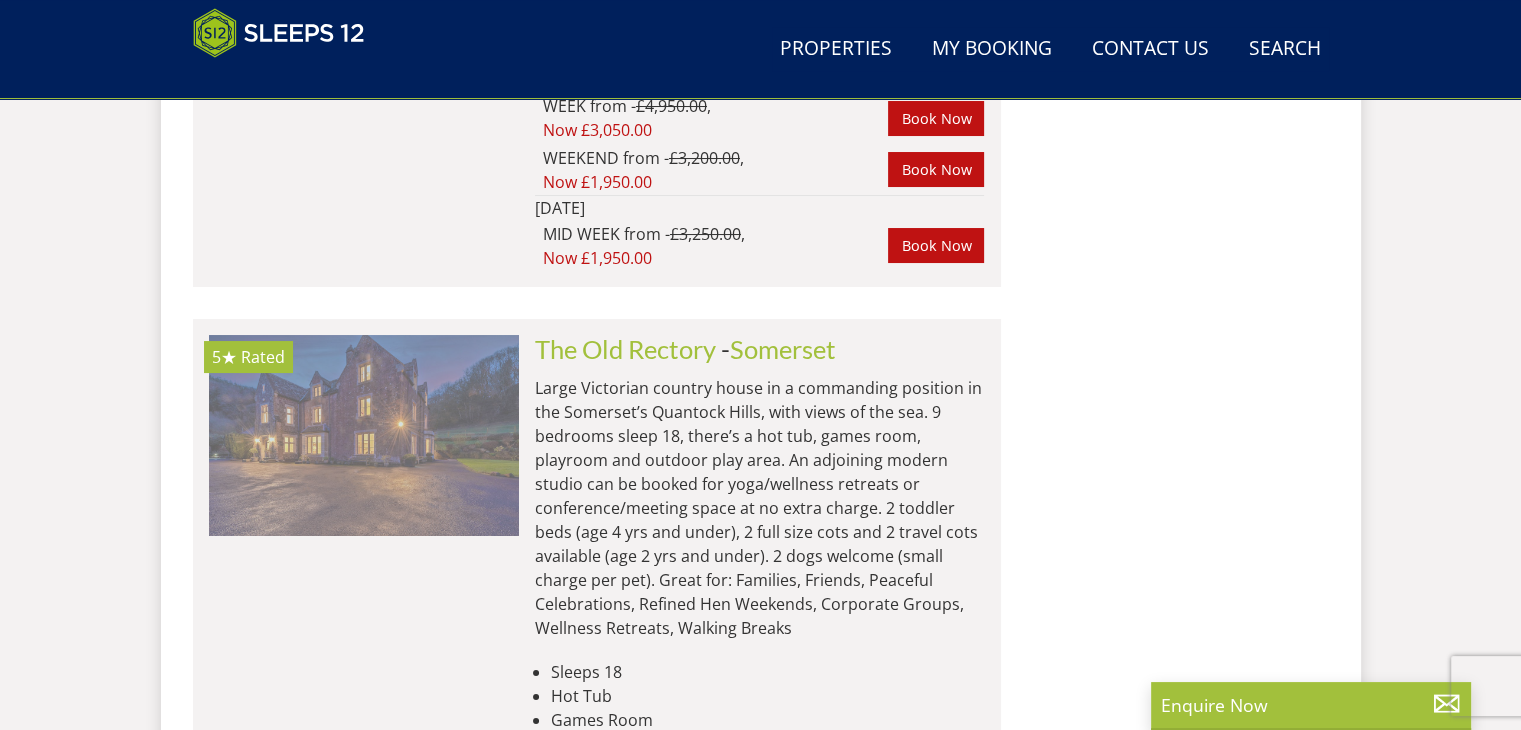 click at bounding box center [364, 435] 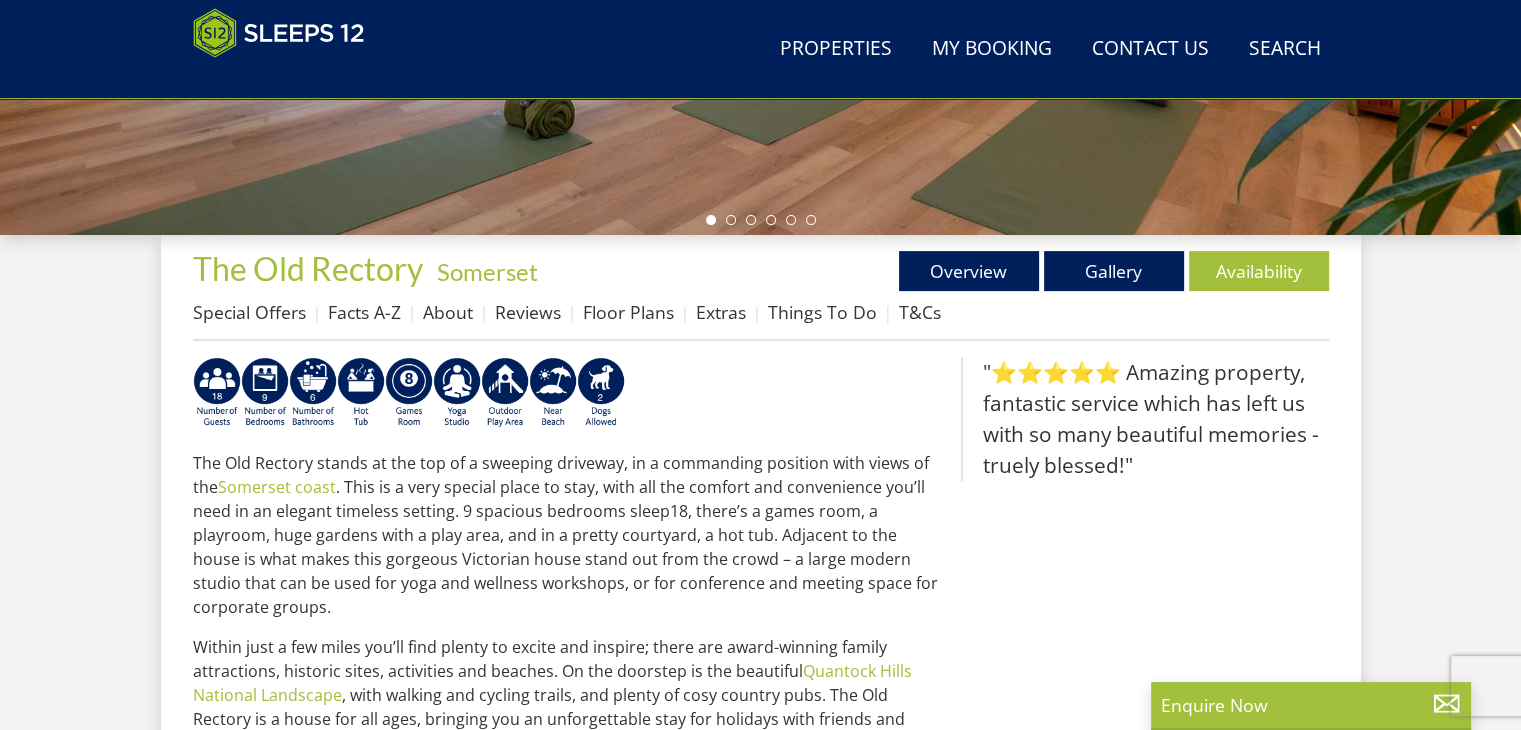 scroll, scrollTop: 624, scrollLeft: 0, axis: vertical 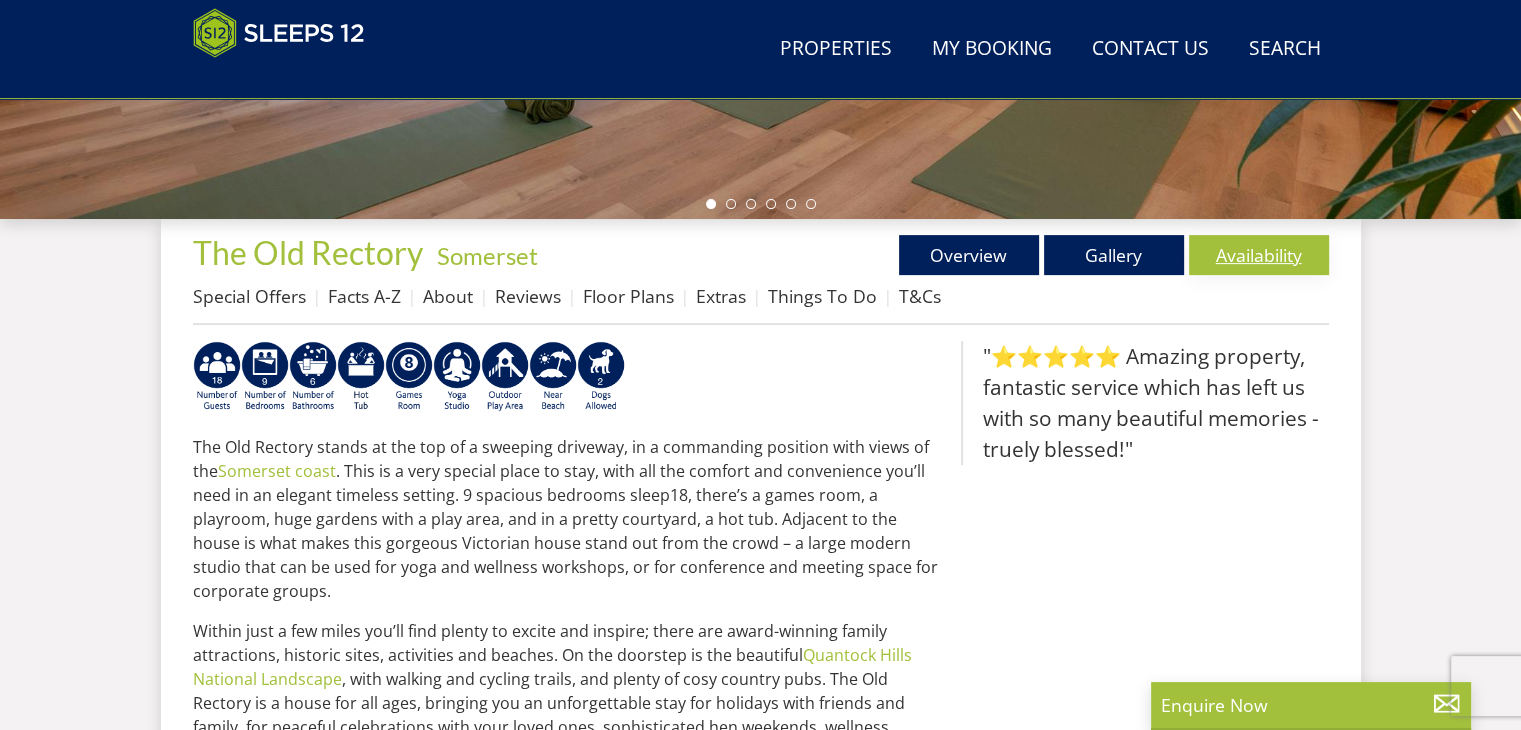 click on "Availability" at bounding box center (1259, 255) 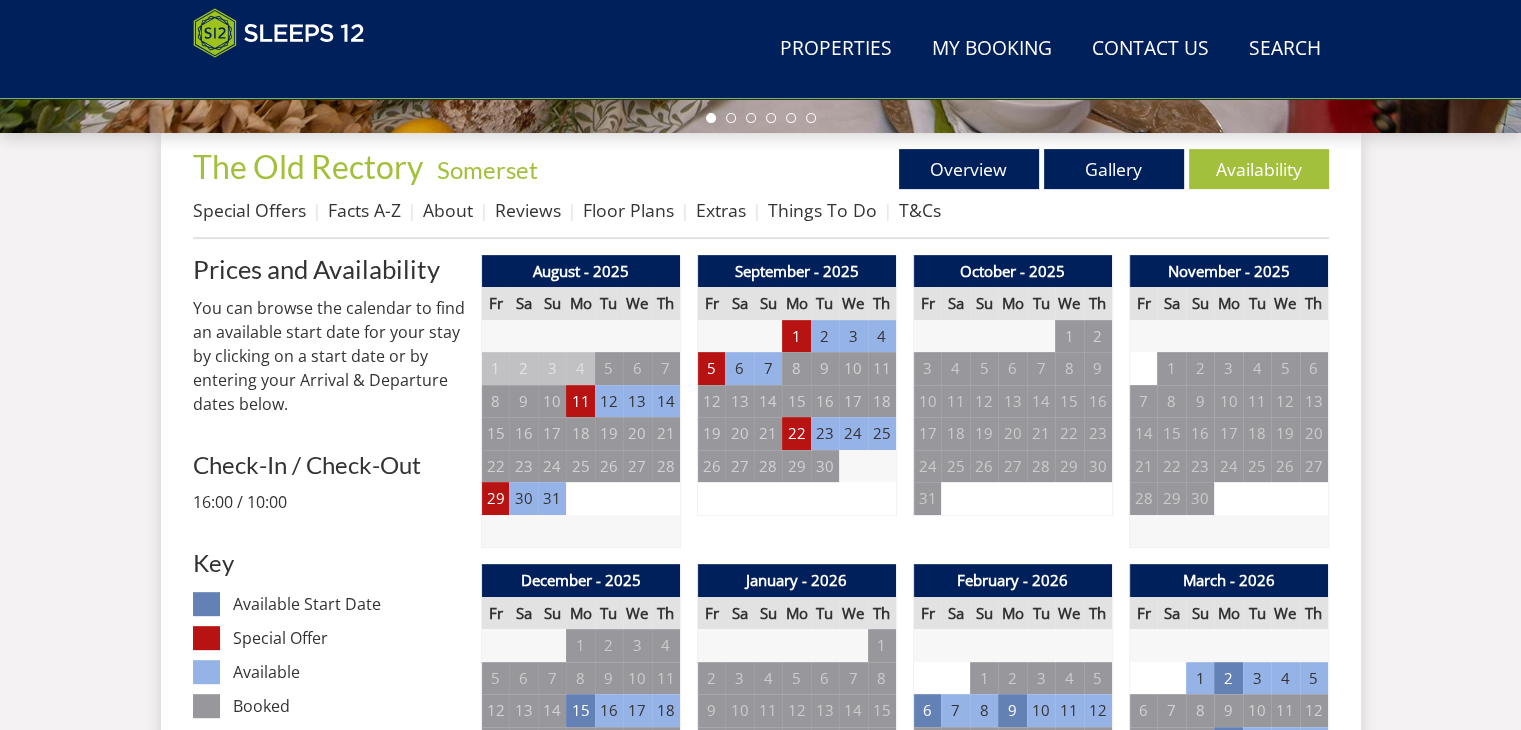 scroll, scrollTop: 714, scrollLeft: 0, axis: vertical 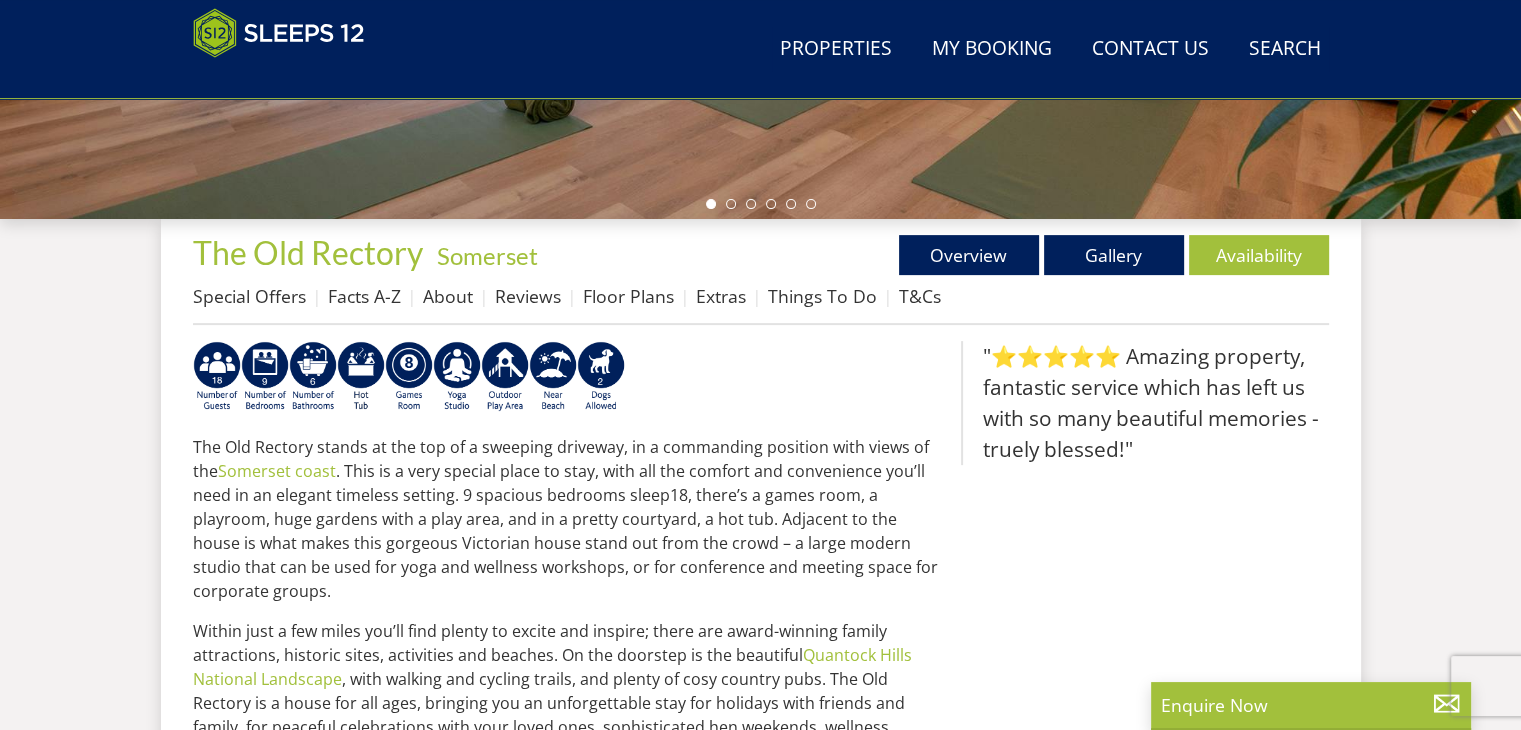 select on "5" 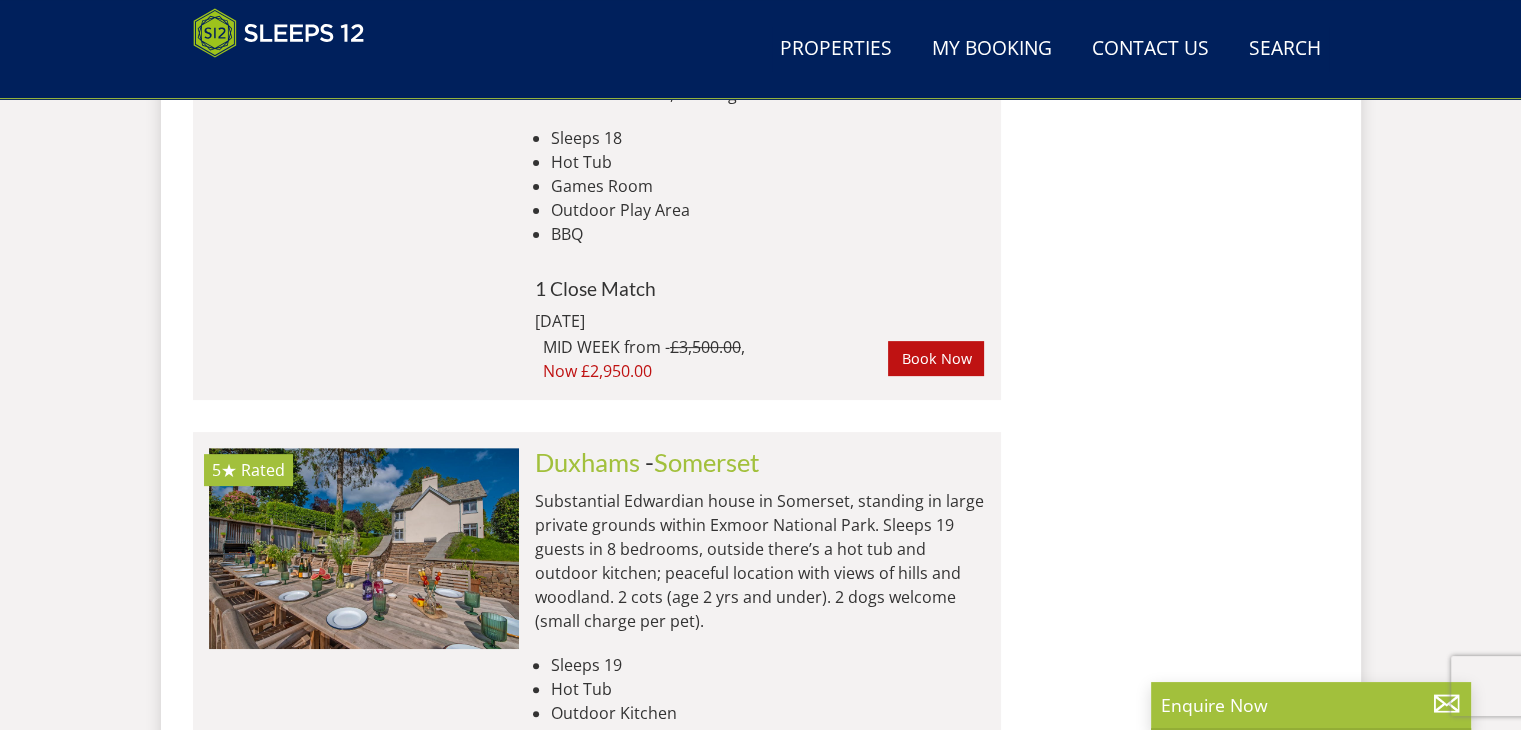 scroll, scrollTop: 8228, scrollLeft: 0, axis: vertical 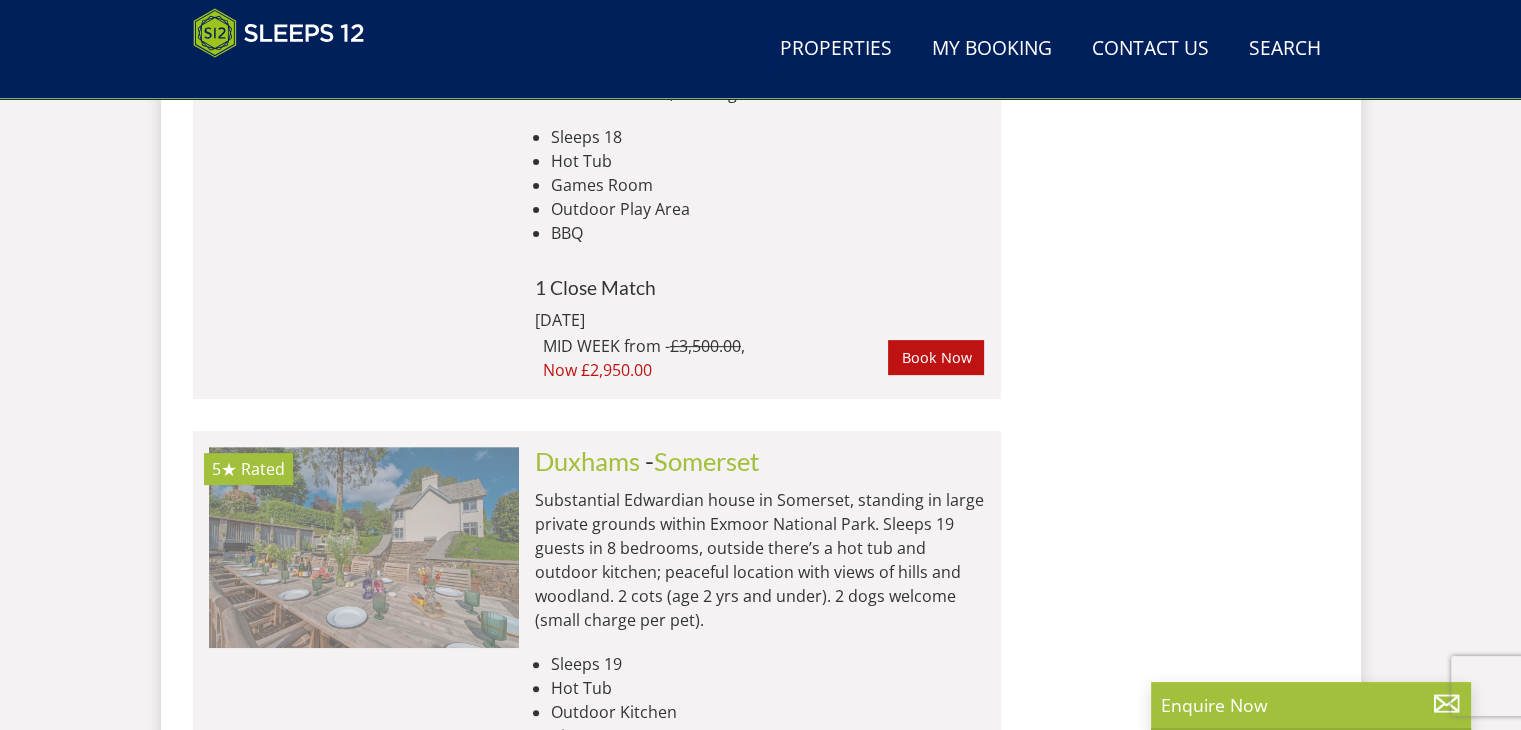 click at bounding box center (364, 547) 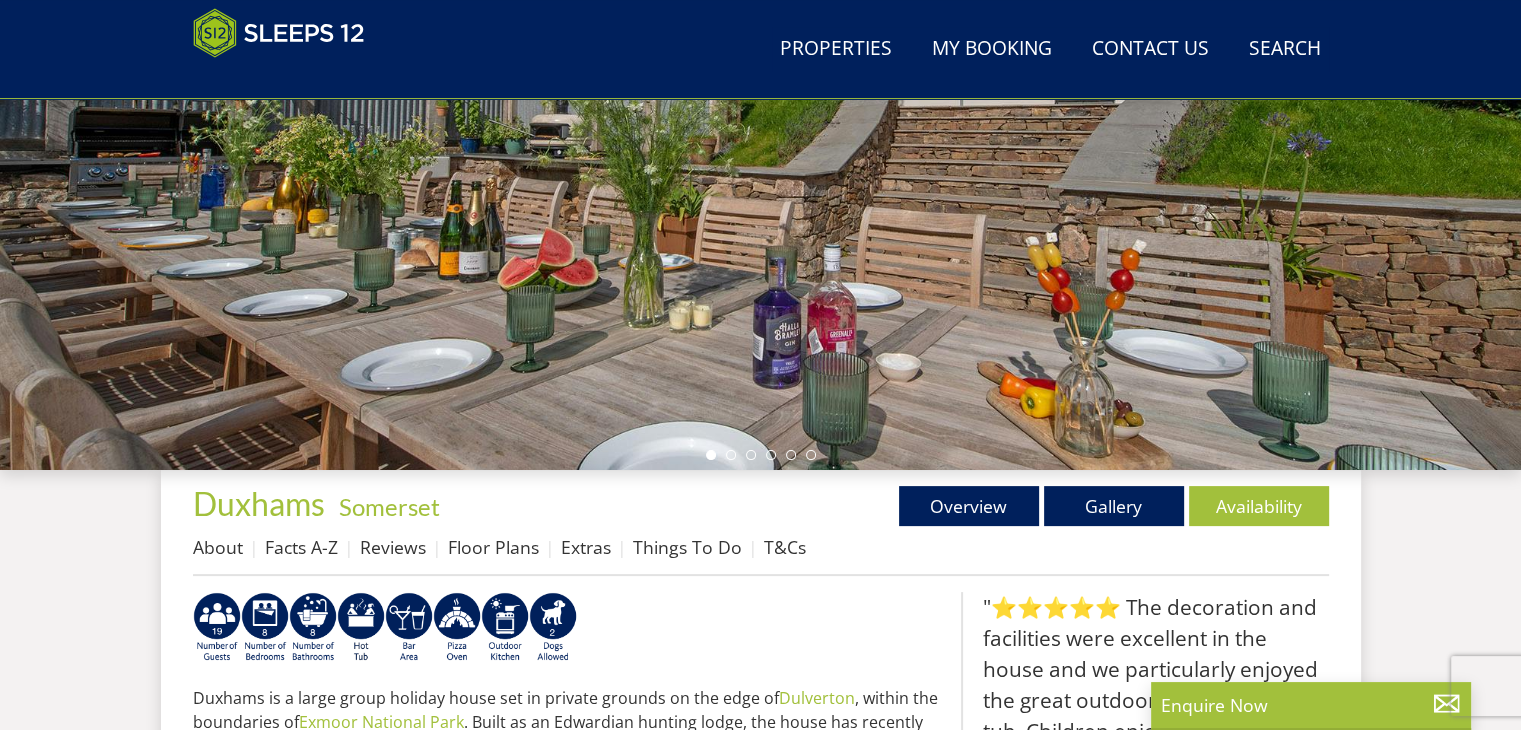 scroll, scrollTop: 376, scrollLeft: 0, axis: vertical 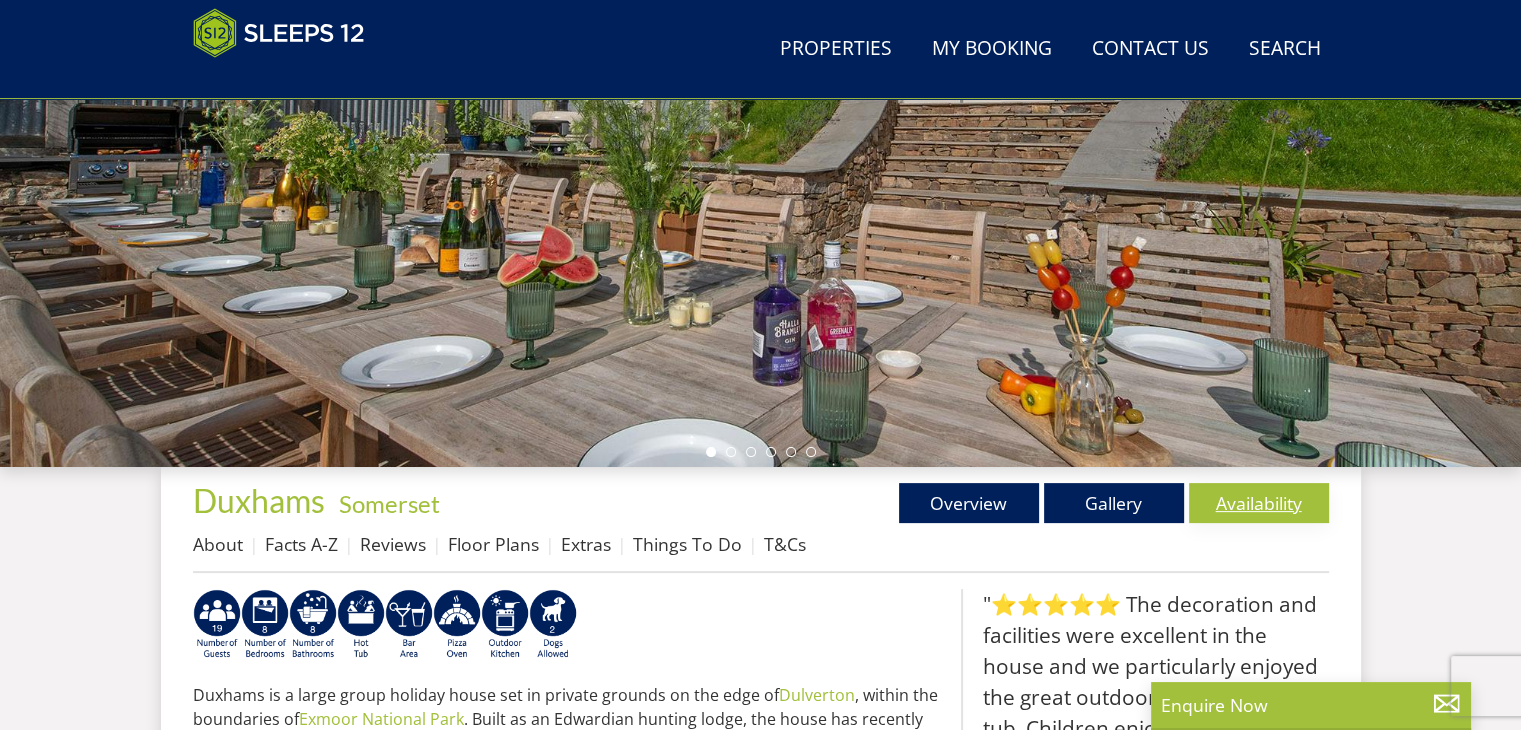 click on "Availability" at bounding box center (1259, 503) 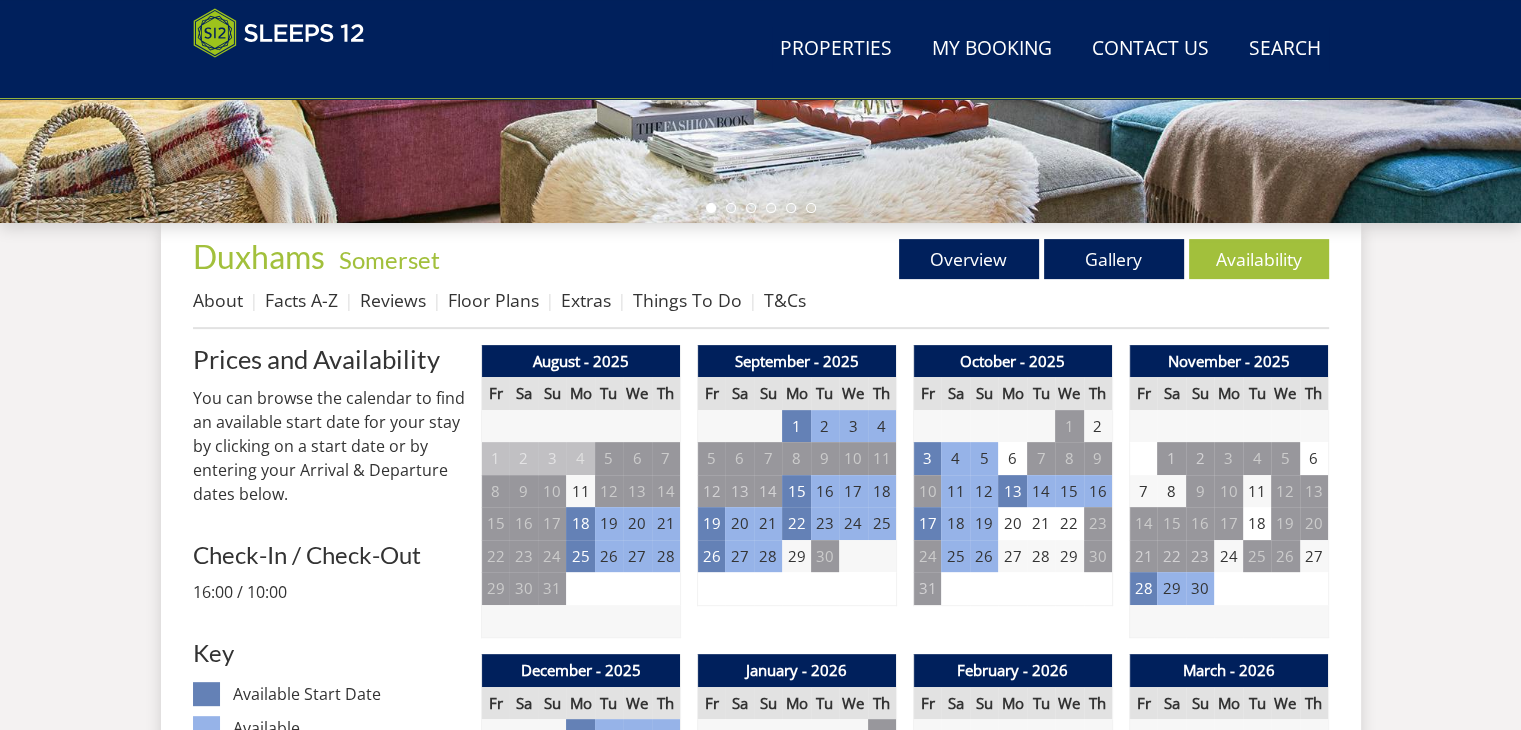 scroll, scrollTop: 712, scrollLeft: 0, axis: vertical 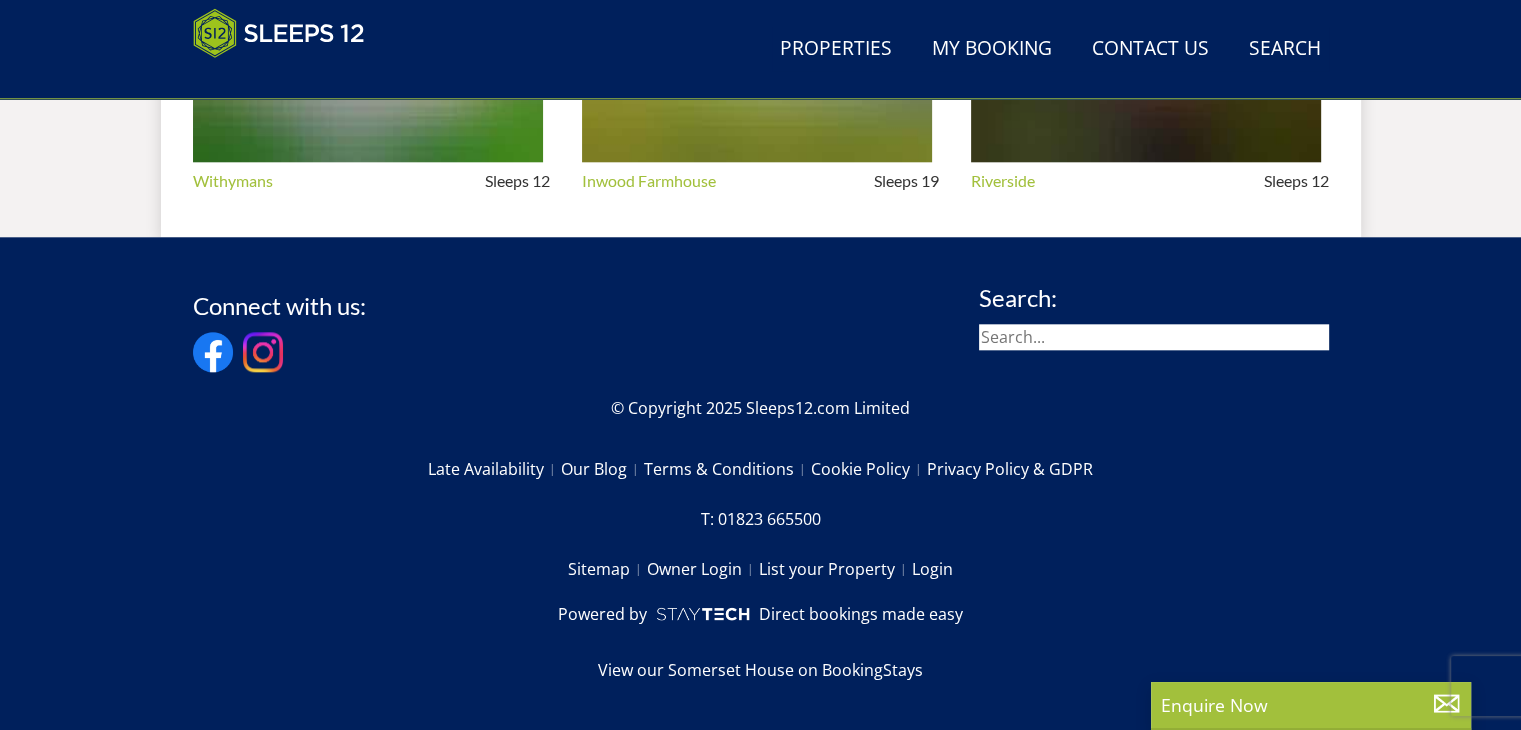 select on "5" 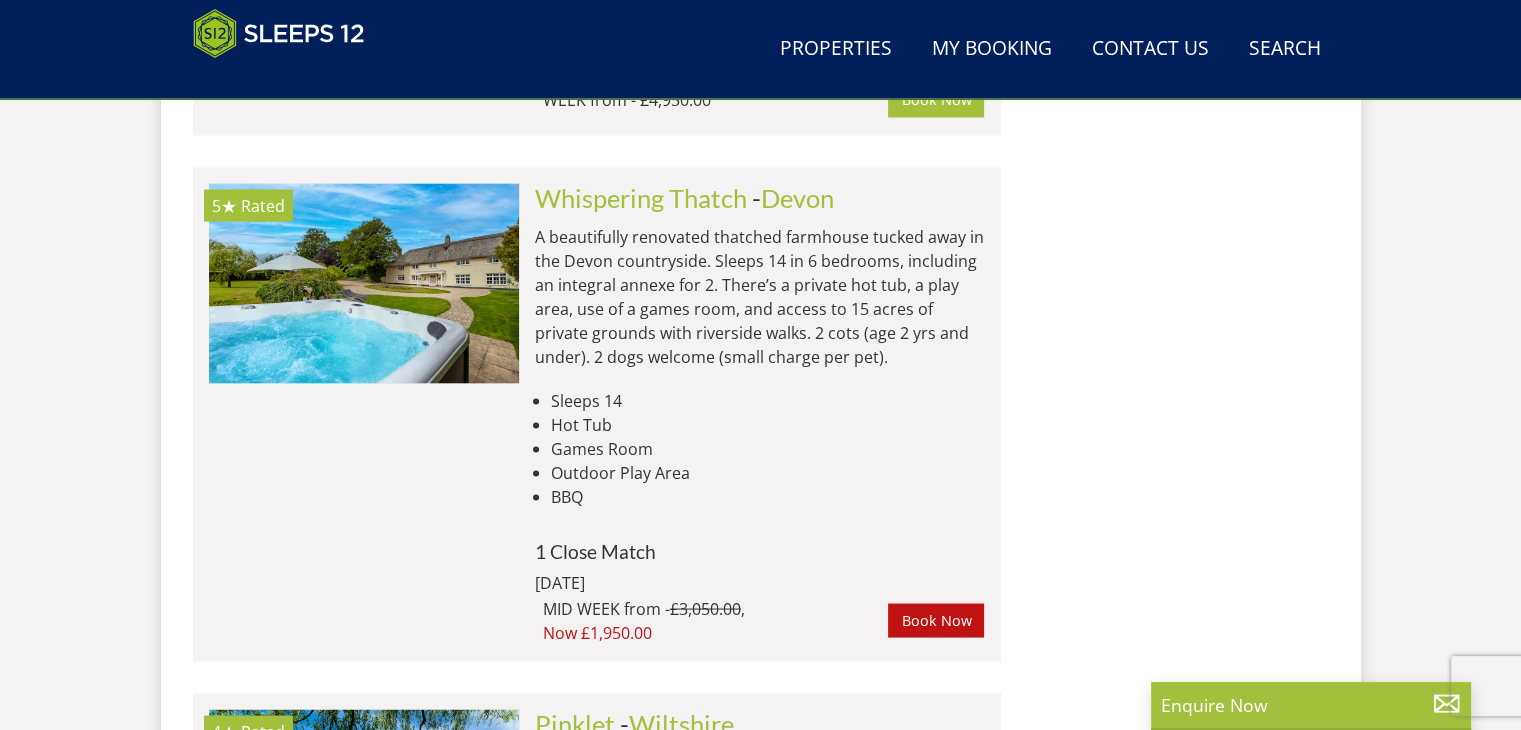 scroll, scrollTop: 3558, scrollLeft: 0, axis: vertical 